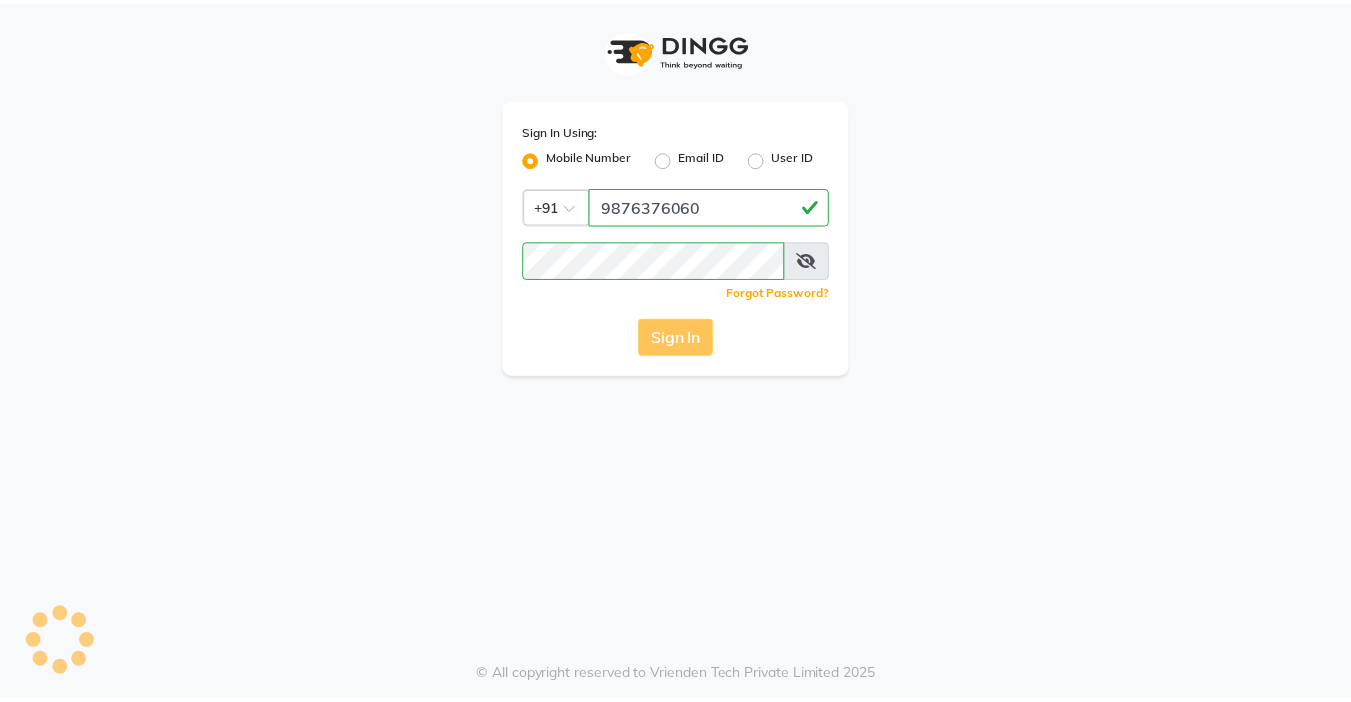 scroll, scrollTop: 0, scrollLeft: 0, axis: both 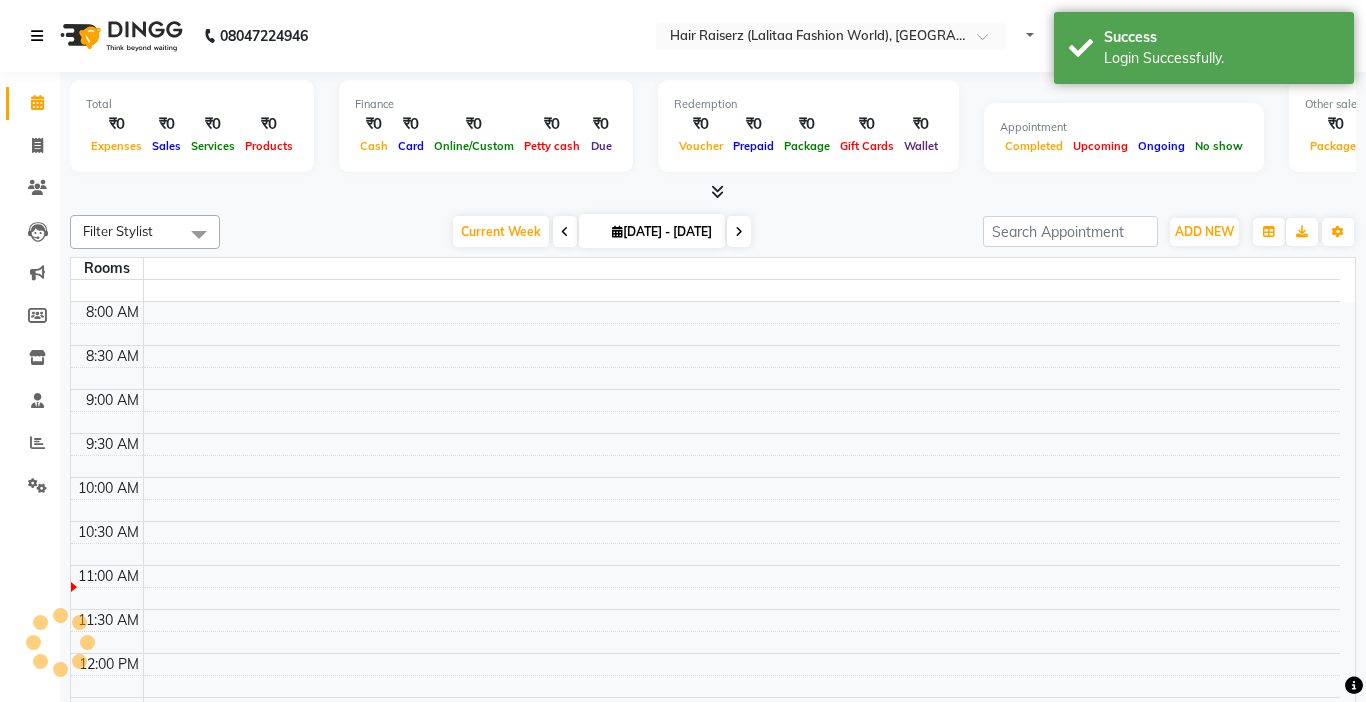 select on "en" 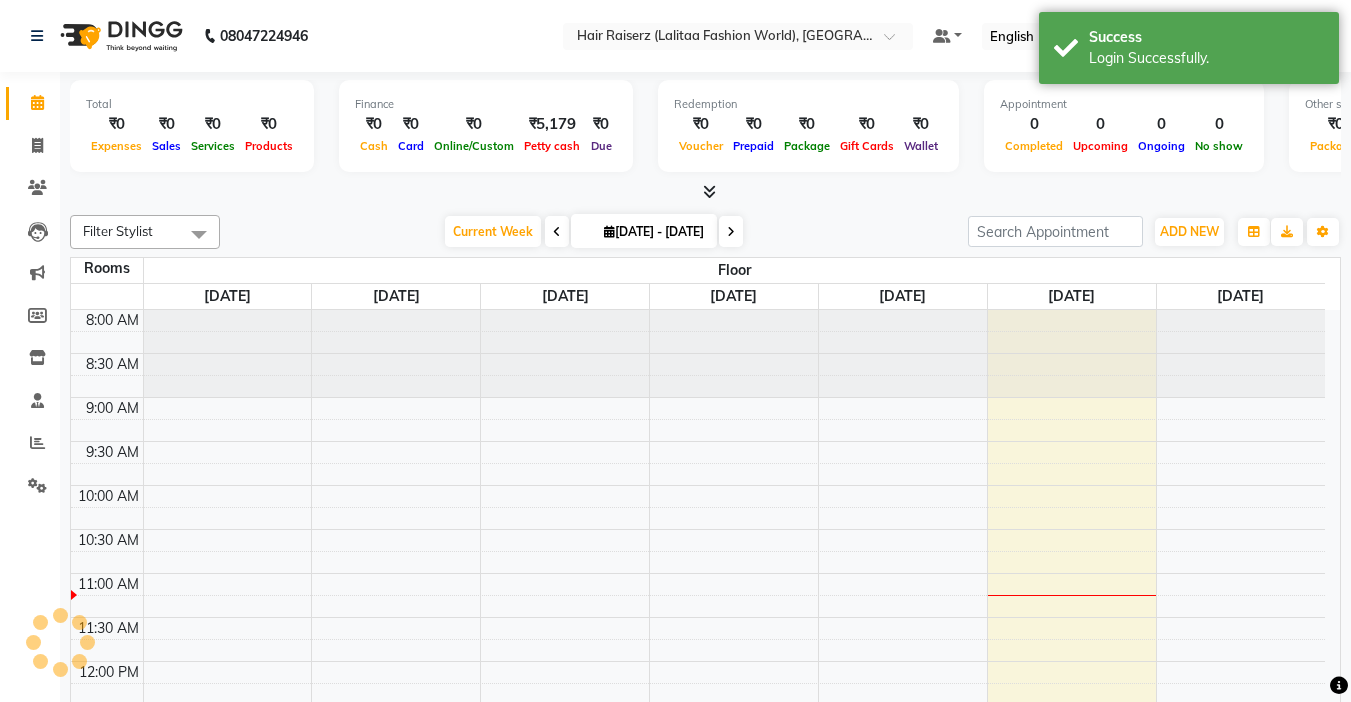 scroll, scrollTop: 265, scrollLeft: 0, axis: vertical 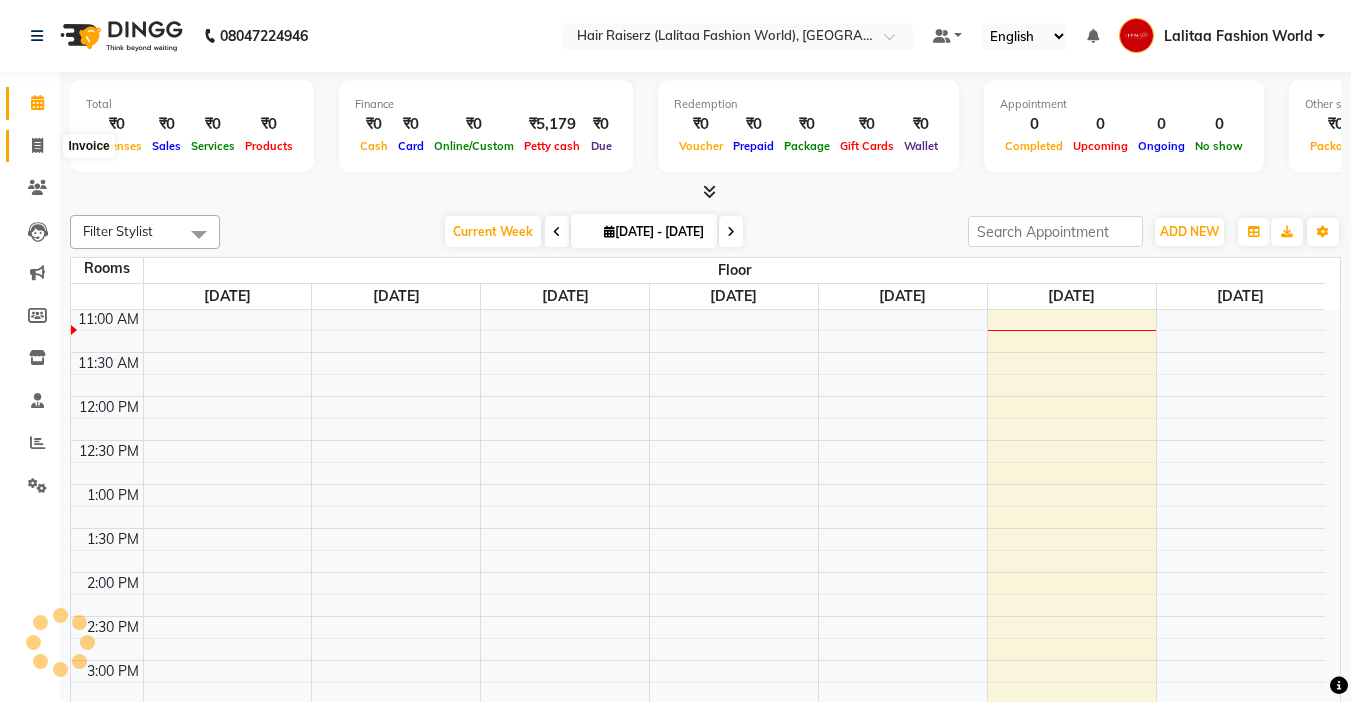 click 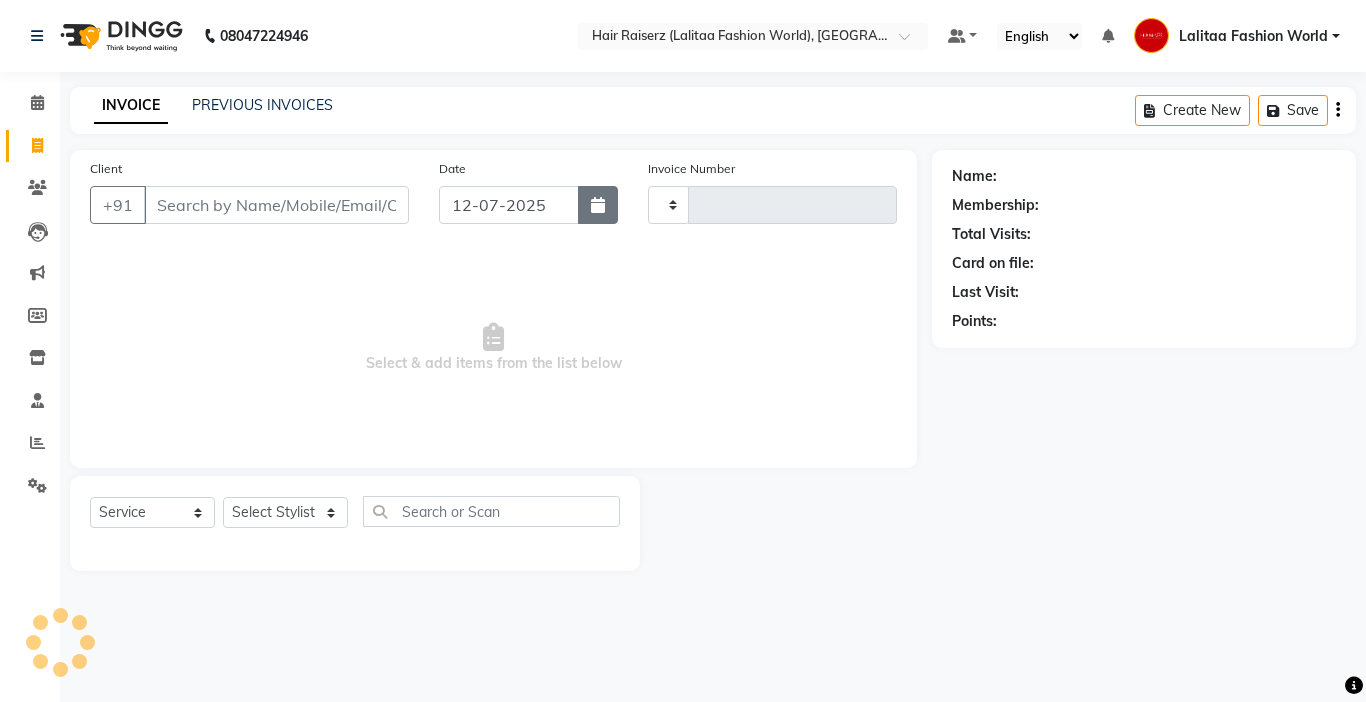 click 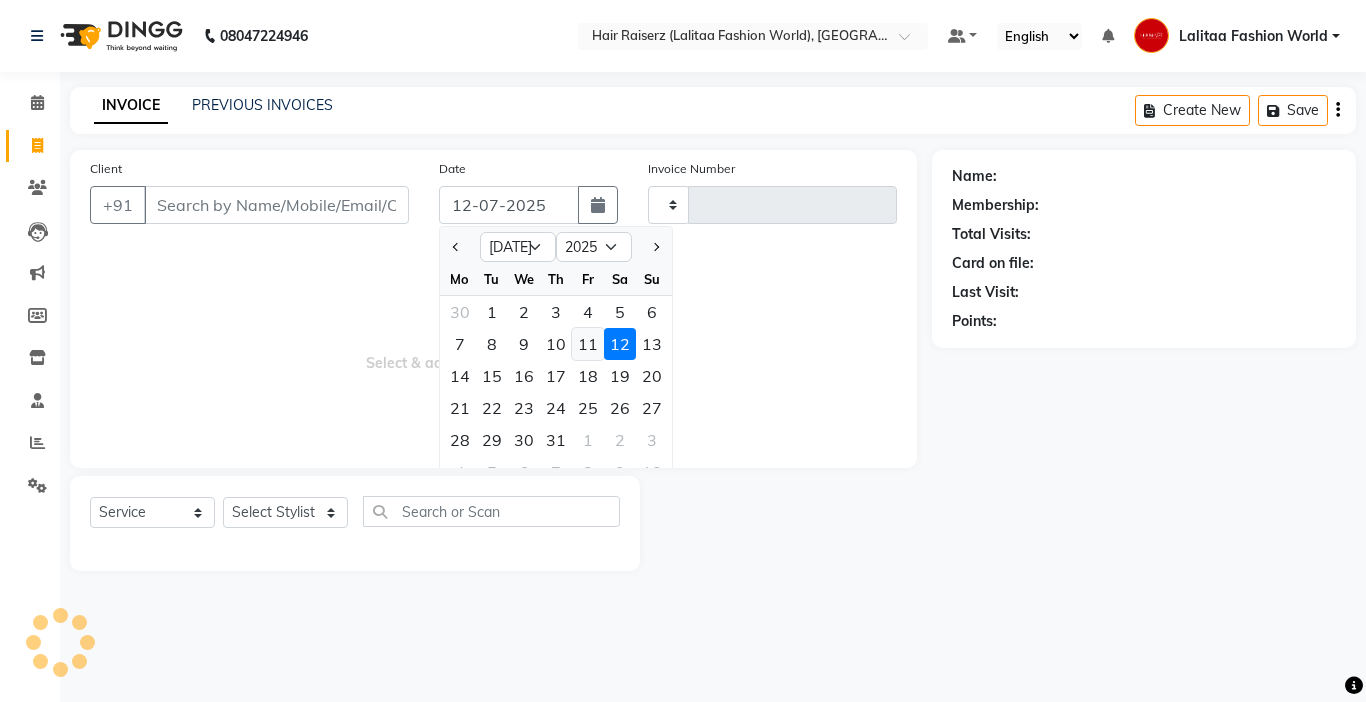 click on "11" 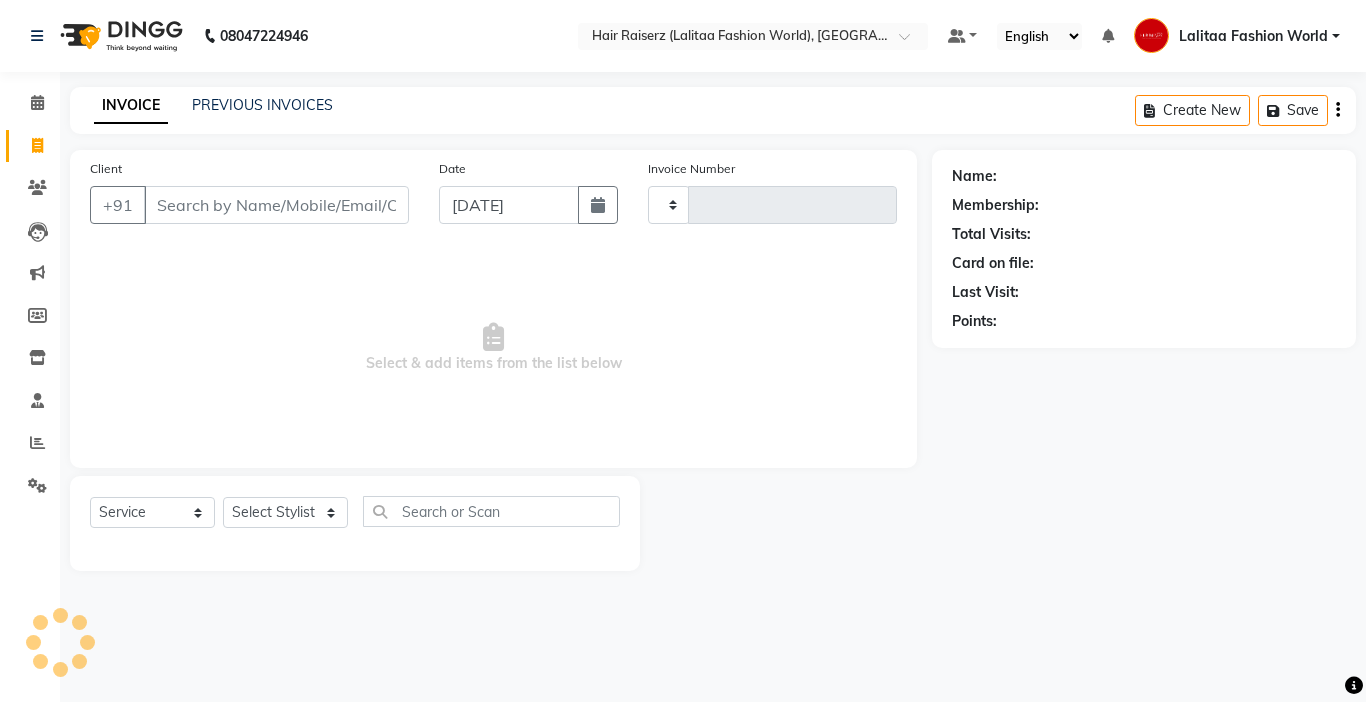 type on "0685" 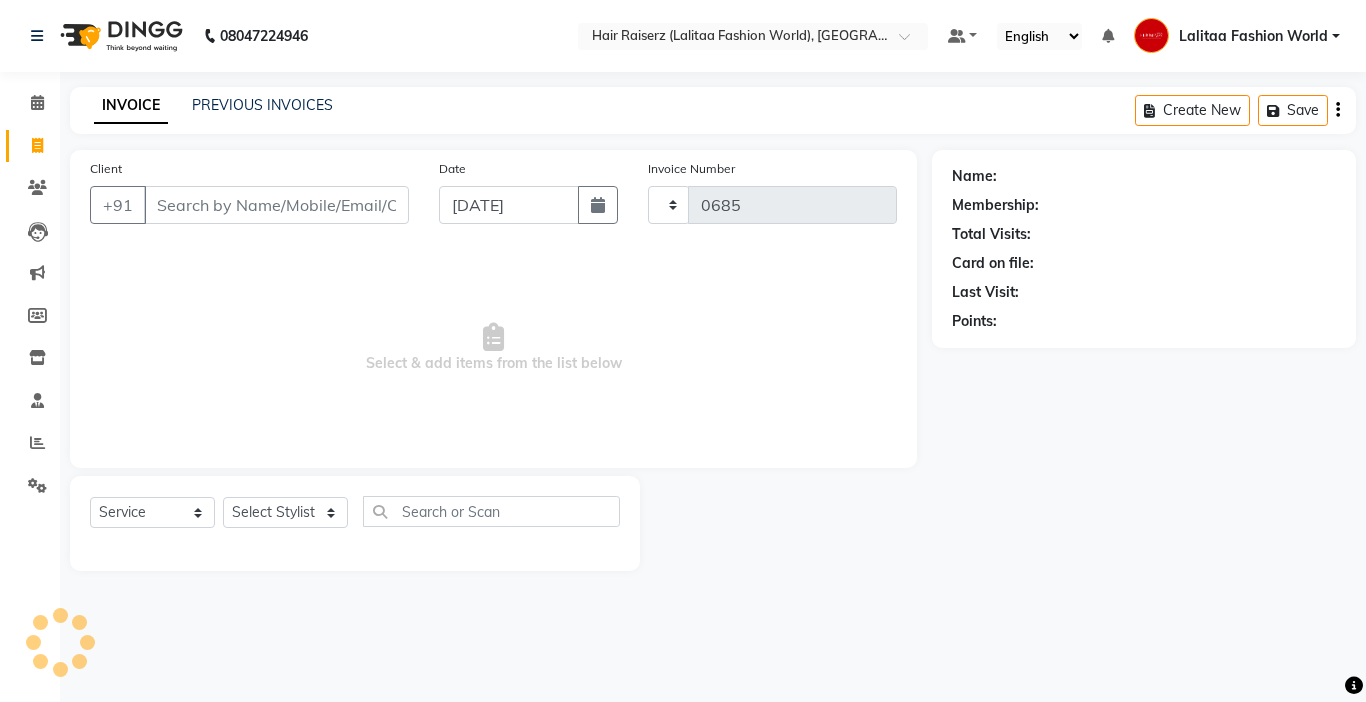 select on "7098" 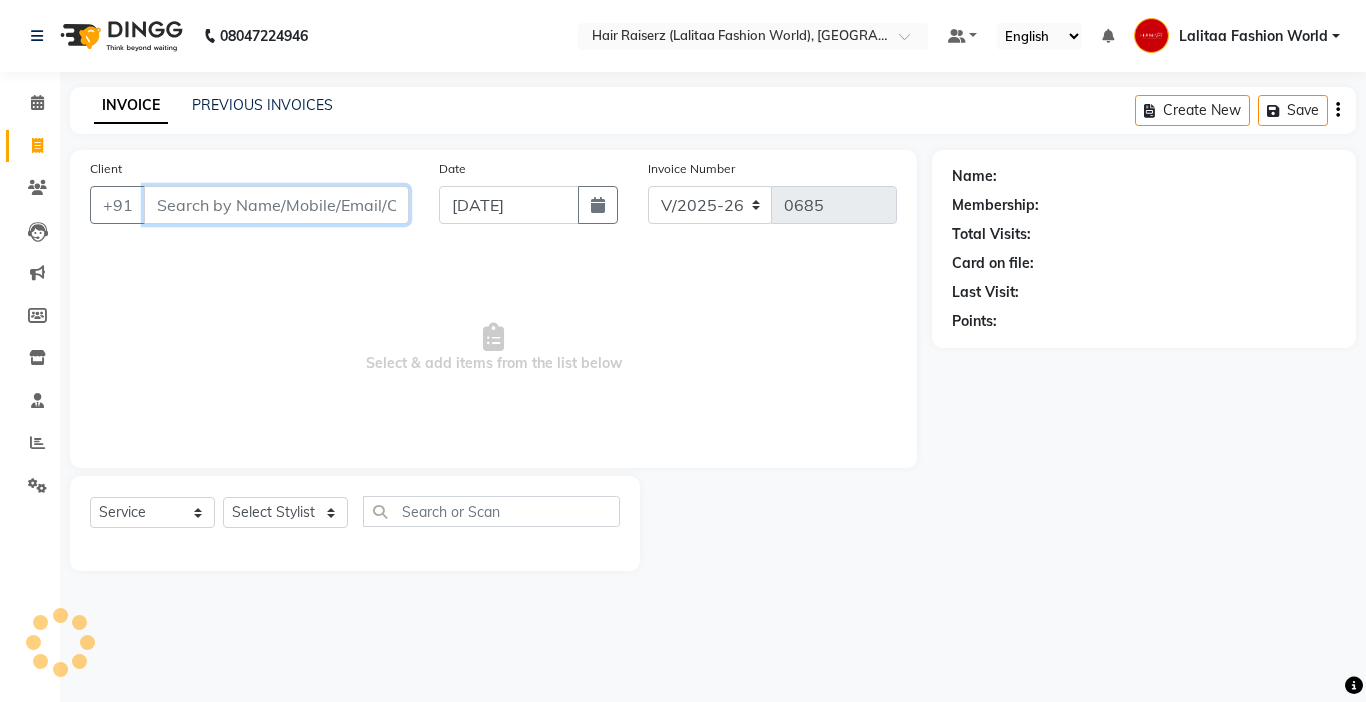 click on "Client" at bounding box center [276, 205] 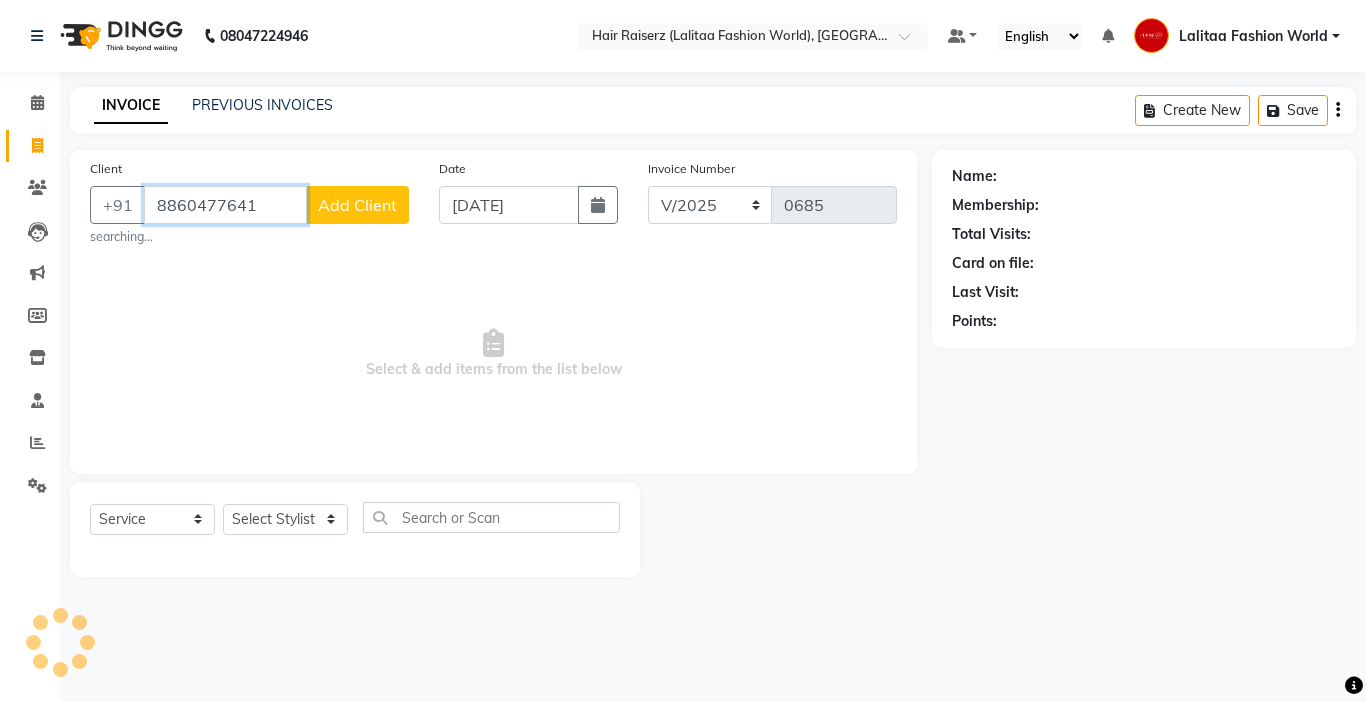 type on "8860477641" 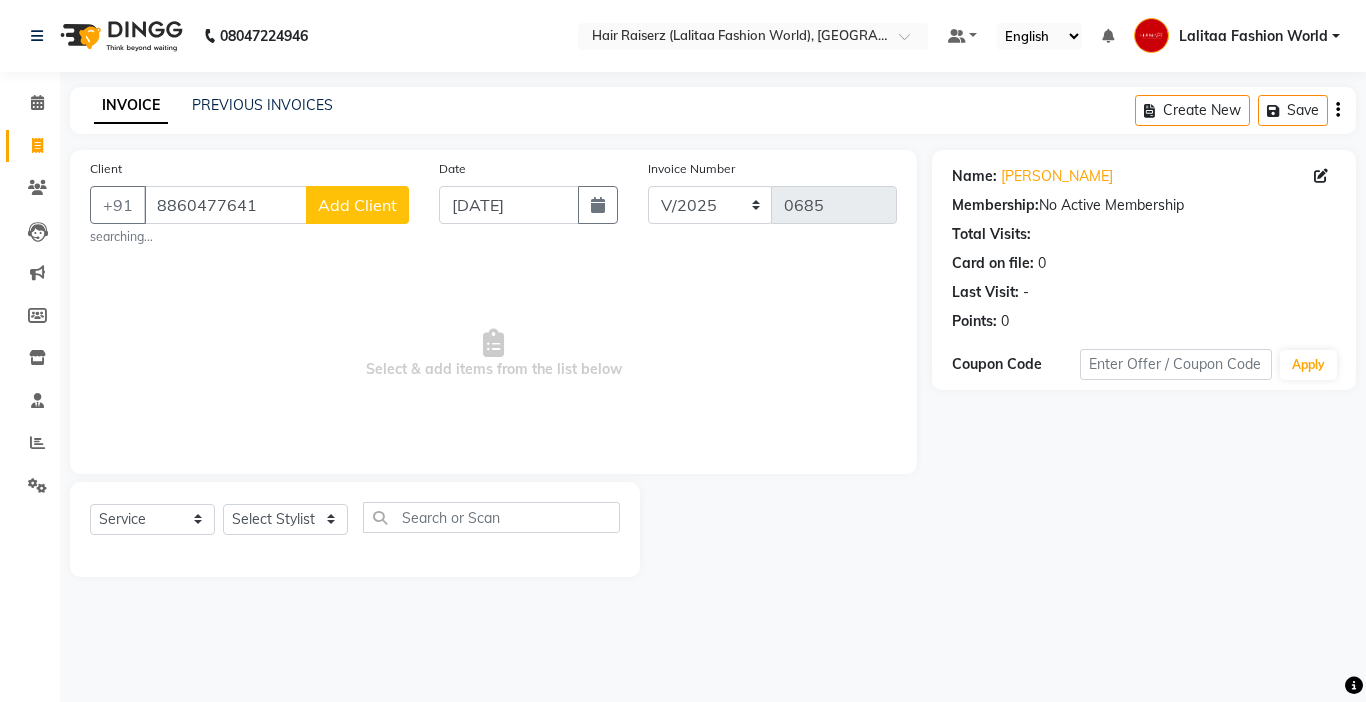 click on "Add Client" 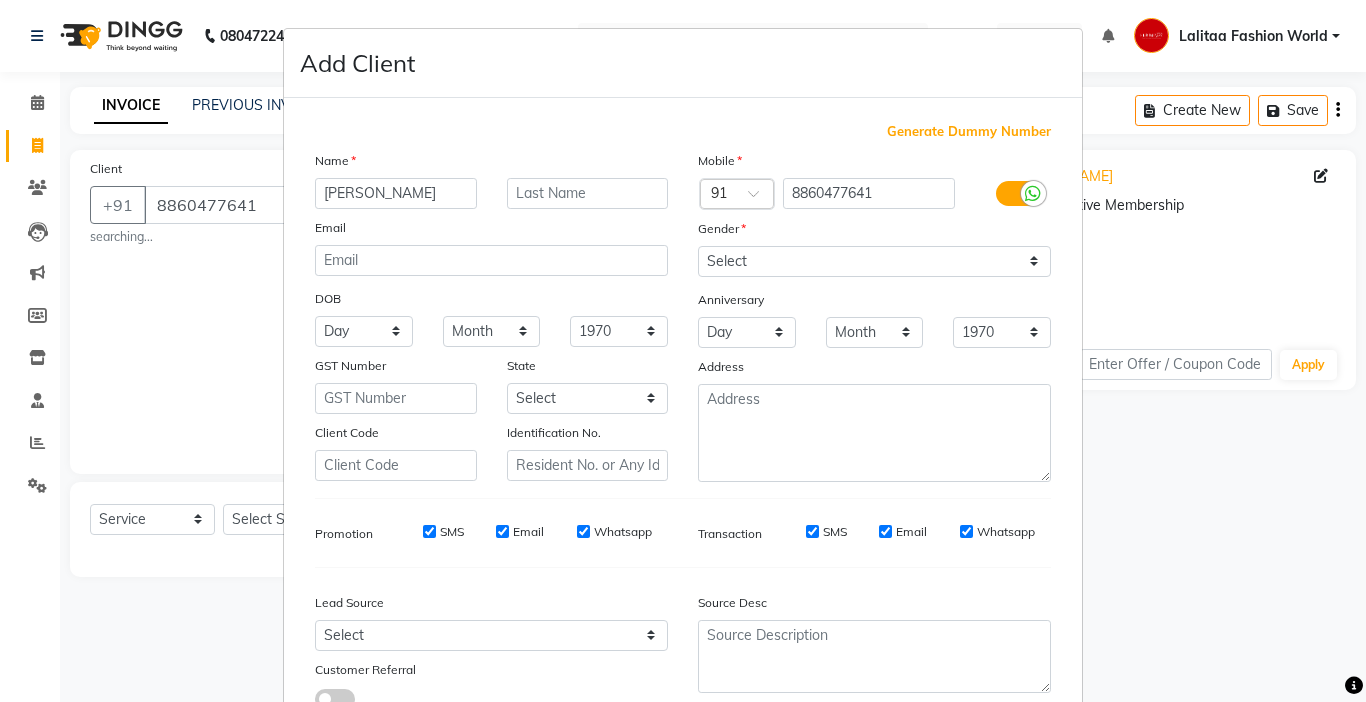 type on "[PERSON_NAME]" 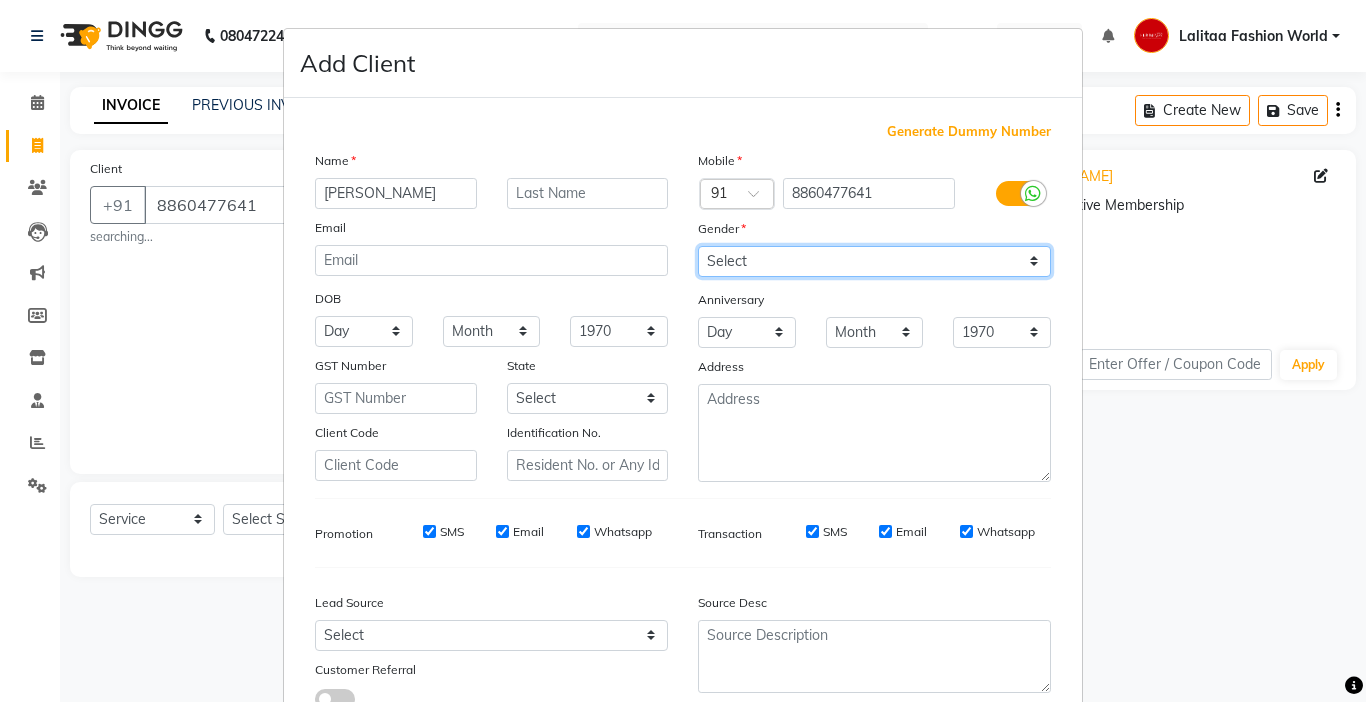 click on "Select Male Female Other Prefer Not To Say" at bounding box center [874, 261] 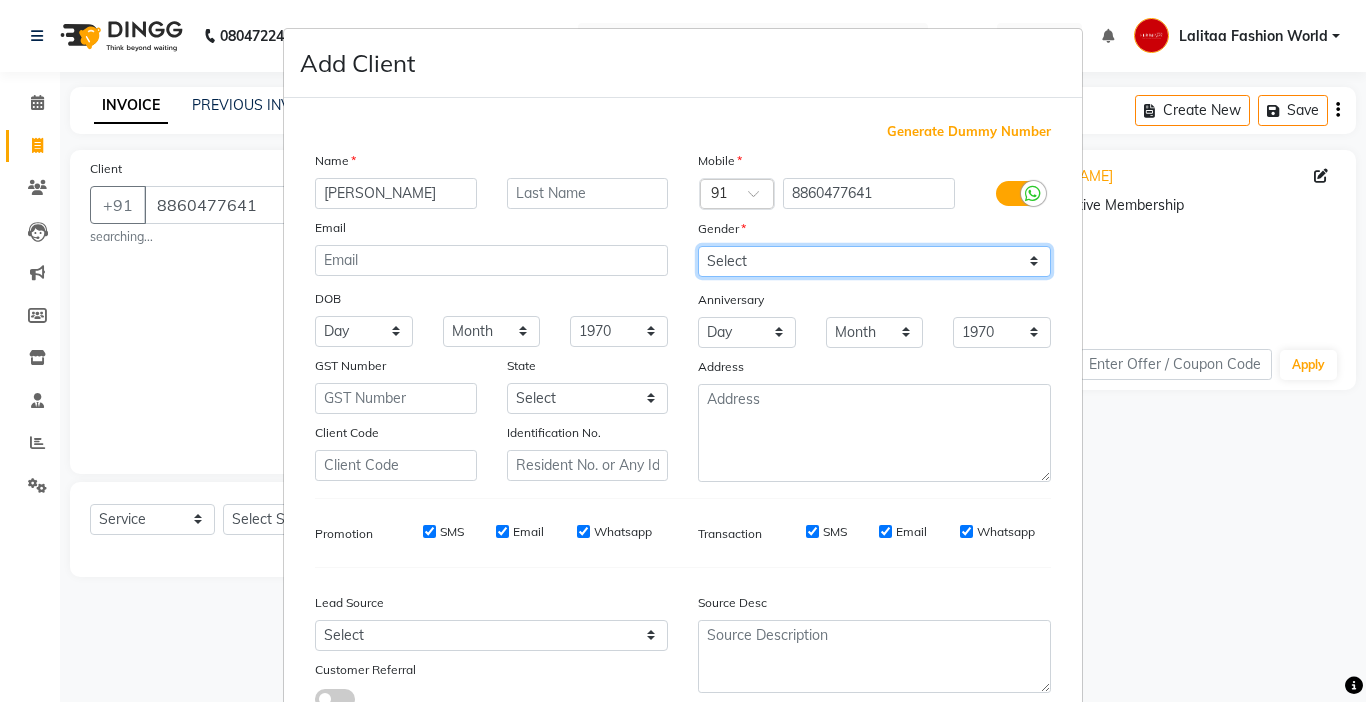 select on "female" 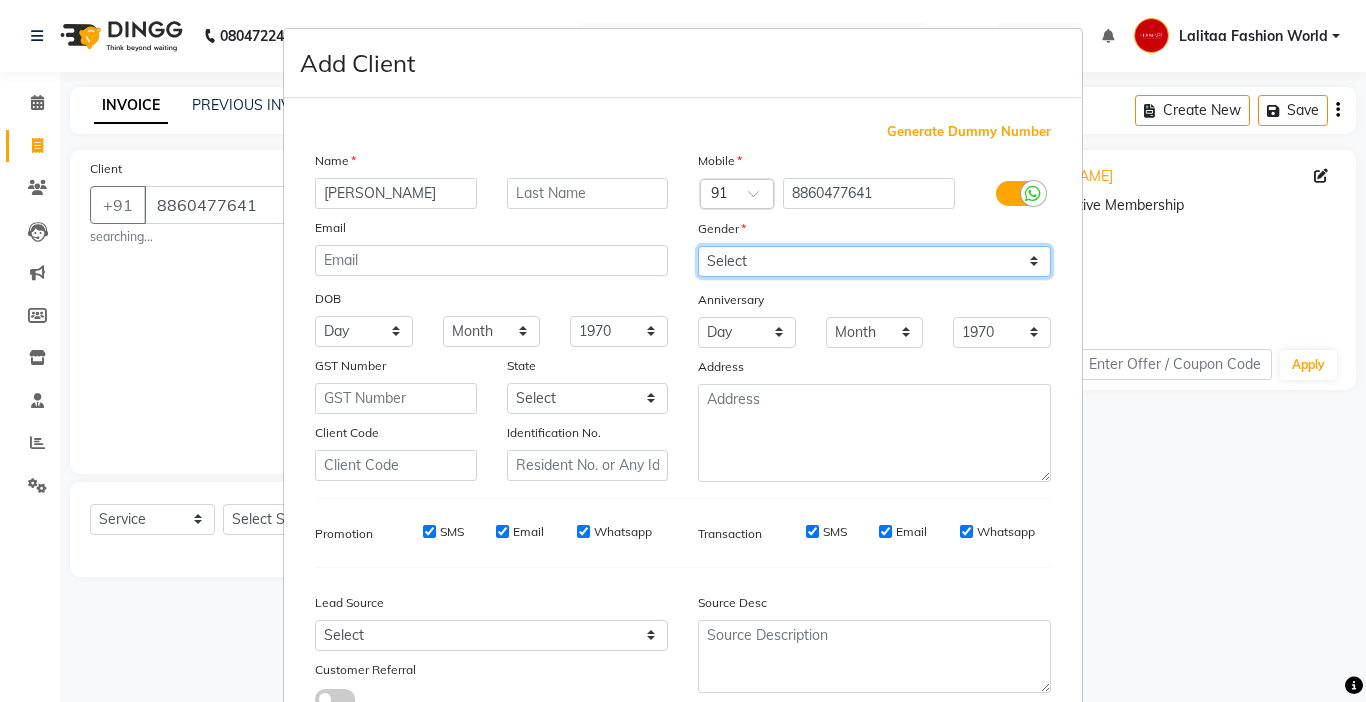 click on "Select Male Female Other Prefer Not To Say" at bounding box center (874, 261) 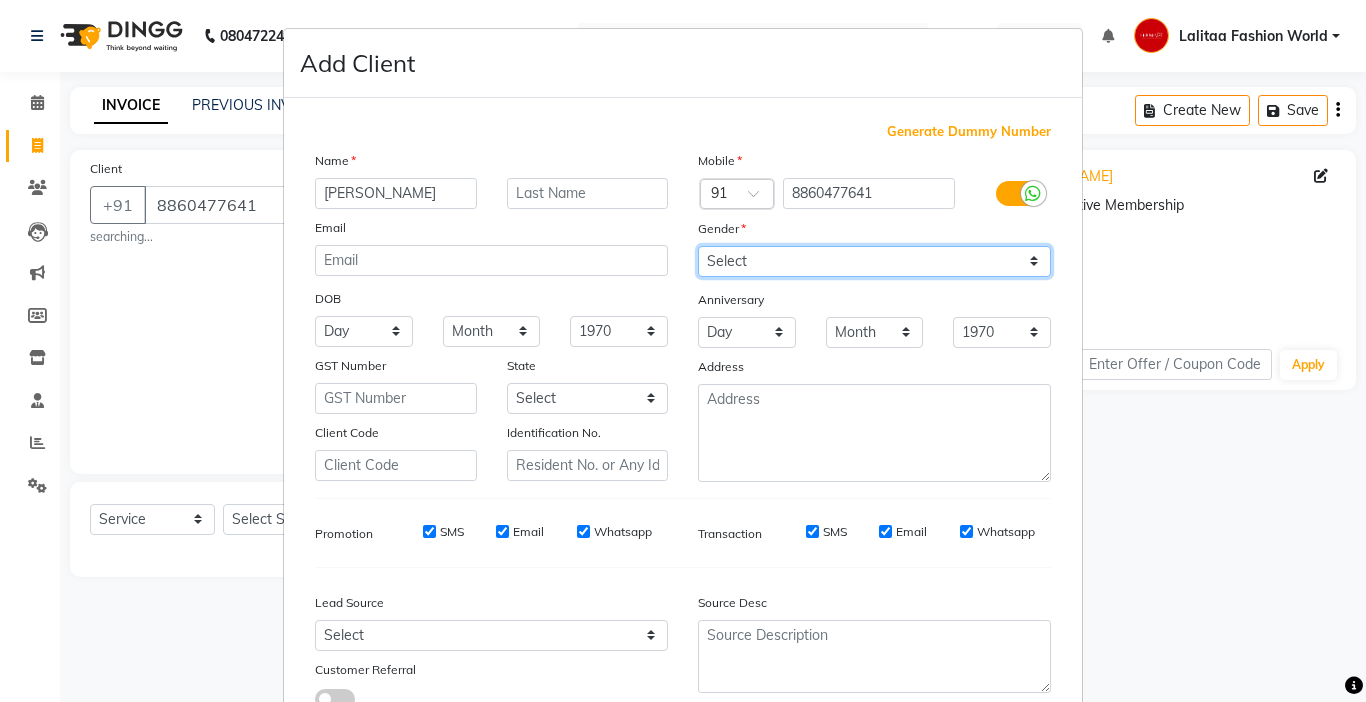 scroll, scrollTop: 147, scrollLeft: 0, axis: vertical 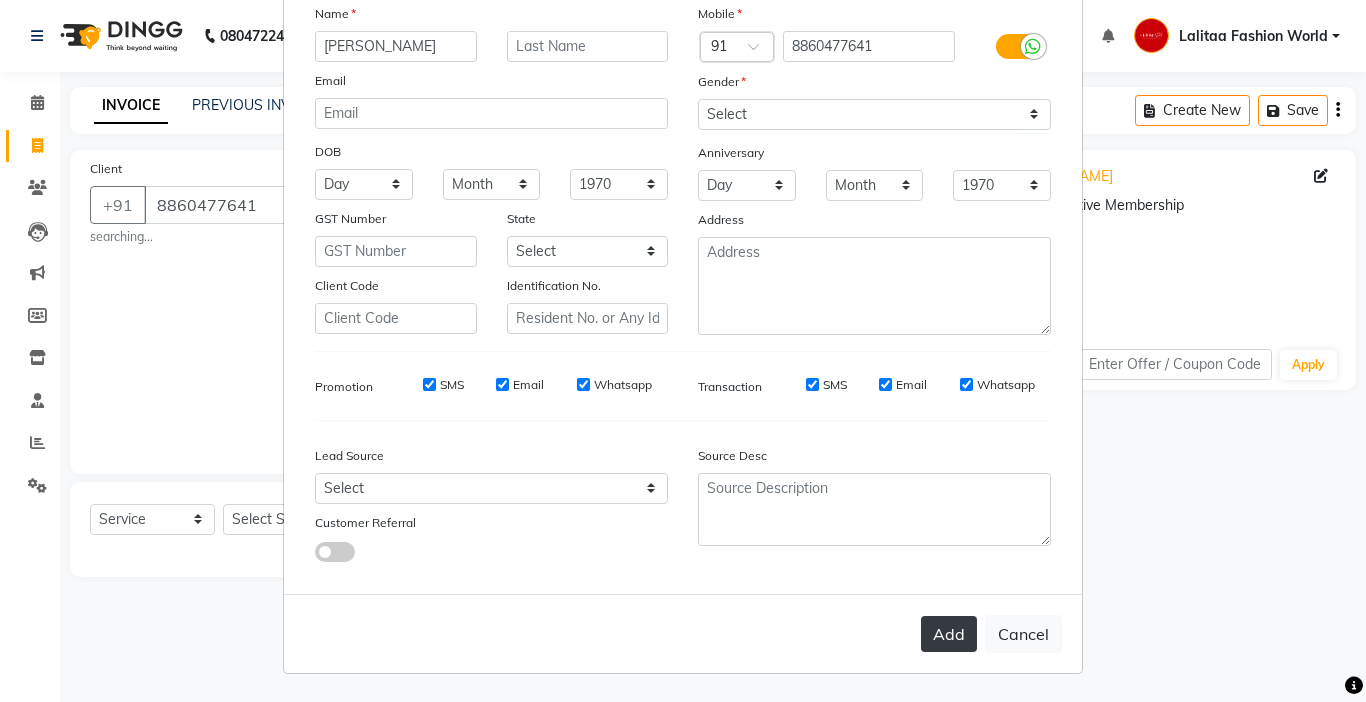 click on "Add" at bounding box center (949, 634) 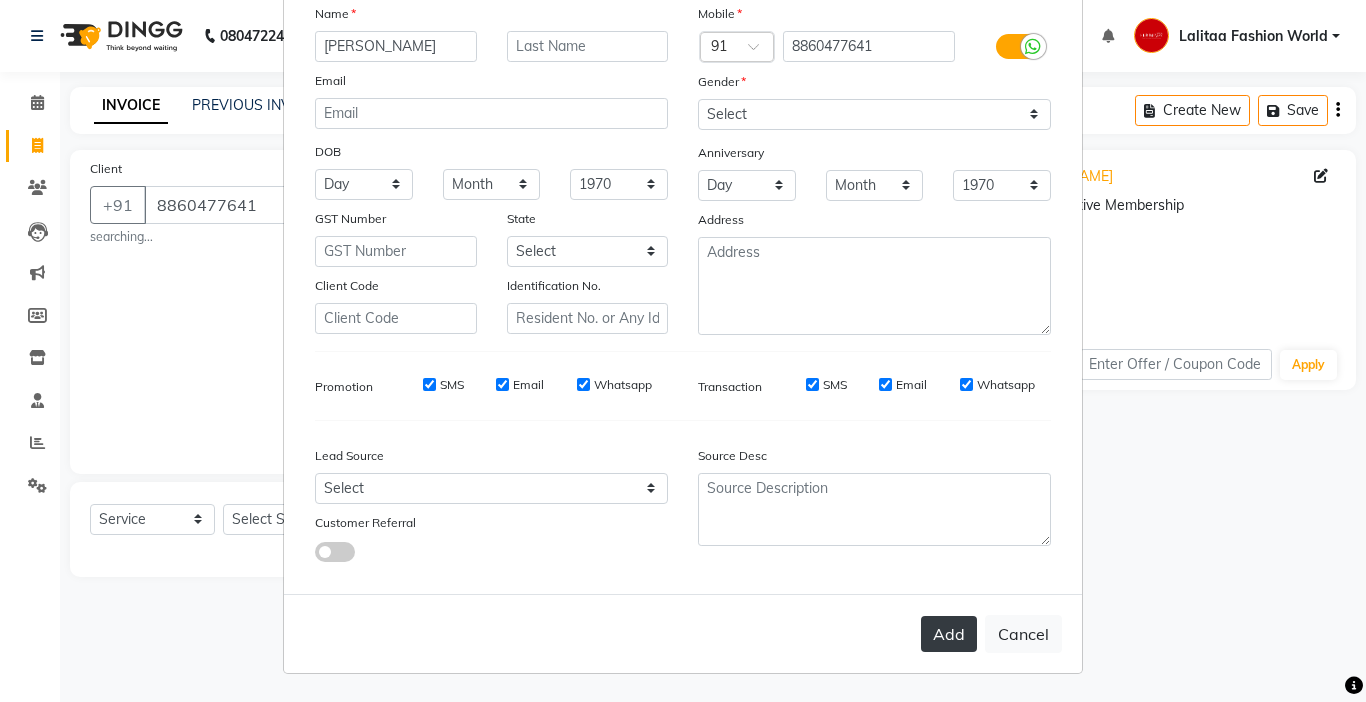 click on "Add" at bounding box center (949, 634) 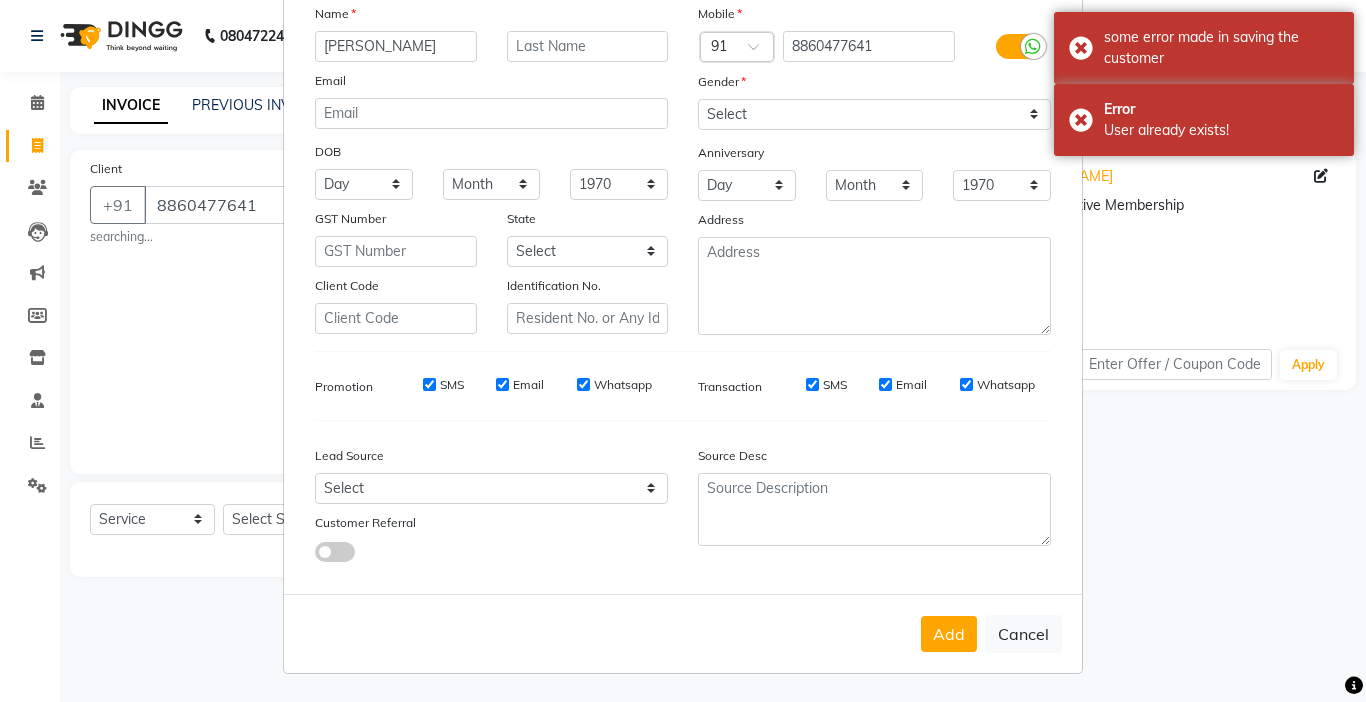 click on "Add Client Generate Dummy Number Name Anchal Email DOB Day 01 02 03 04 05 06 07 08 09 10 11 12 13 14 15 16 17 18 19 20 21 22 23 24 25 26 27 28 29 30 31 Month January February March April May June July August September October November December 1940 1941 1942 1943 1944 1945 1946 1947 1948 1949 1950 1951 1952 1953 1954 1955 1956 1957 1958 1959 1960 1961 1962 1963 1964 1965 1966 1967 1968 1969 1970 1971 1972 1973 1974 1975 1976 1977 1978 1979 1980 1981 1982 1983 1984 1985 1986 1987 1988 1989 1990 1991 1992 1993 1994 1995 1996 1997 1998 1999 2000 2001 2002 2003 2004 2005 2006 2007 2008 2009 2010 2011 2012 2013 2014 2015 2016 2017 2018 2019 2020 2021 2022 2023 2024 GST Number State Select Andaman and Nicobar Islands Andhra Pradesh Arunachal Pradesh Assam Bihar Chandigarh Chhattisgarh Dadra and Nagar Haveli Daman and Diu Delhi Goa Gujarat Haryana Himachal Pradesh Jammu and Kashmir Jharkhand Karnataka Kerala Lakshadweep Madhya Pradesh Maharashtra Manipur Meghalaya Mizoram Nagaland Odisha Pondicherry Punjab Rajasthan" at bounding box center [683, 351] 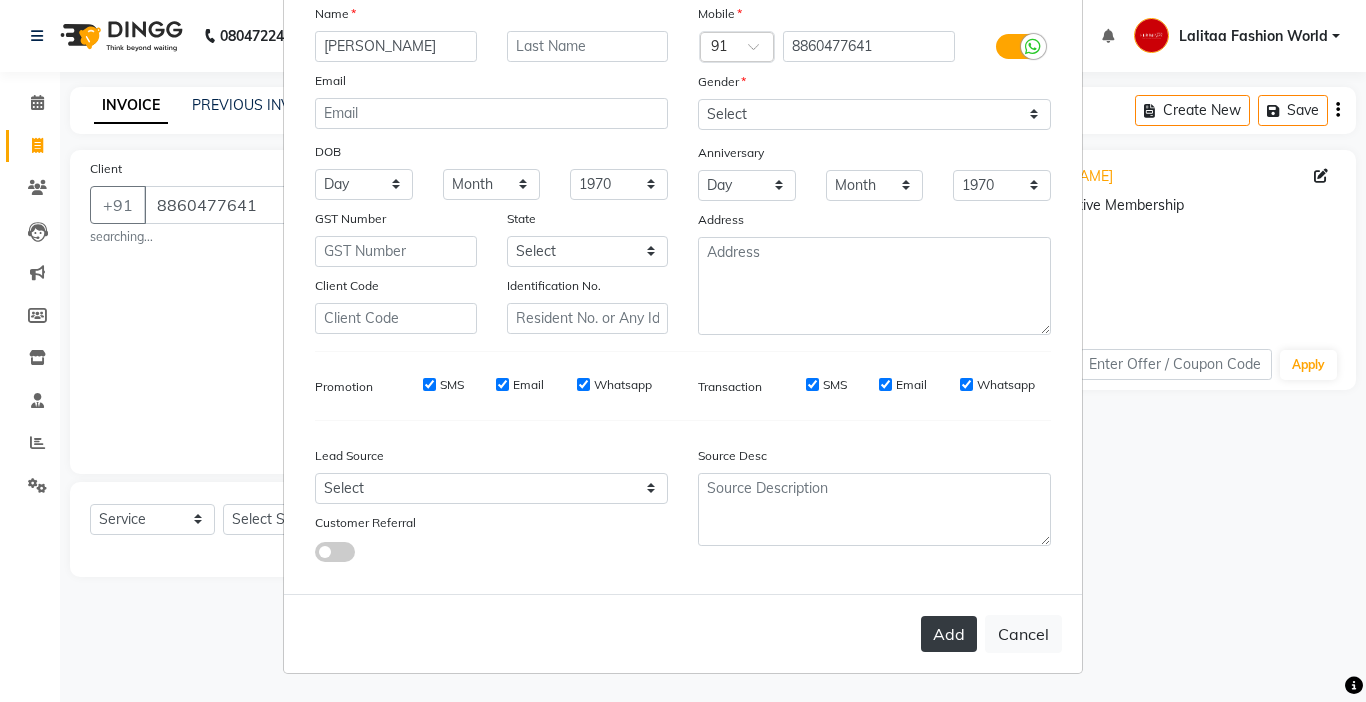 click on "Add" at bounding box center (949, 634) 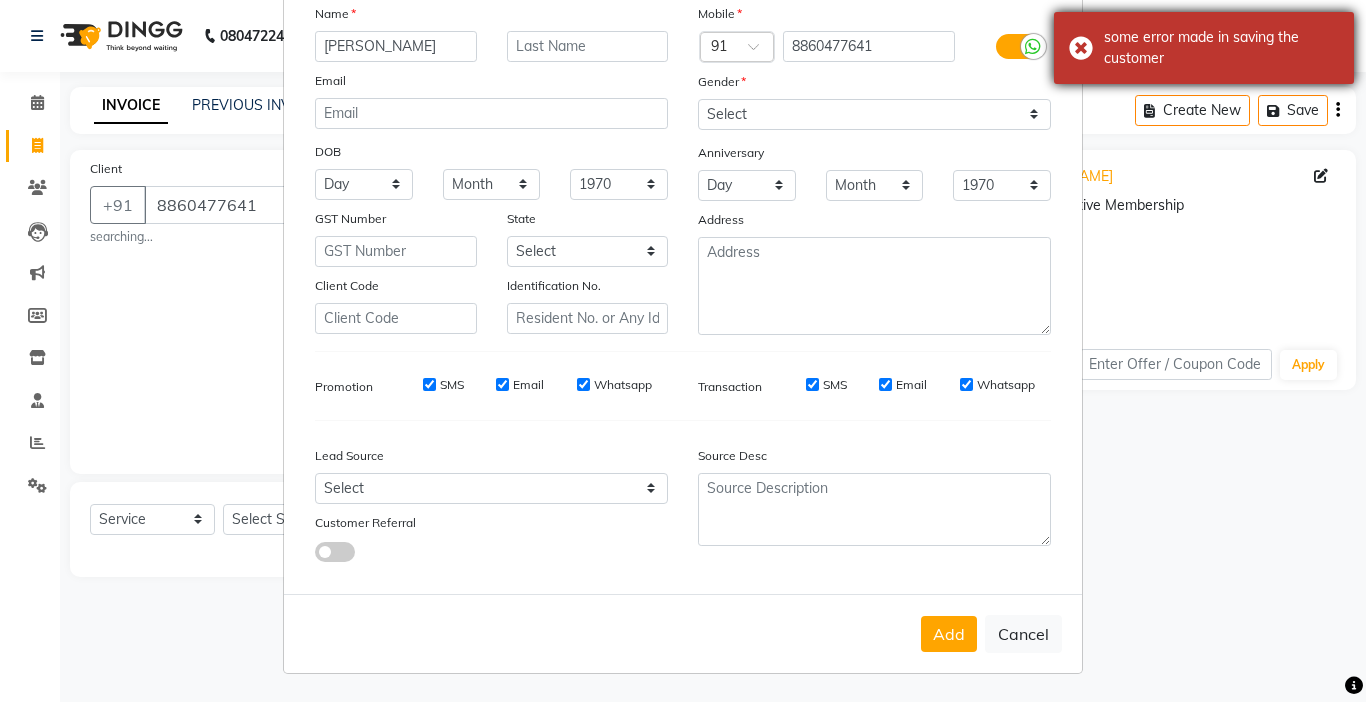 click on "some error made in saving the customer" at bounding box center [1204, 48] 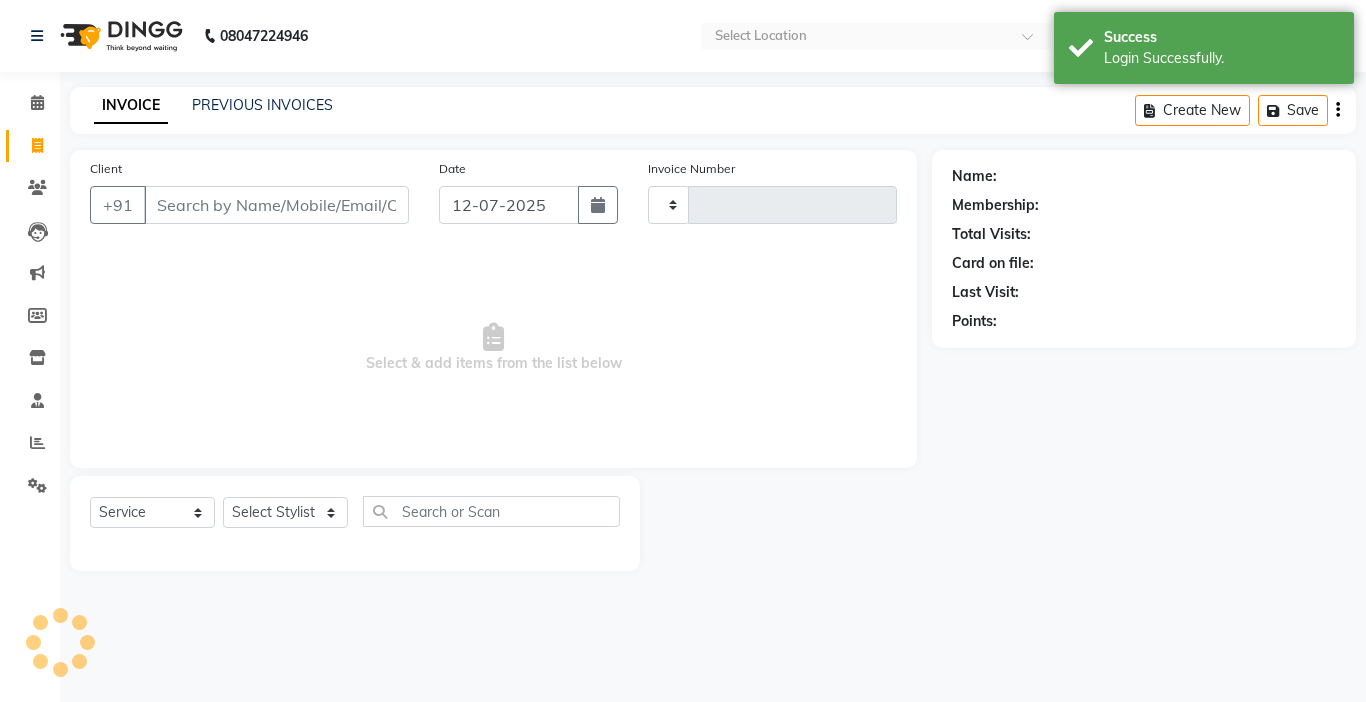 select on "service" 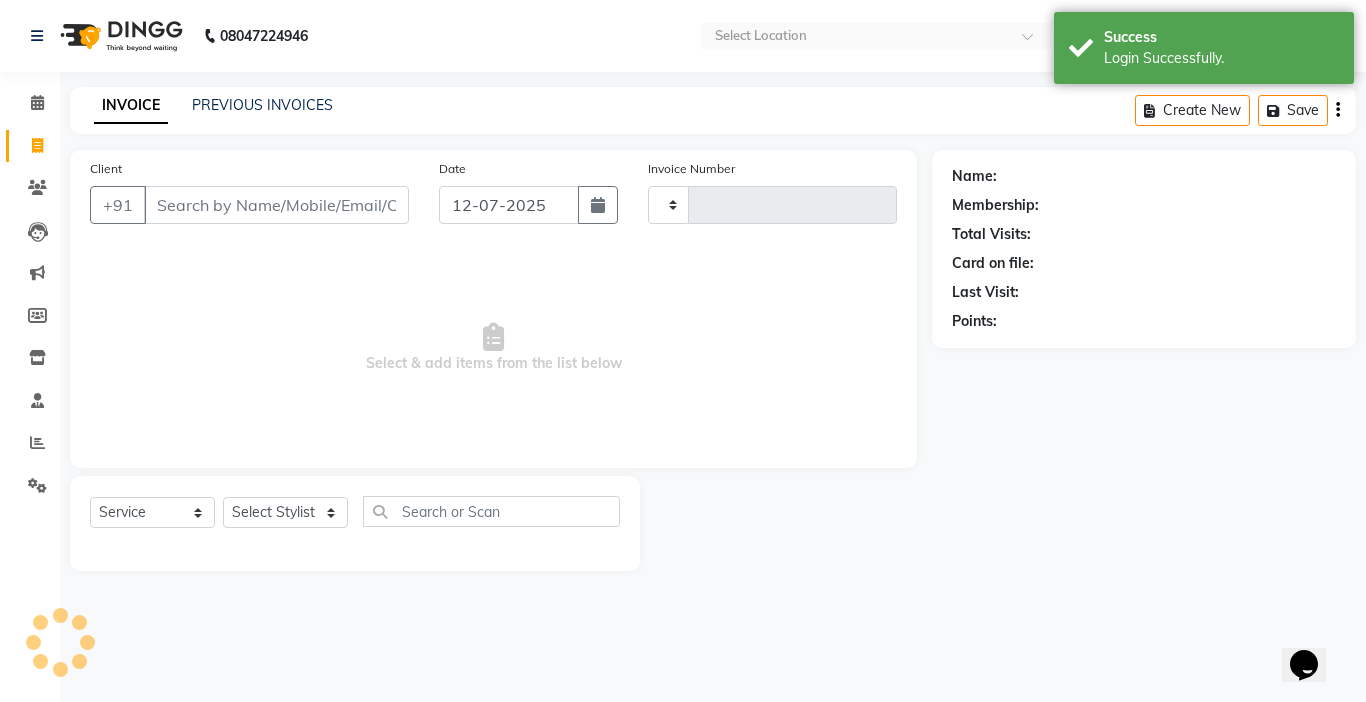 scroll, scrollTop: 0, scrollLeft: 0, axis: both 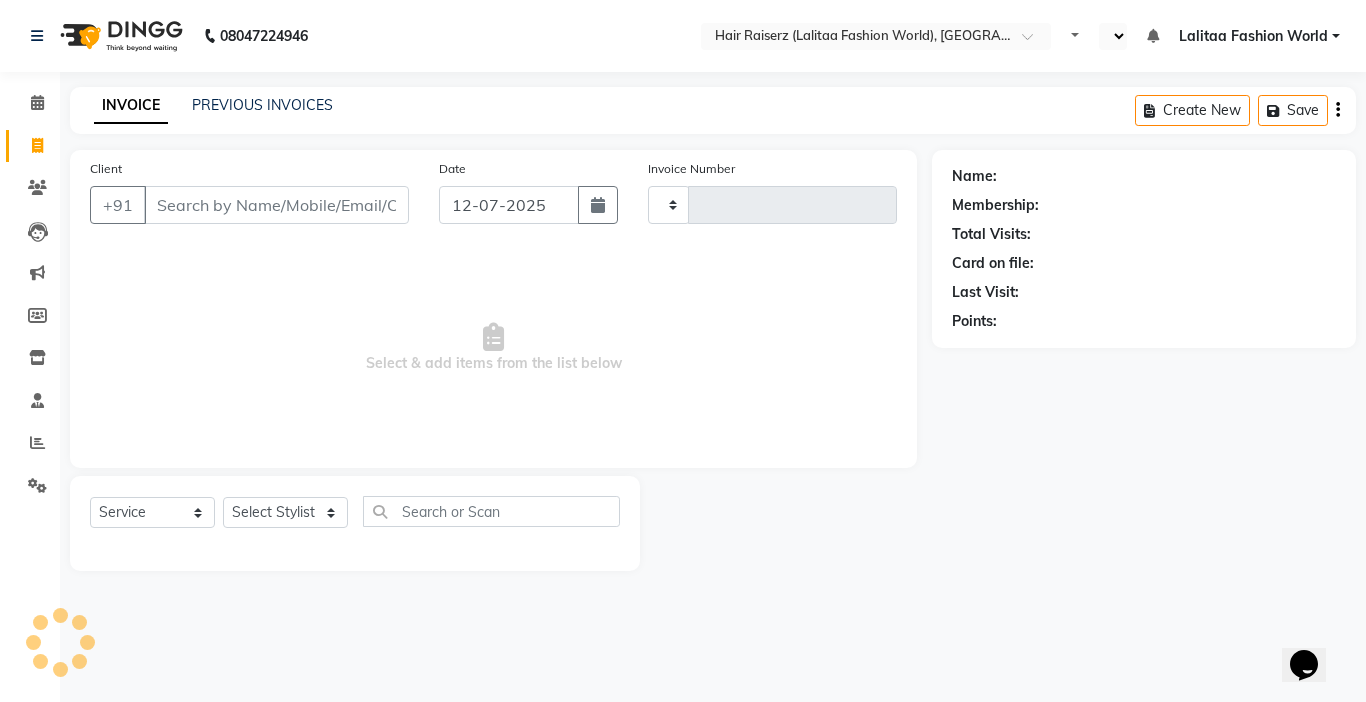 select on "en" 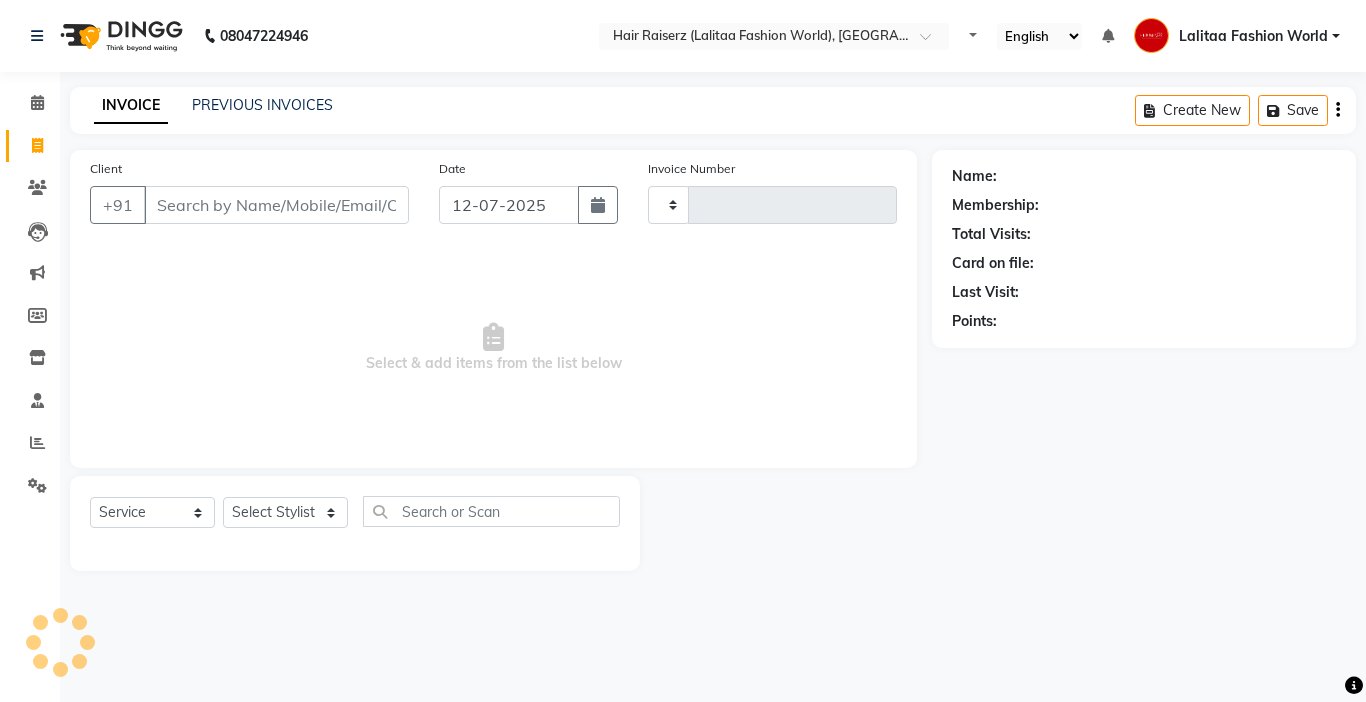 type on "0685" 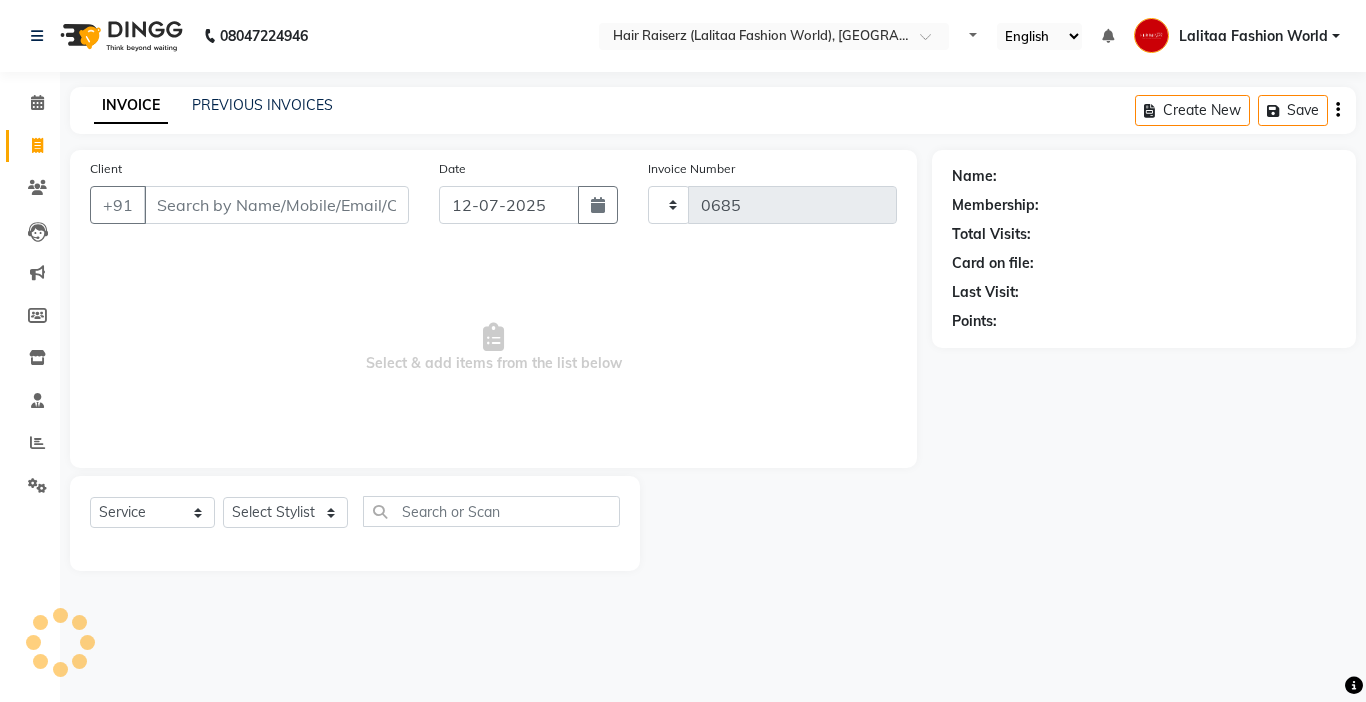 select on "7098" 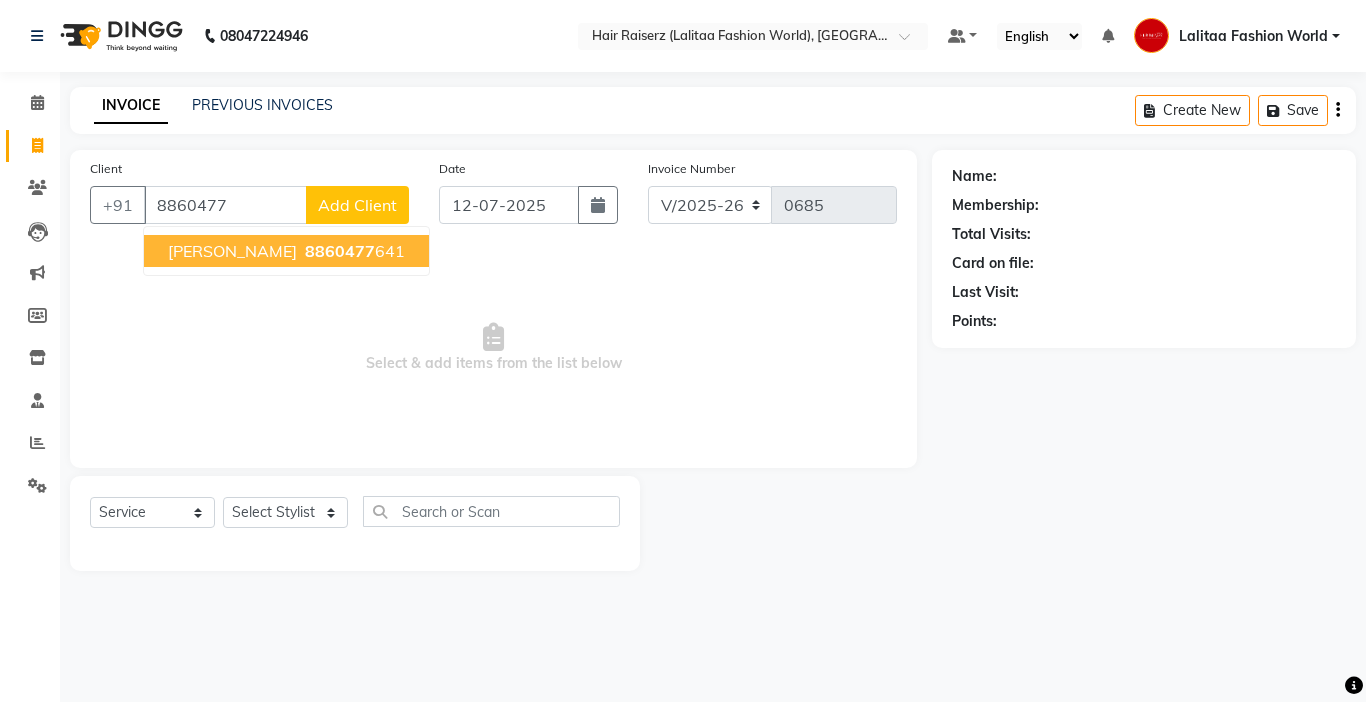 click on "8860477" at bounding box center (340, 251) 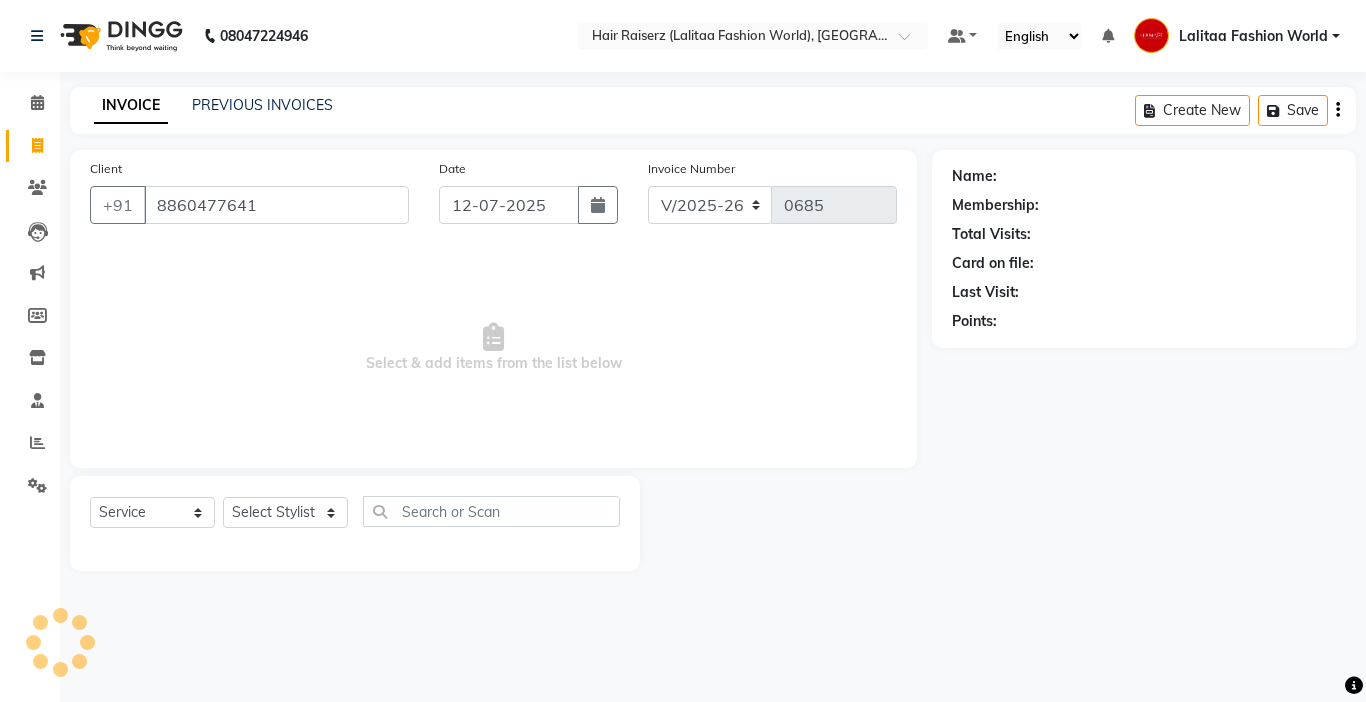 type on "8860477641" 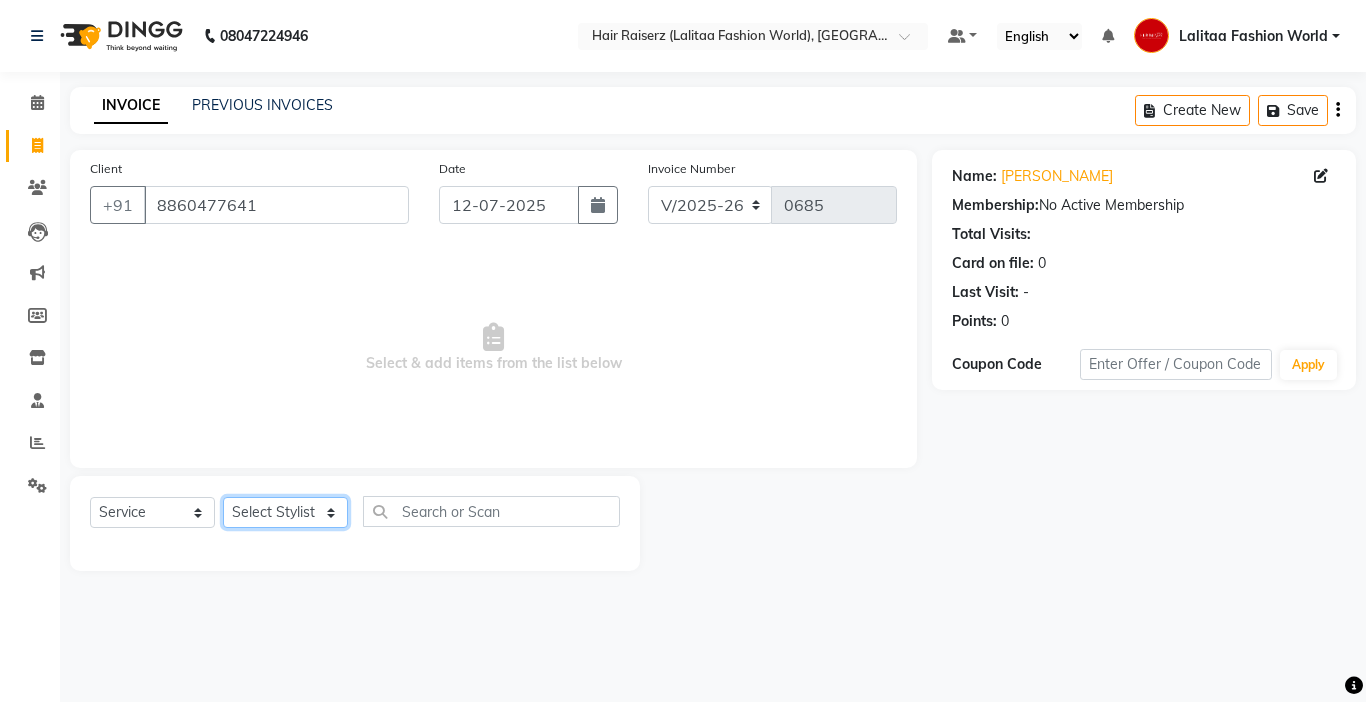 click on "Select Stylist" 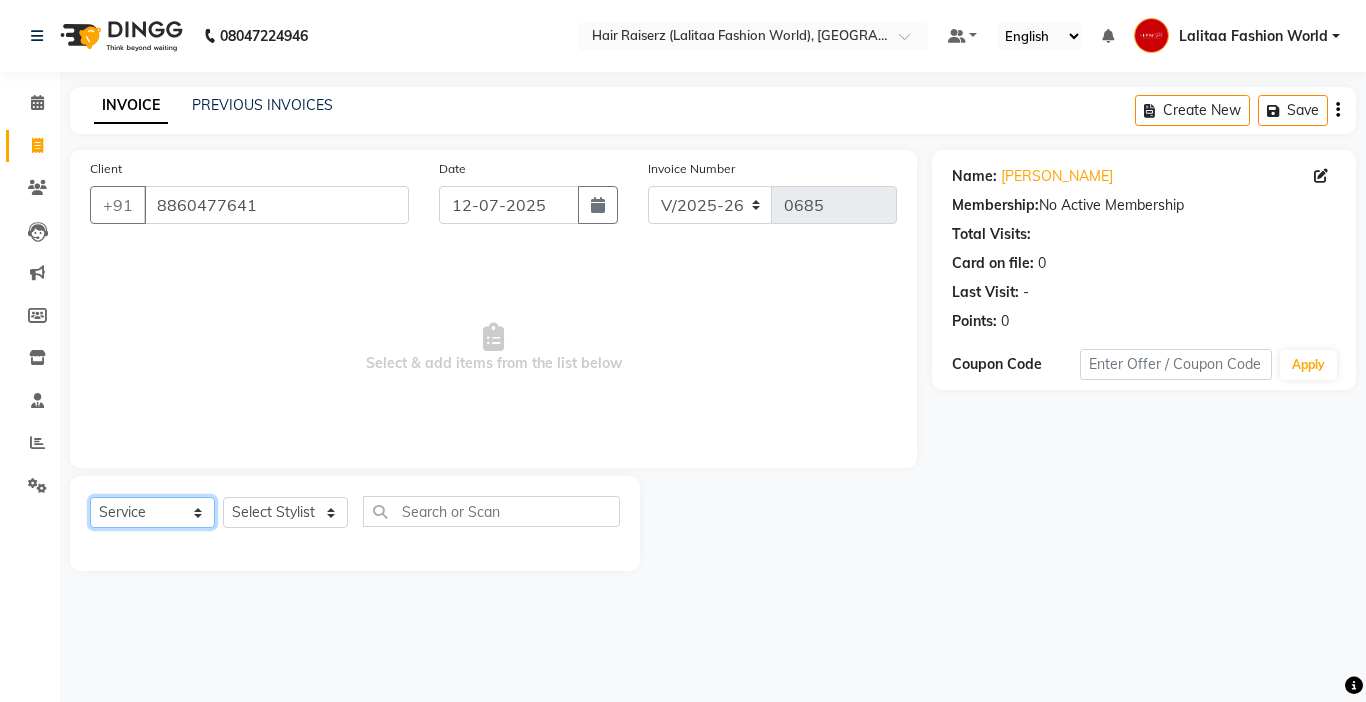 click on "Select  Service  Product  Membership  Package Voucher Prepaid Gift Card" 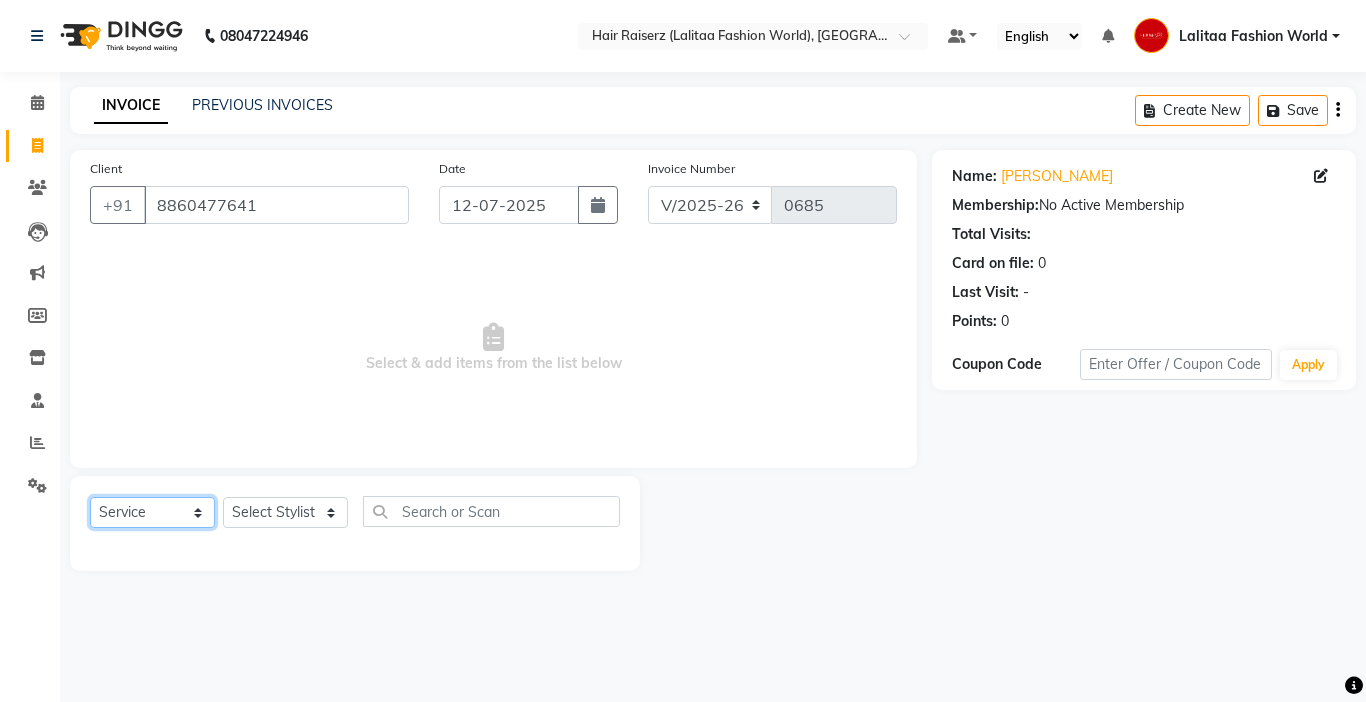 click on "Select  Service  Product  Membership  Package Voucher Prepaid Gift Card" 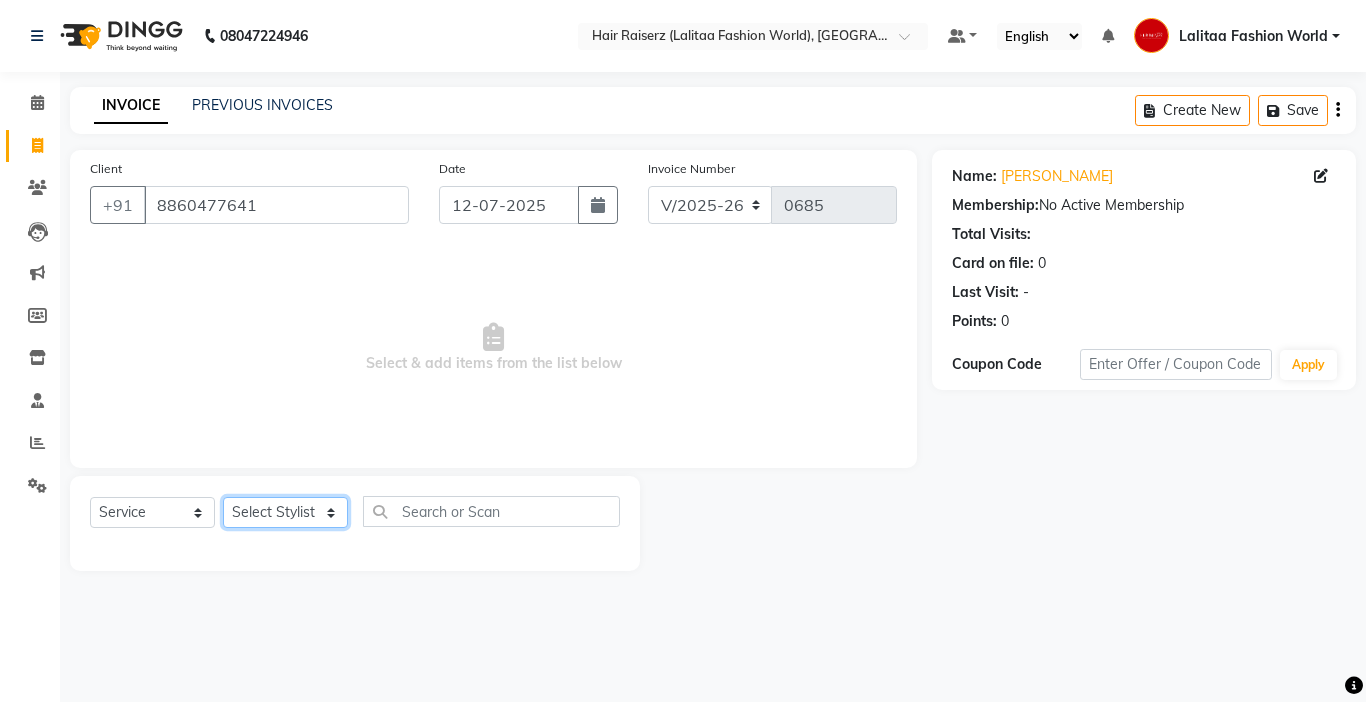 click on "Select Stylist" 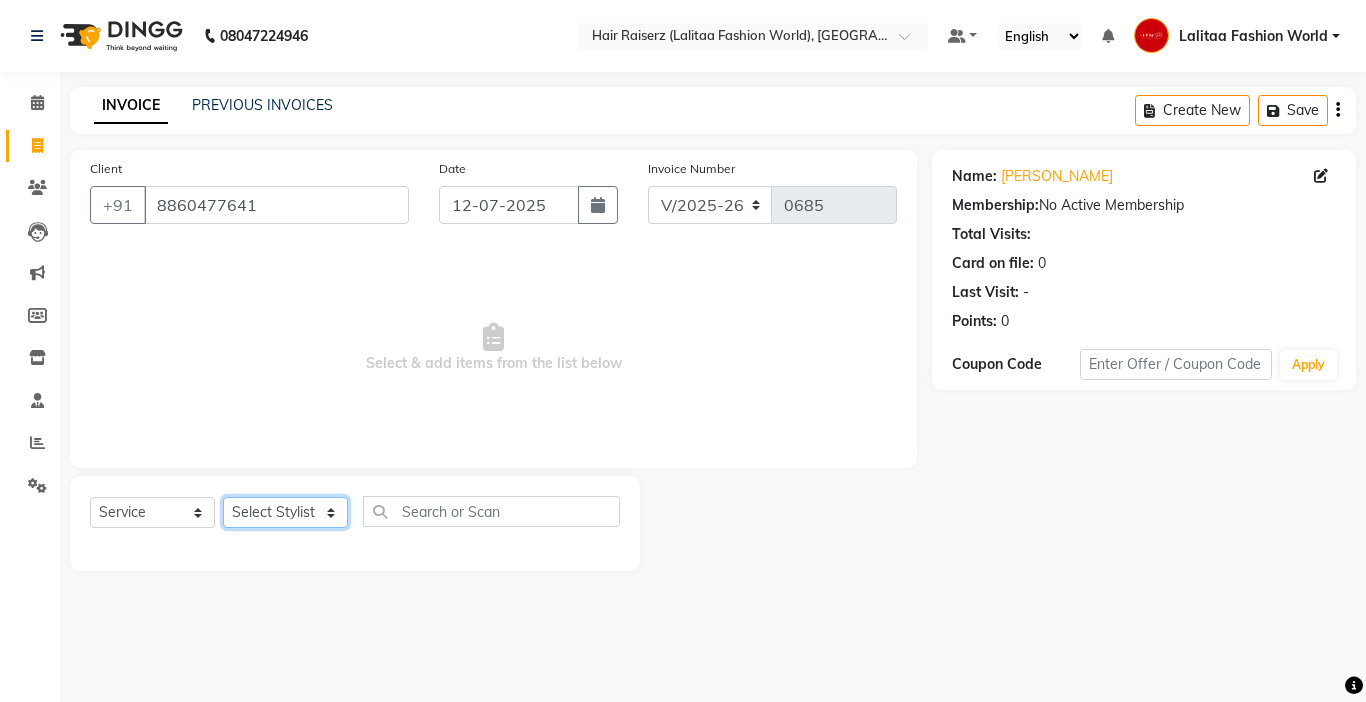 click on "Select Stylist" 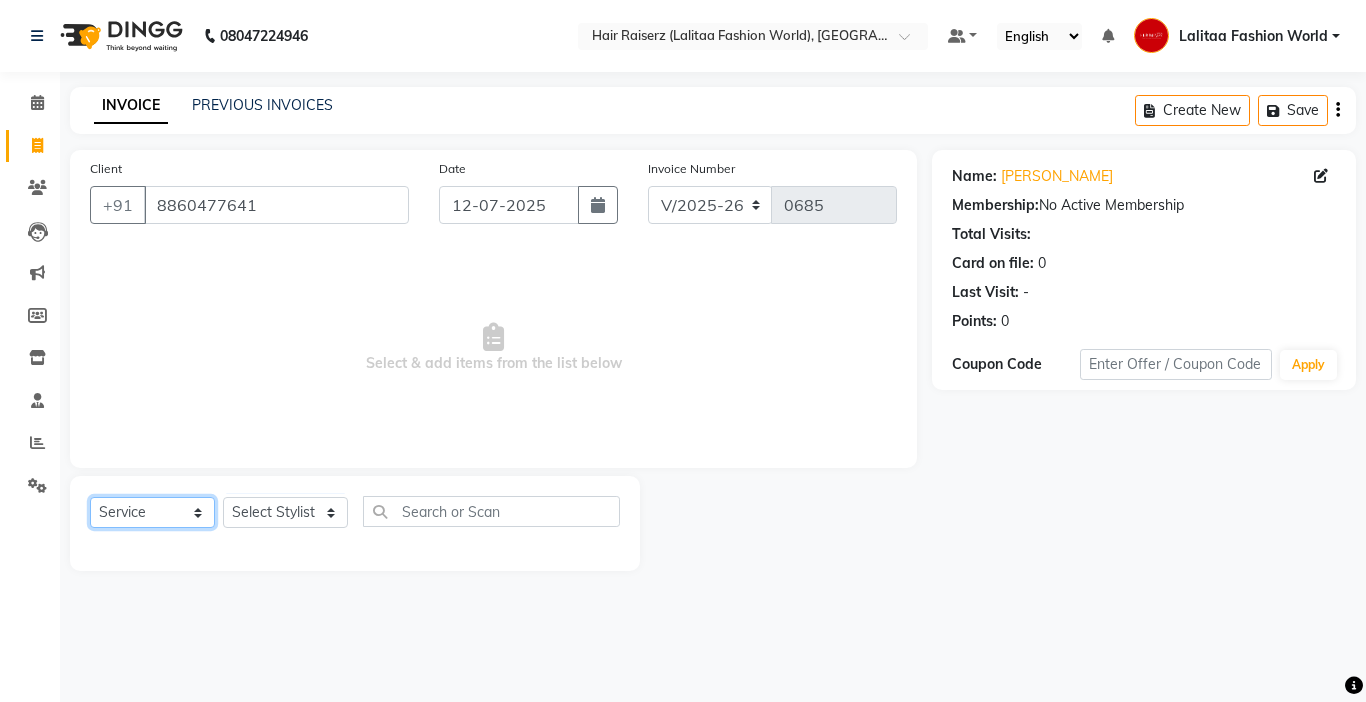 click on "Select  Service  Product  Membership  Package Voucher Prepaid Gift Card" 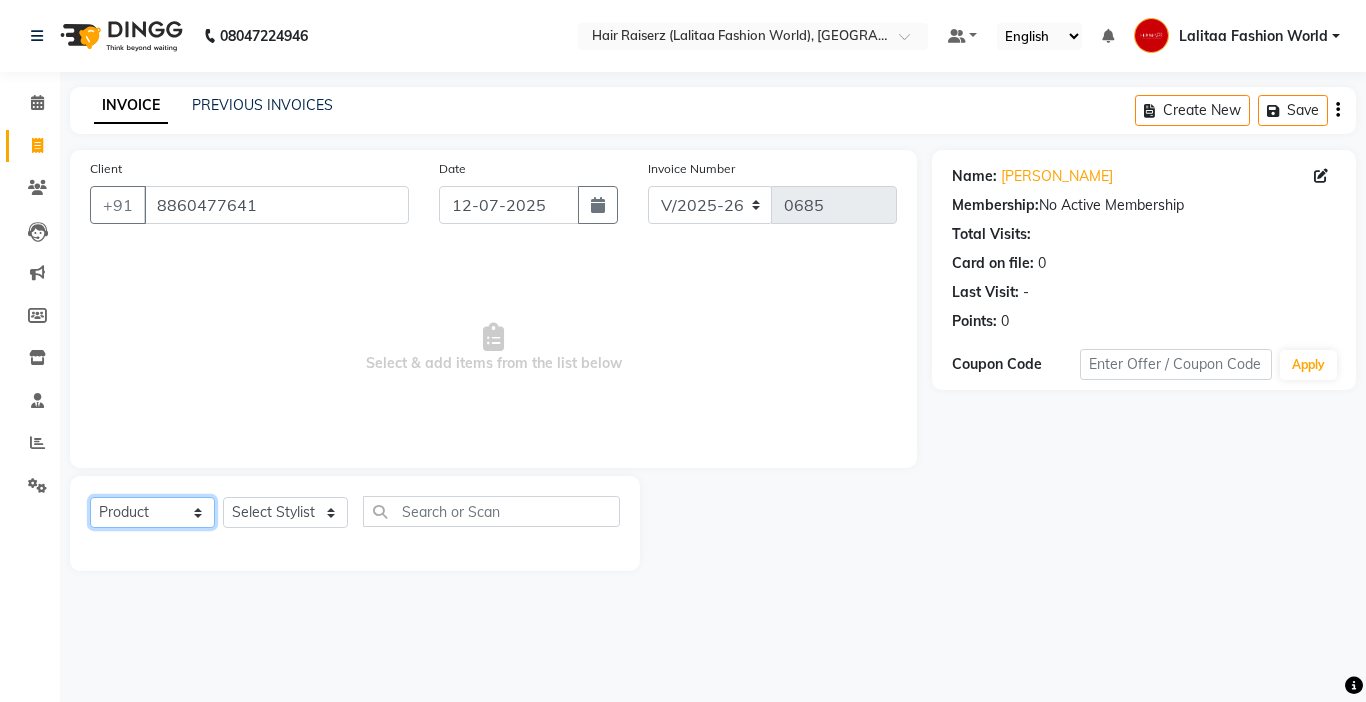 click on "Select  Service  Product  Membership  Package Voucher Prepaid Gift Card" 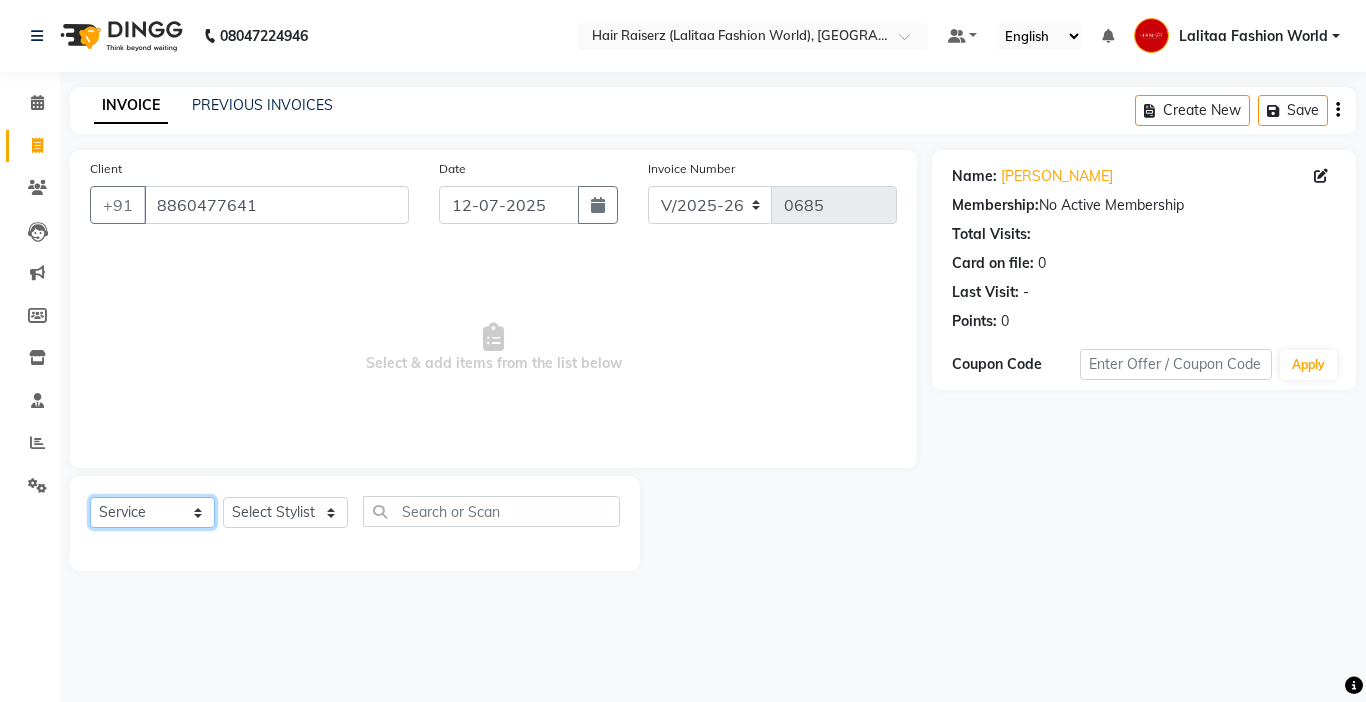 click on "Select  Service  Product  Membership  Package Voucher Prepaid Gift Card" 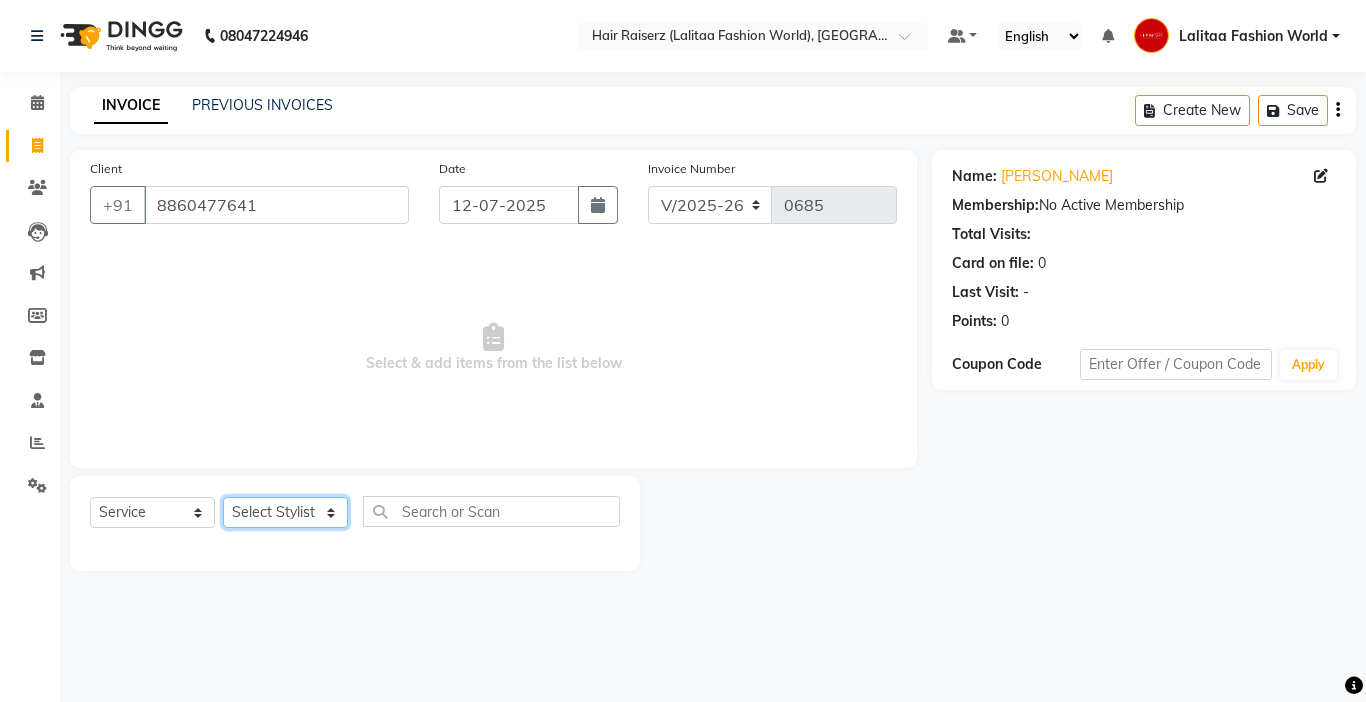 click on "Select Stylist" 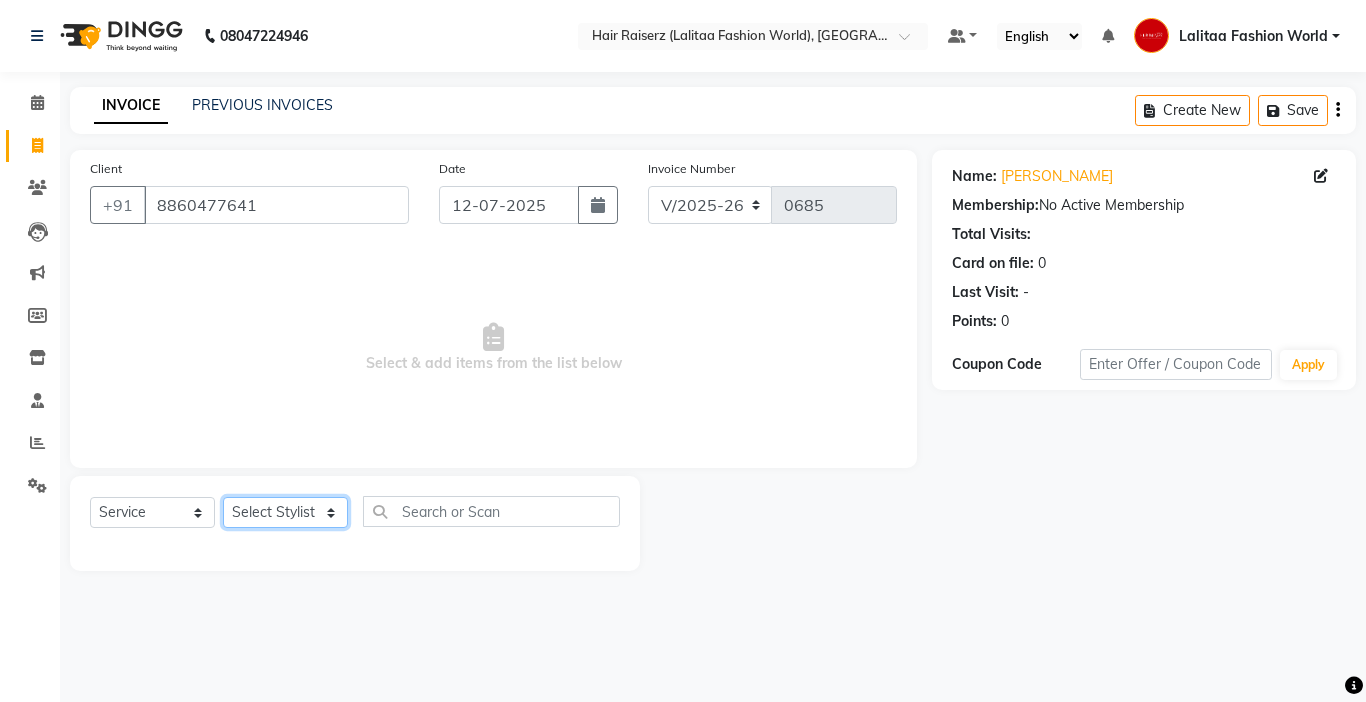 click on "Select Stylist" 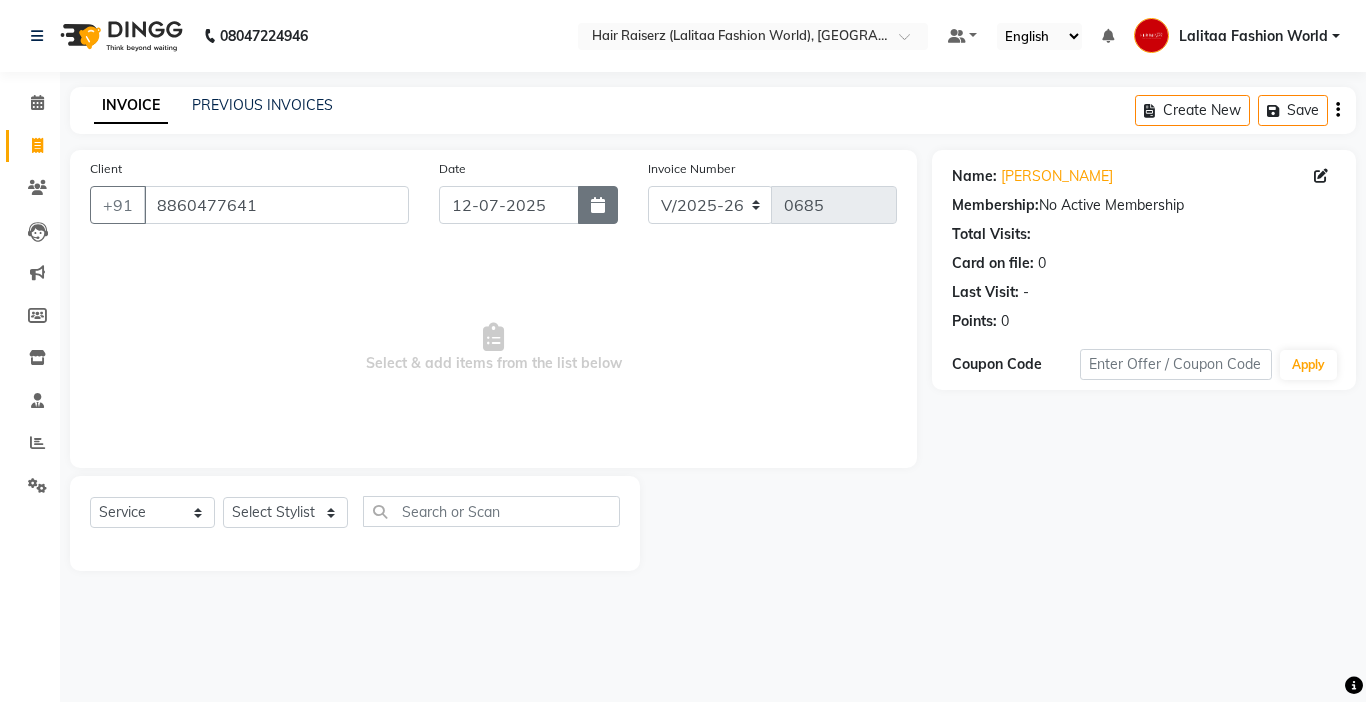 click 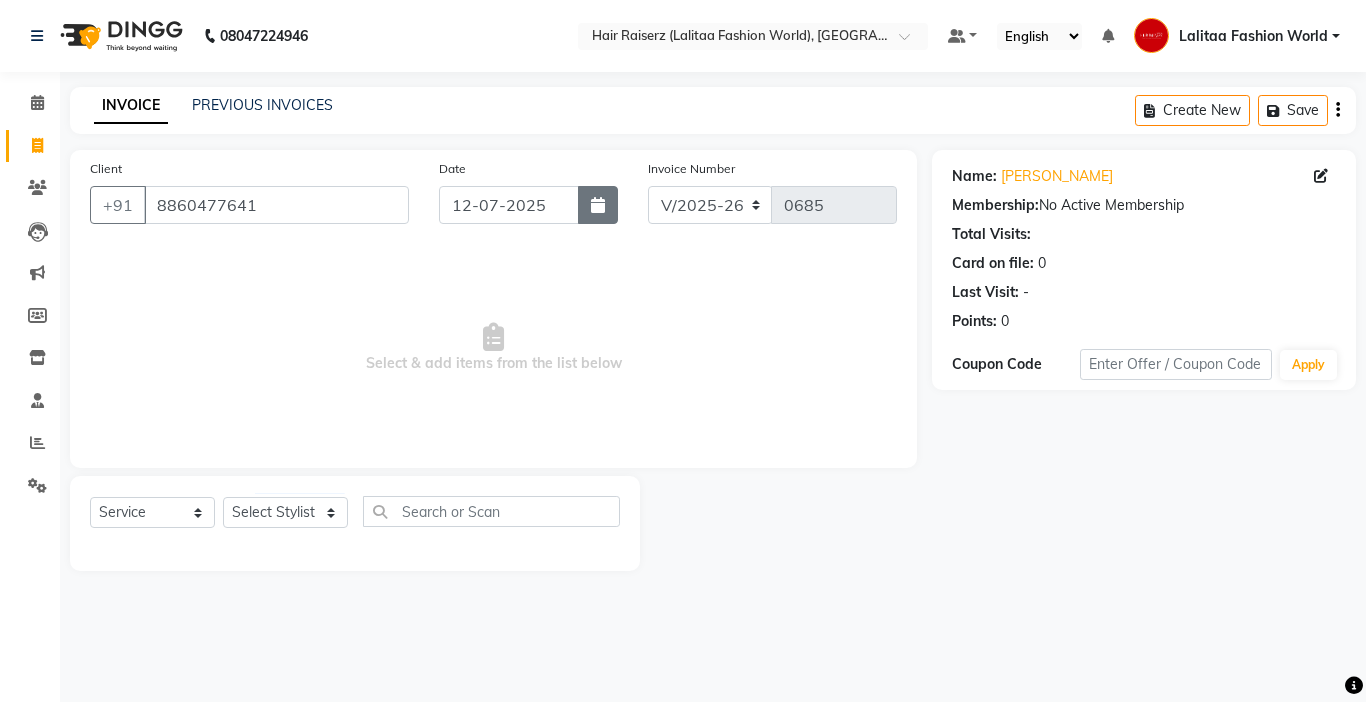 select on "7" 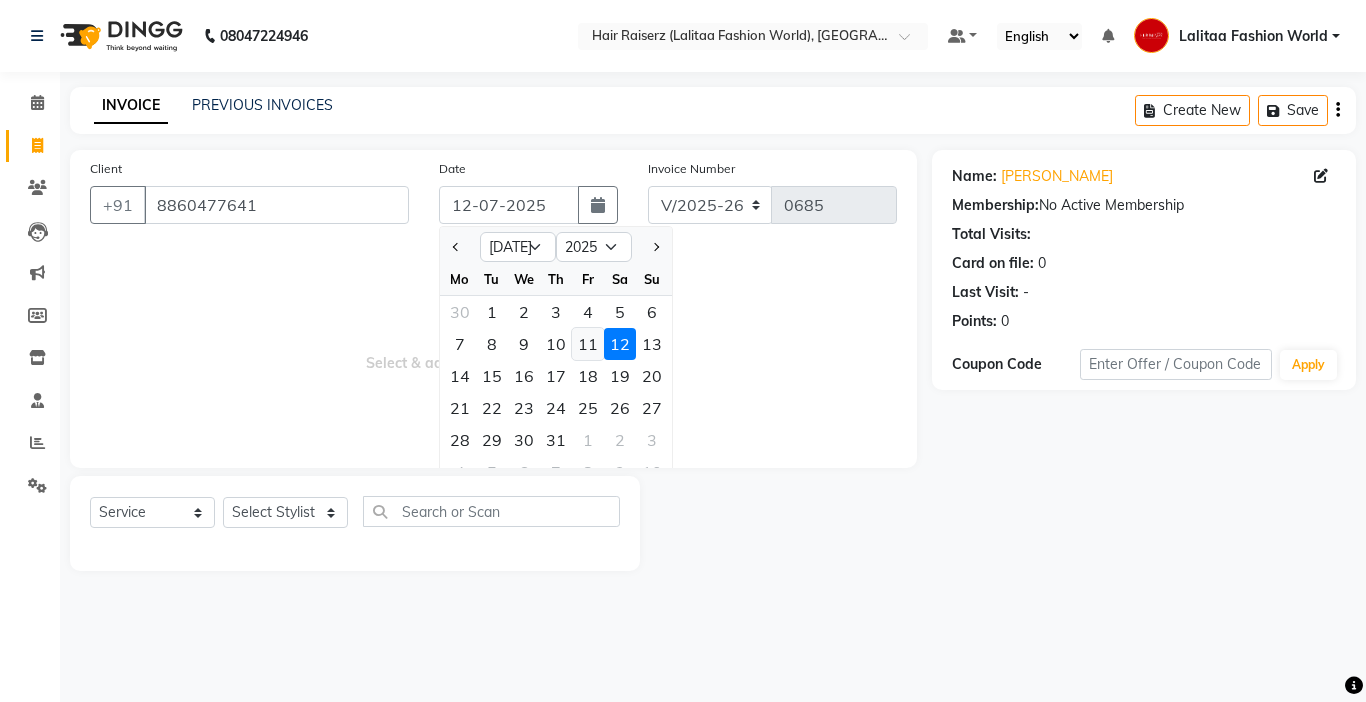 click on "11" 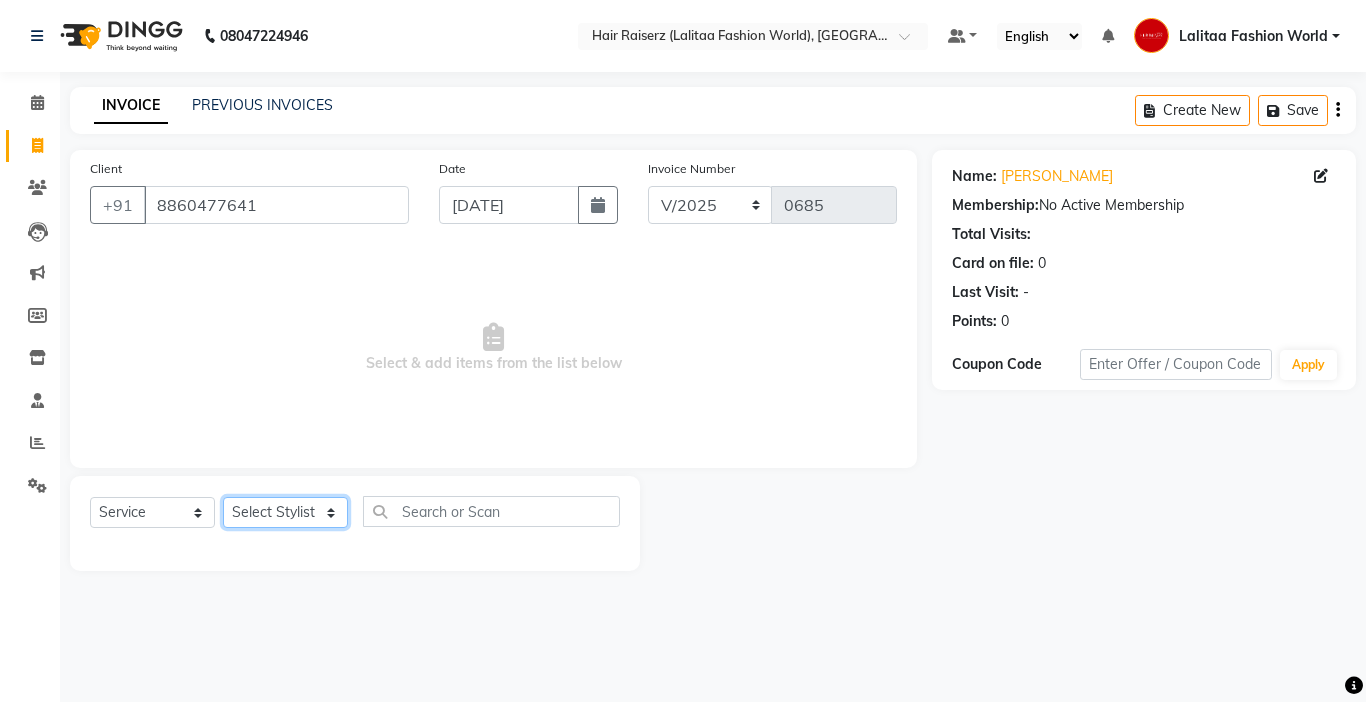 click on "Select Stylist" 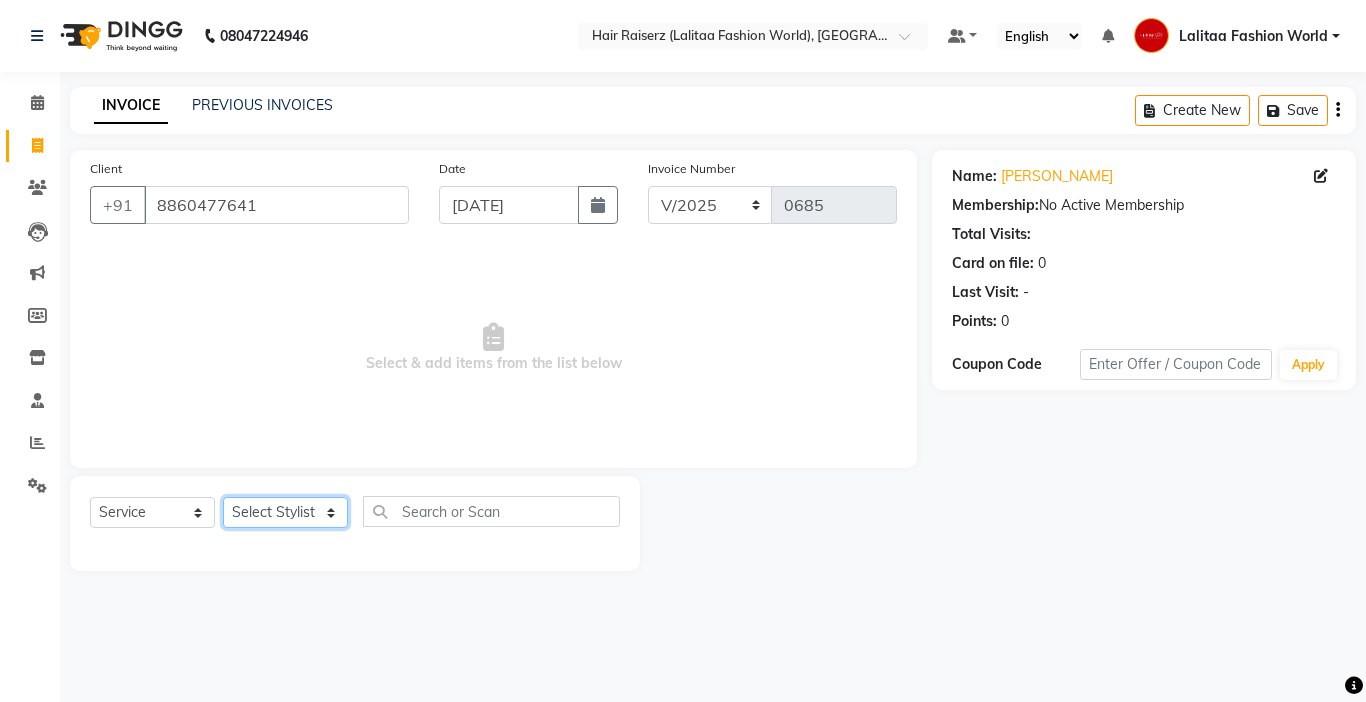 click on "Select Stylist" 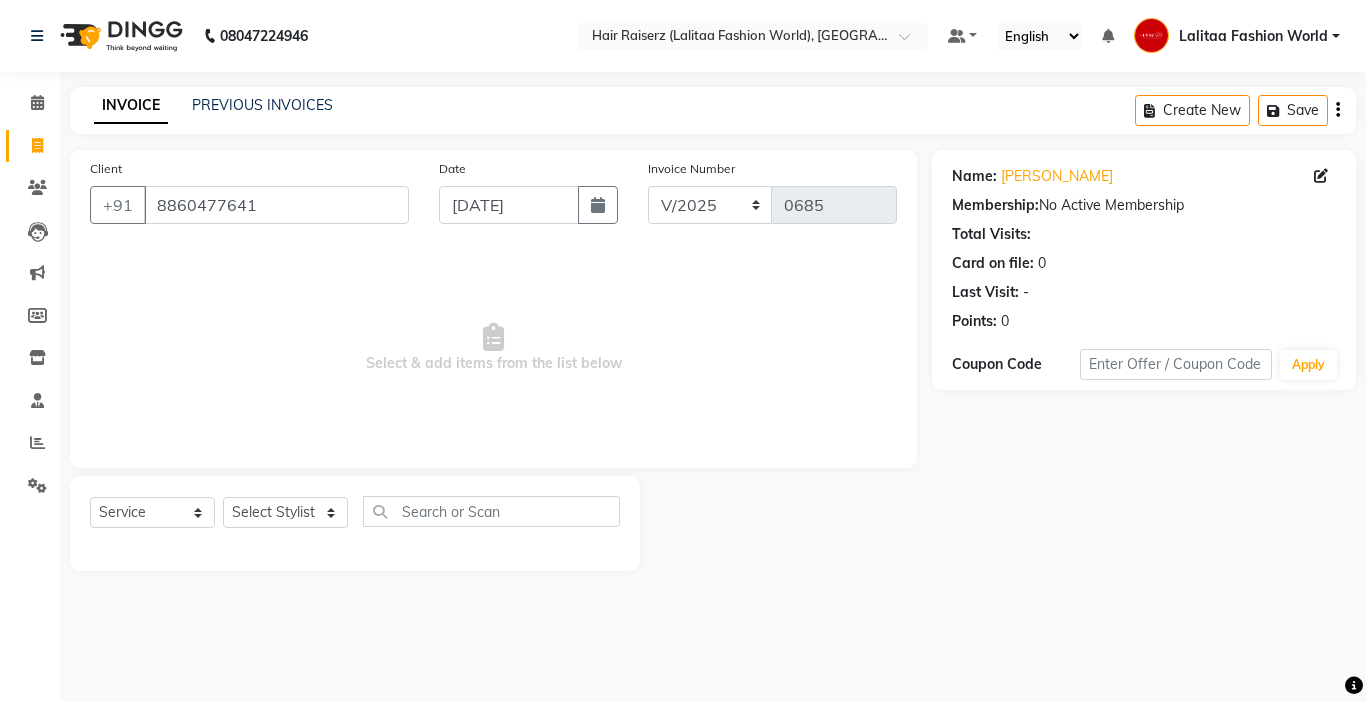 click on "Select  Service  Product  Membership  Package Voucher Prepaid Gift Card  Select Stylist" 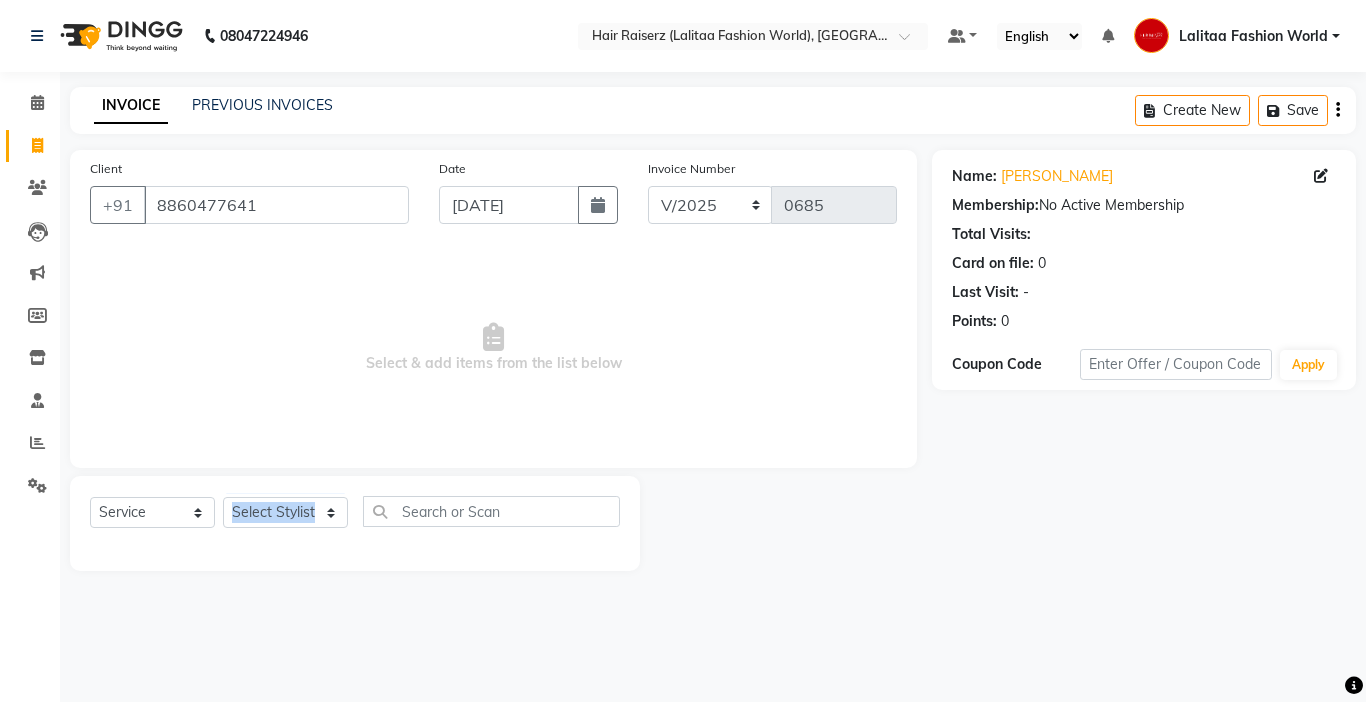 click on "Select  Service  Product  Membership  Package Voucher Prepaid Gift Card  Select Stylist" 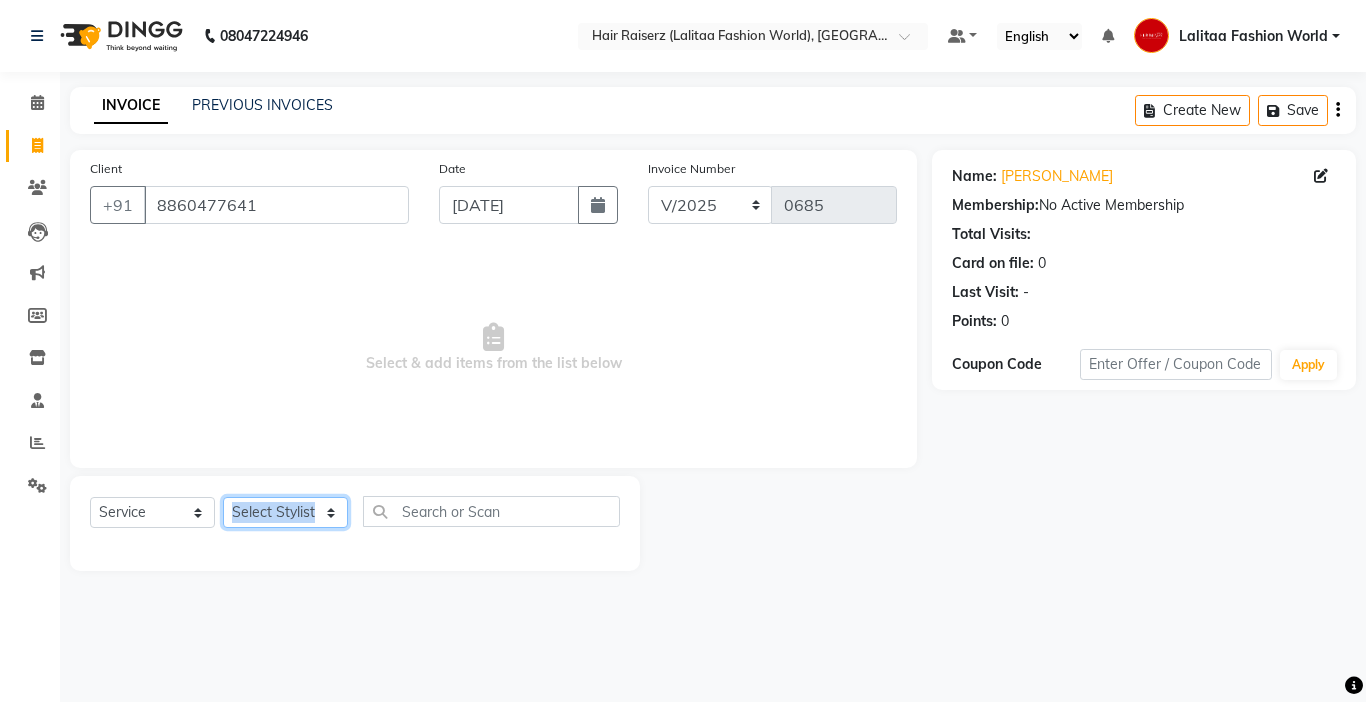 click on "Select Stylist" 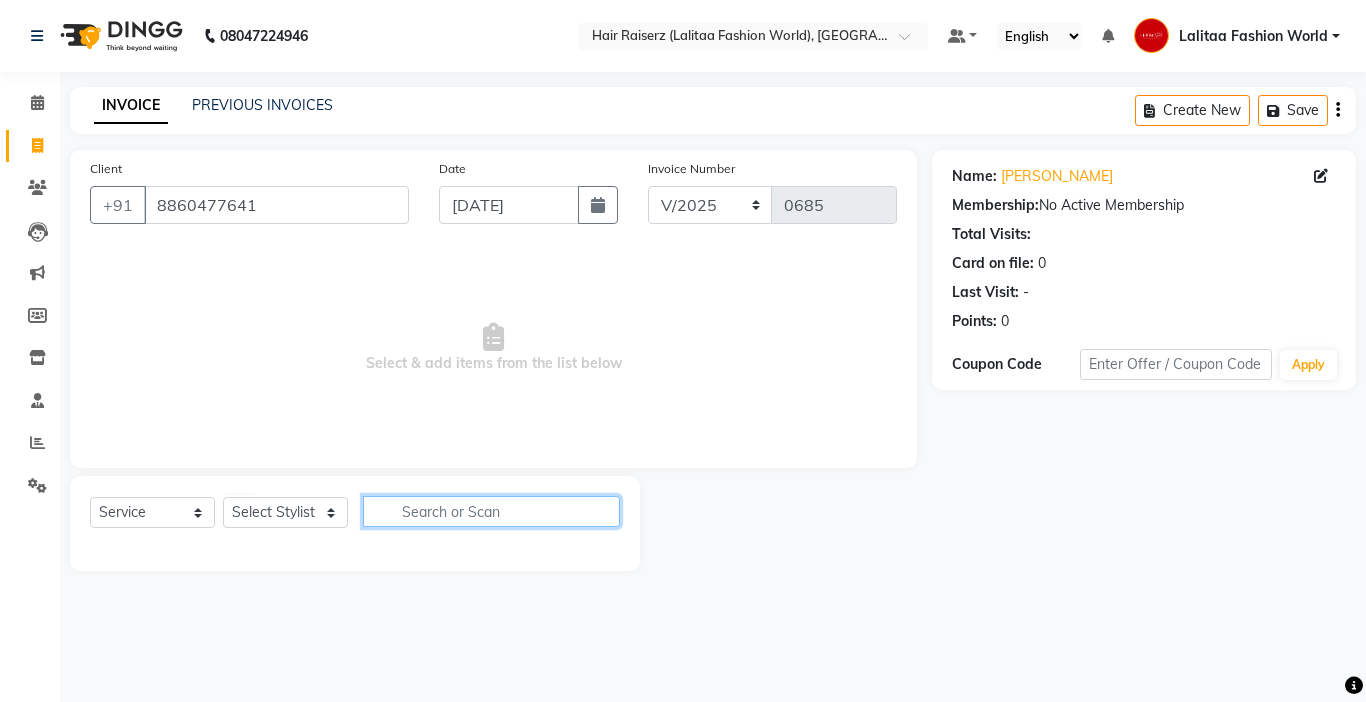 click 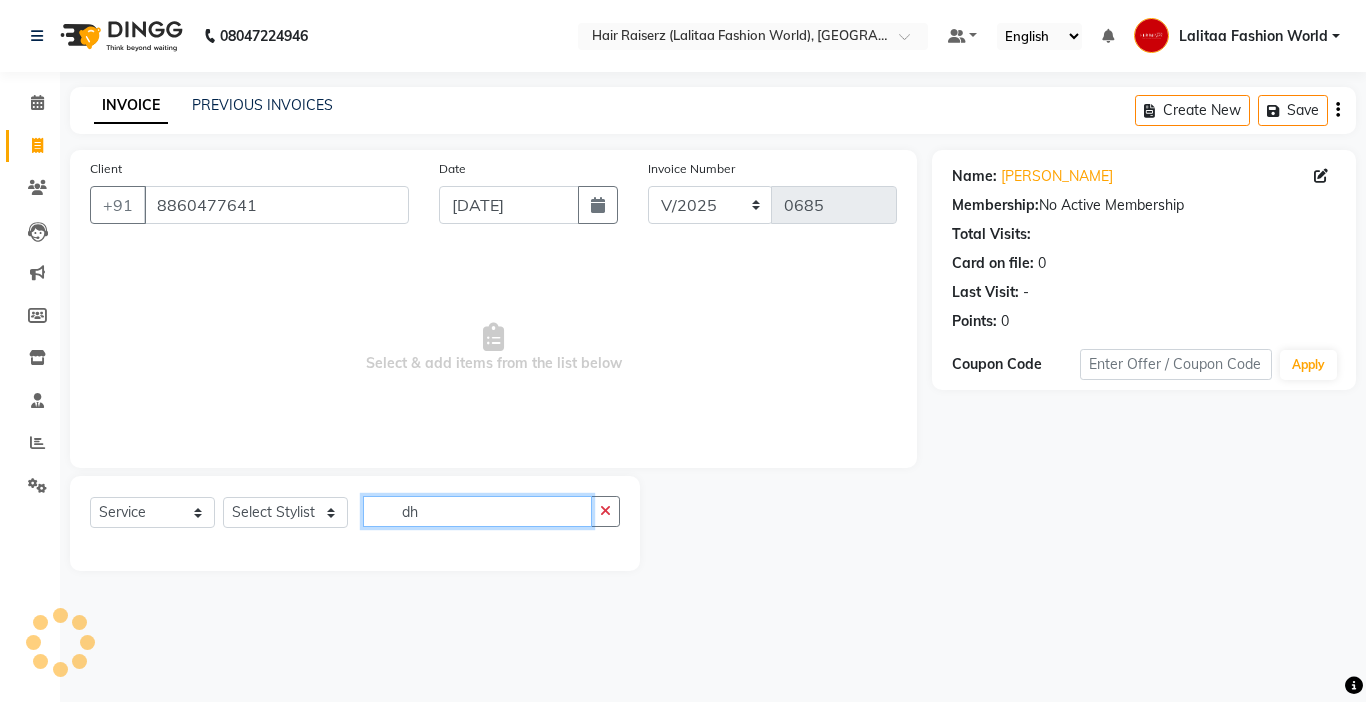 type on "d" 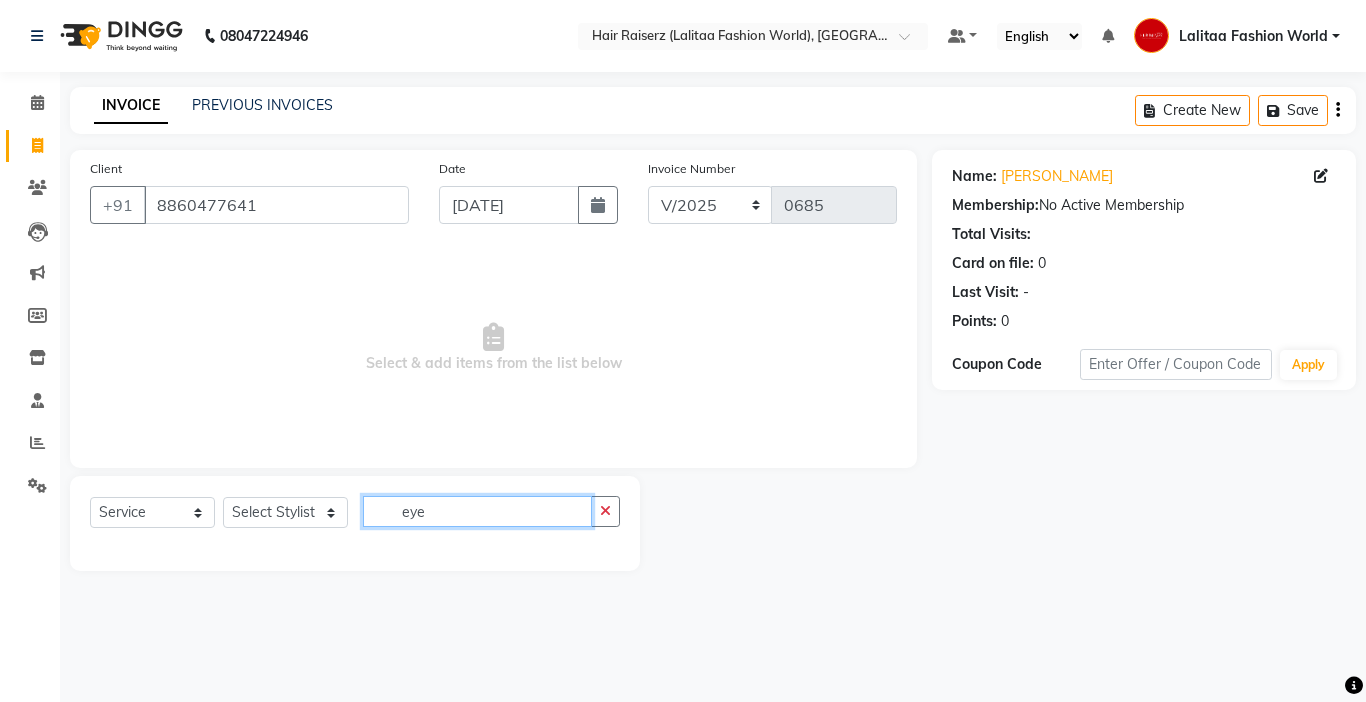 type on "eye" 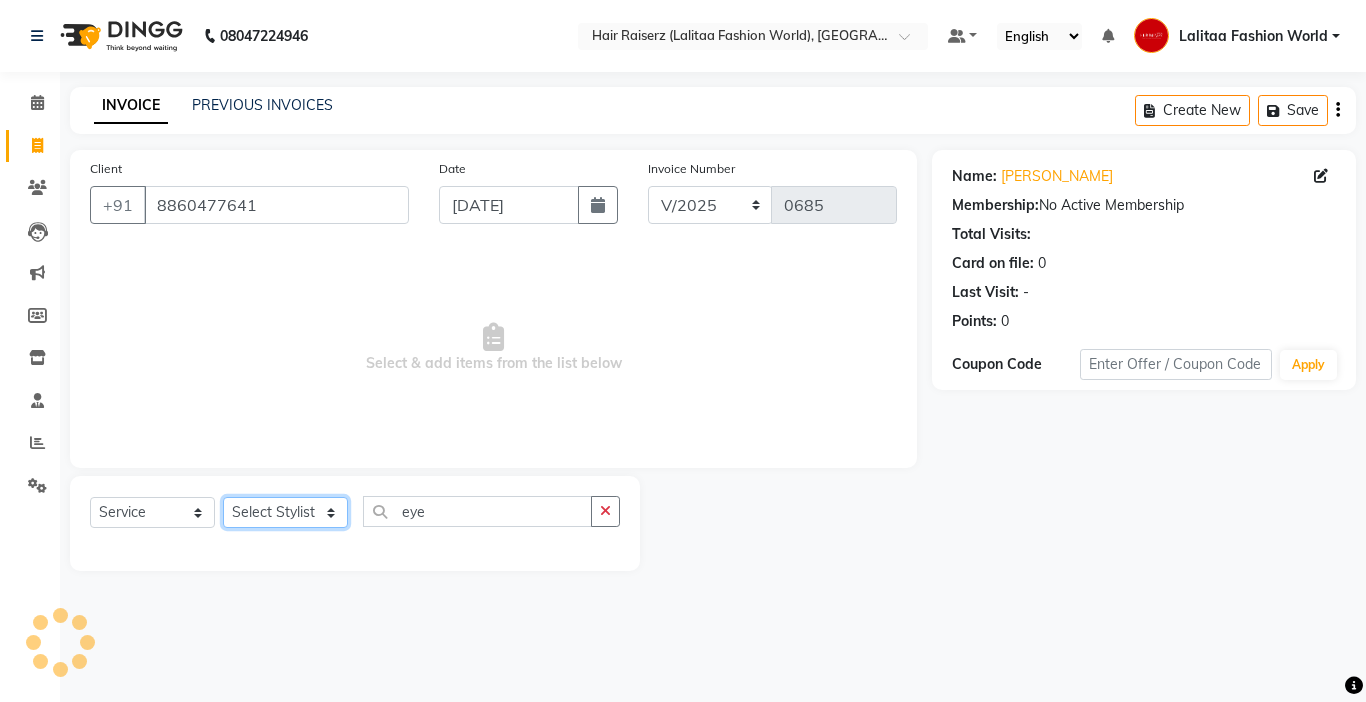 click on "Select Stylist" 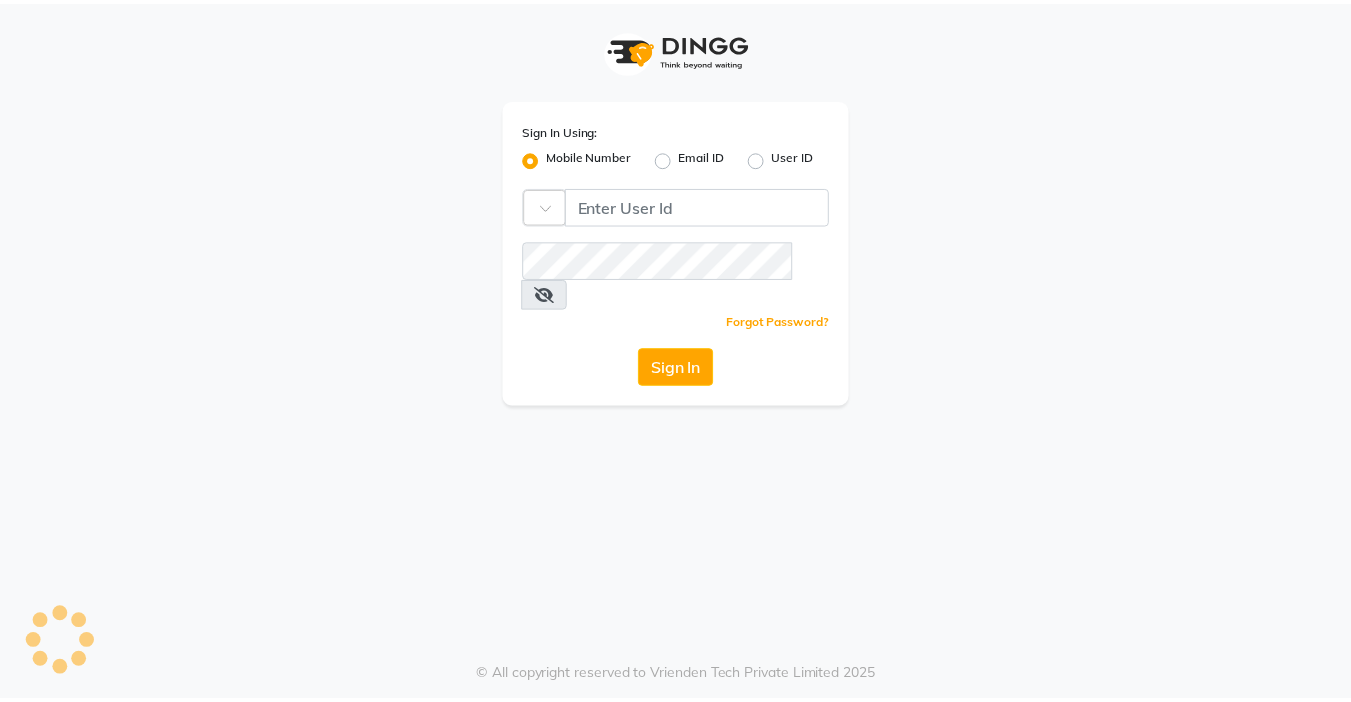 scroll, scrollTop: 0, scrollLeft: 0, axis: both 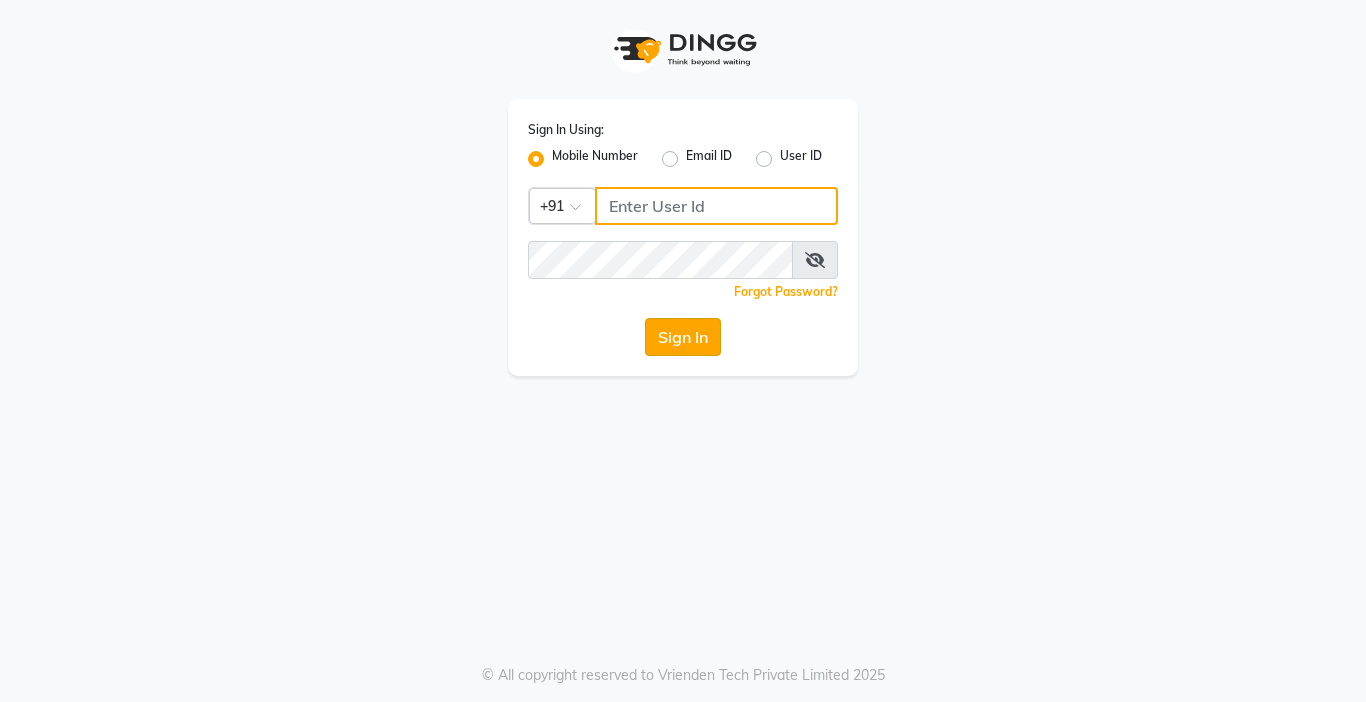 type on "9876376060" 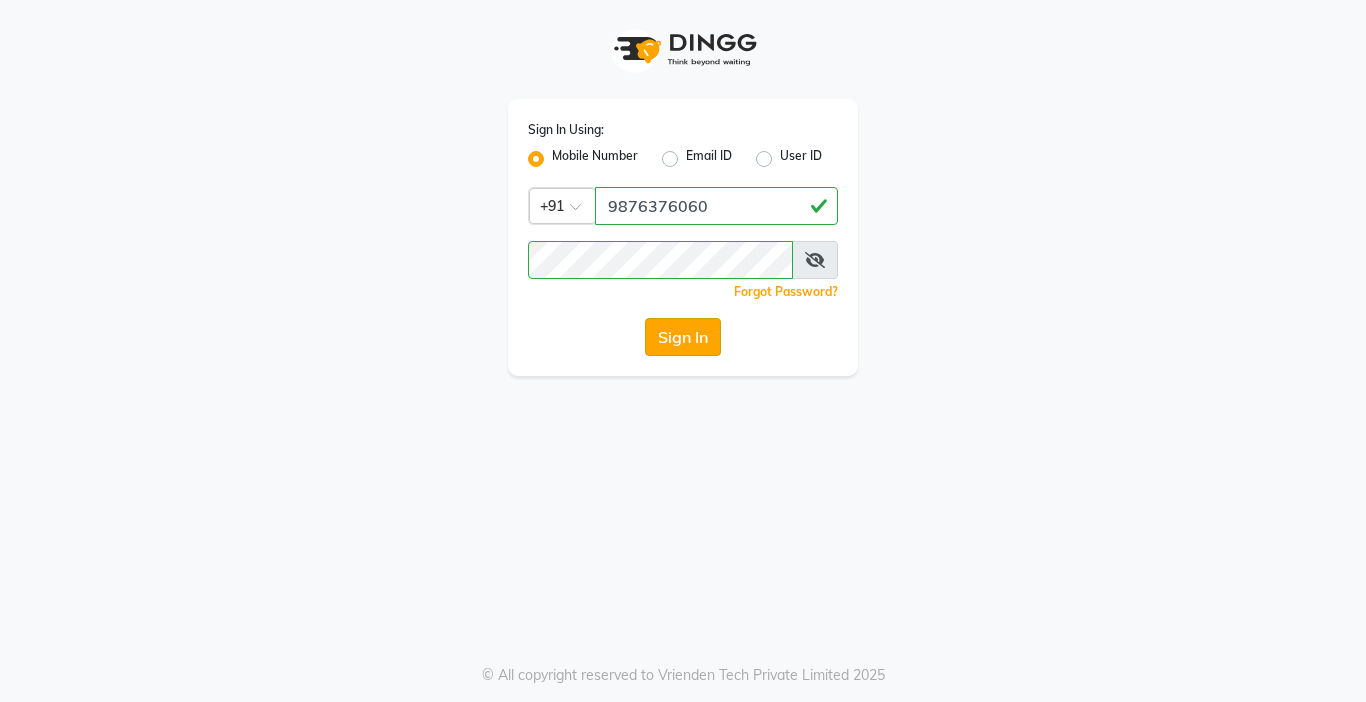 click on "Sign In" 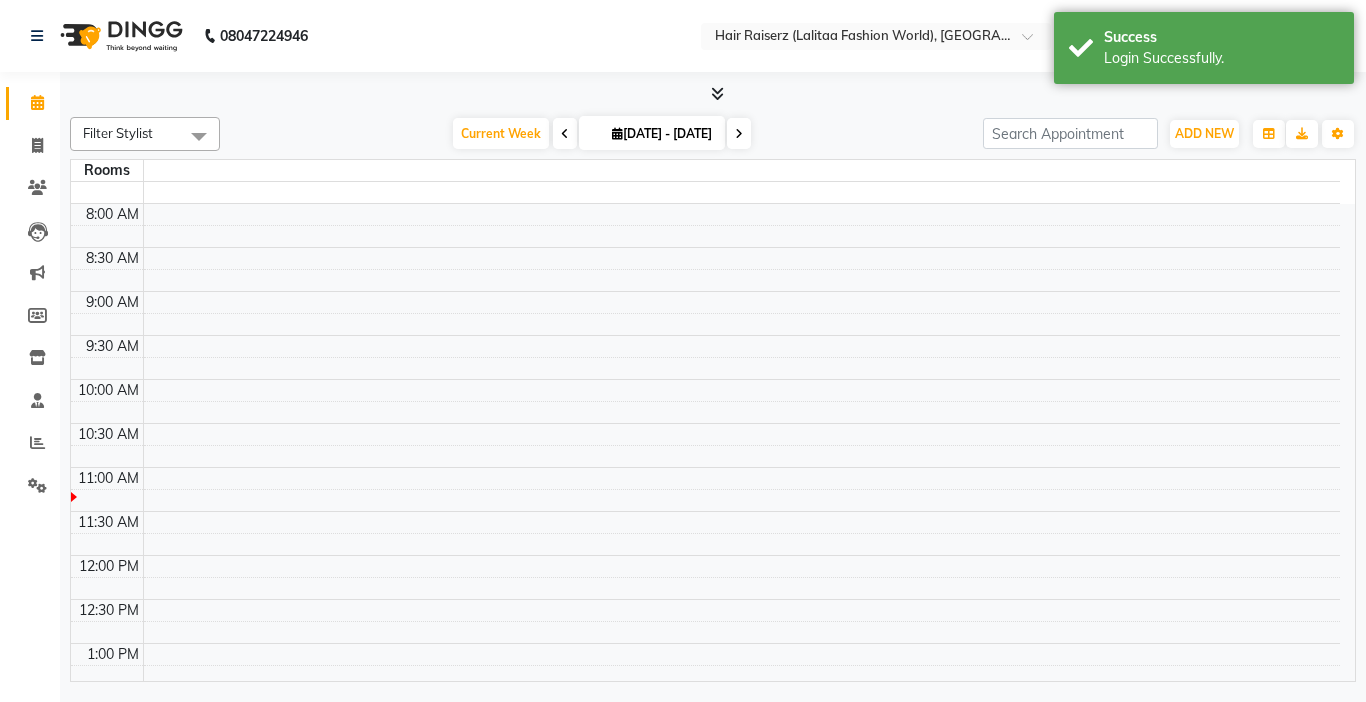select on "en" 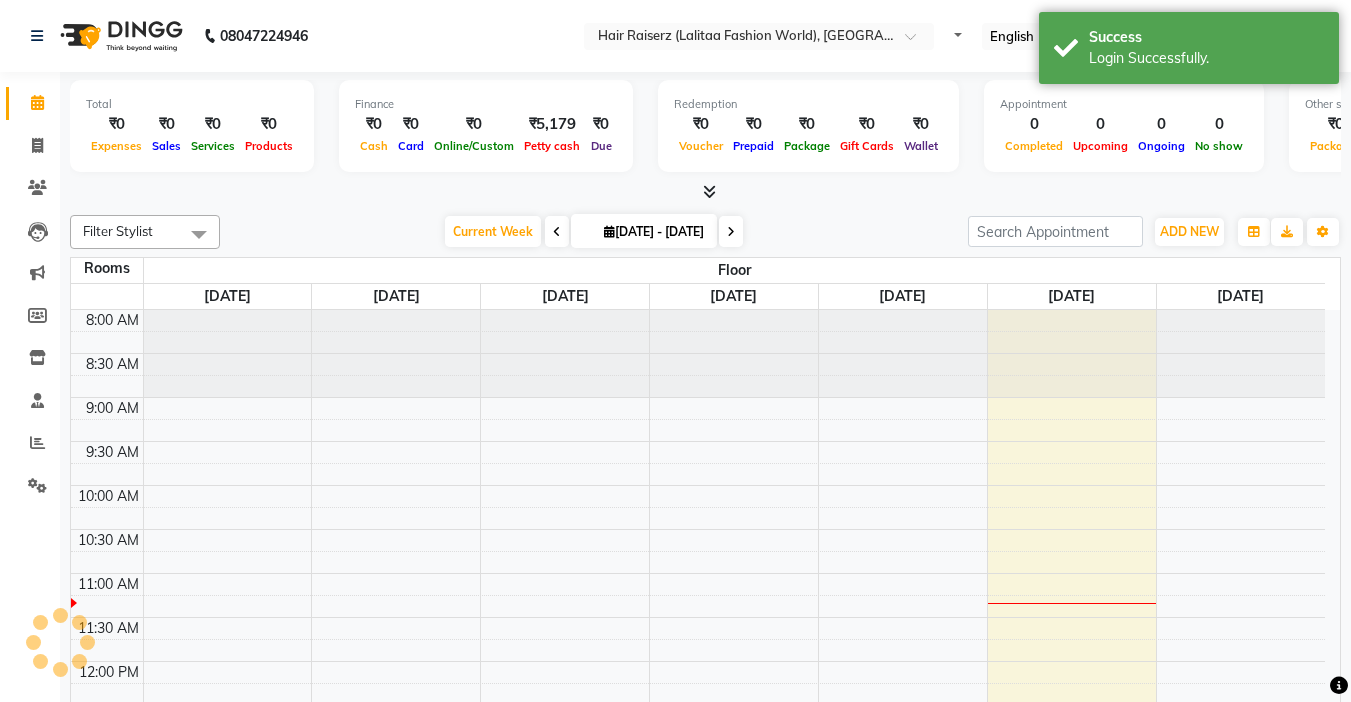 scroll, scrollTop: 0, scrollLeft: 0, axis: both 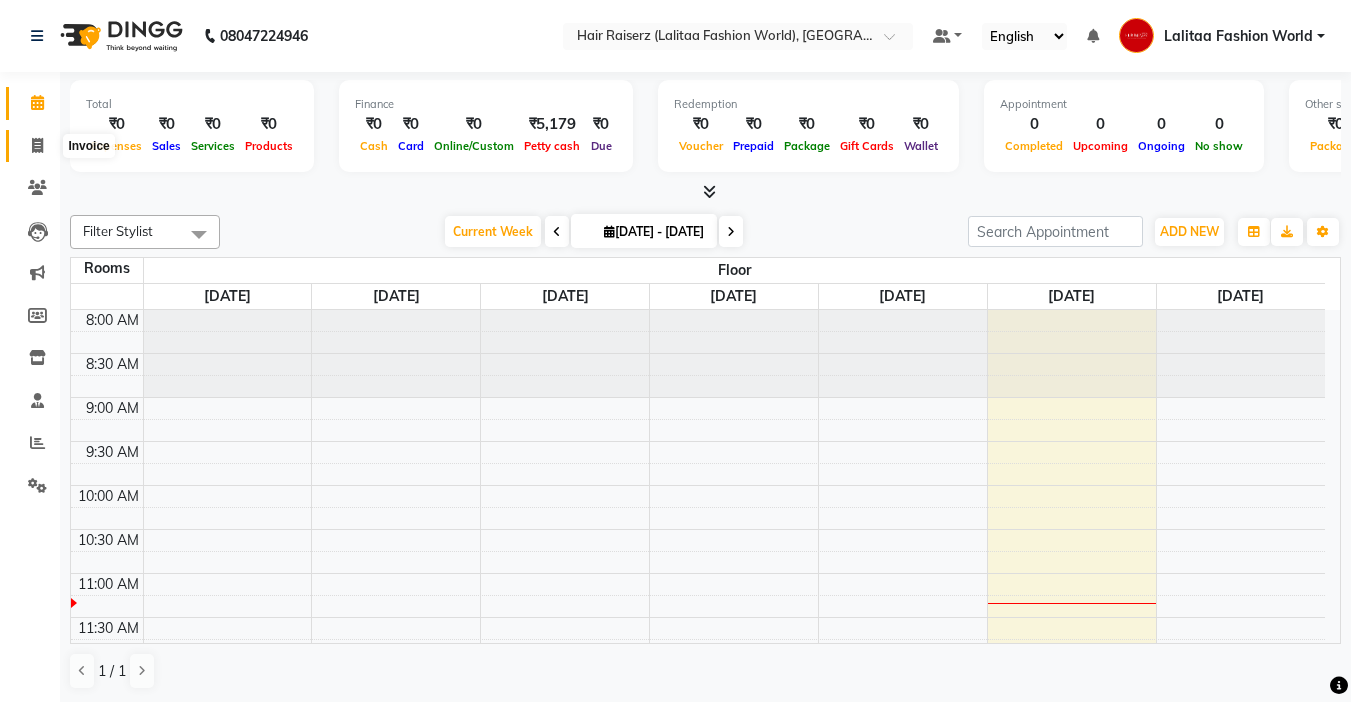 click 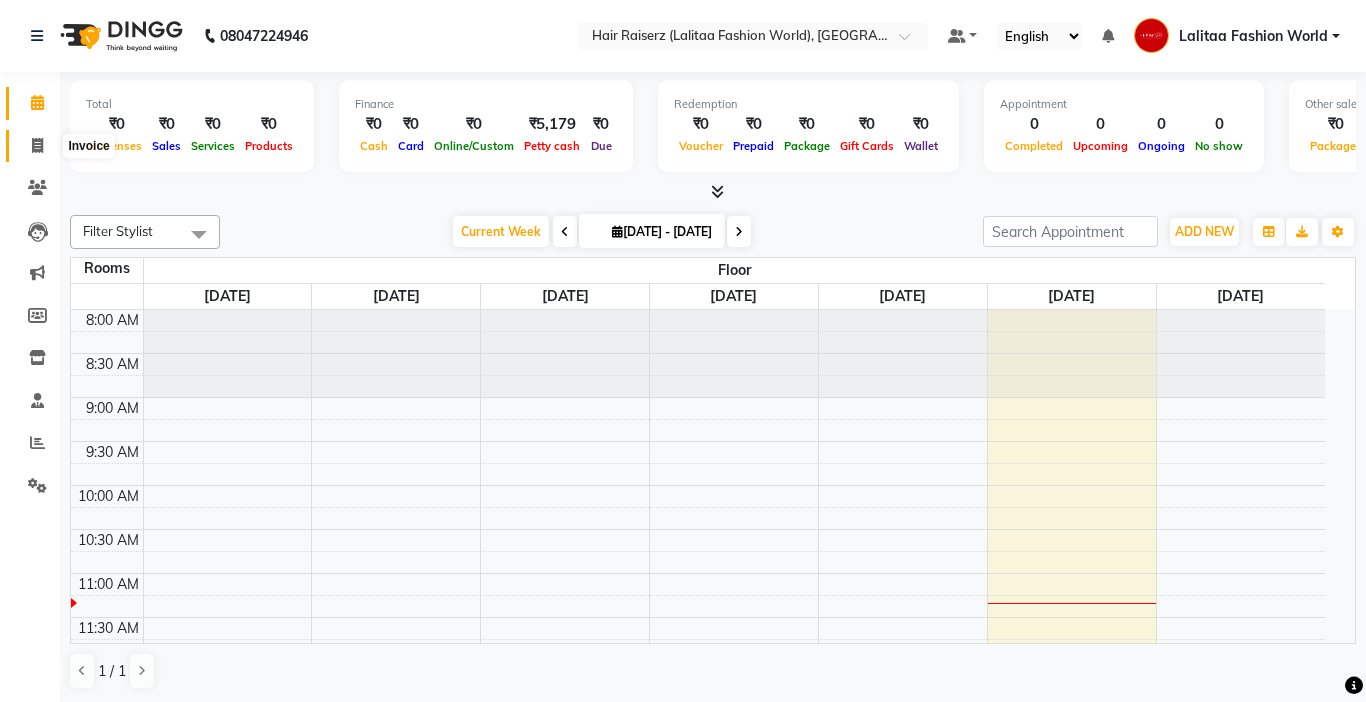 select on "service" 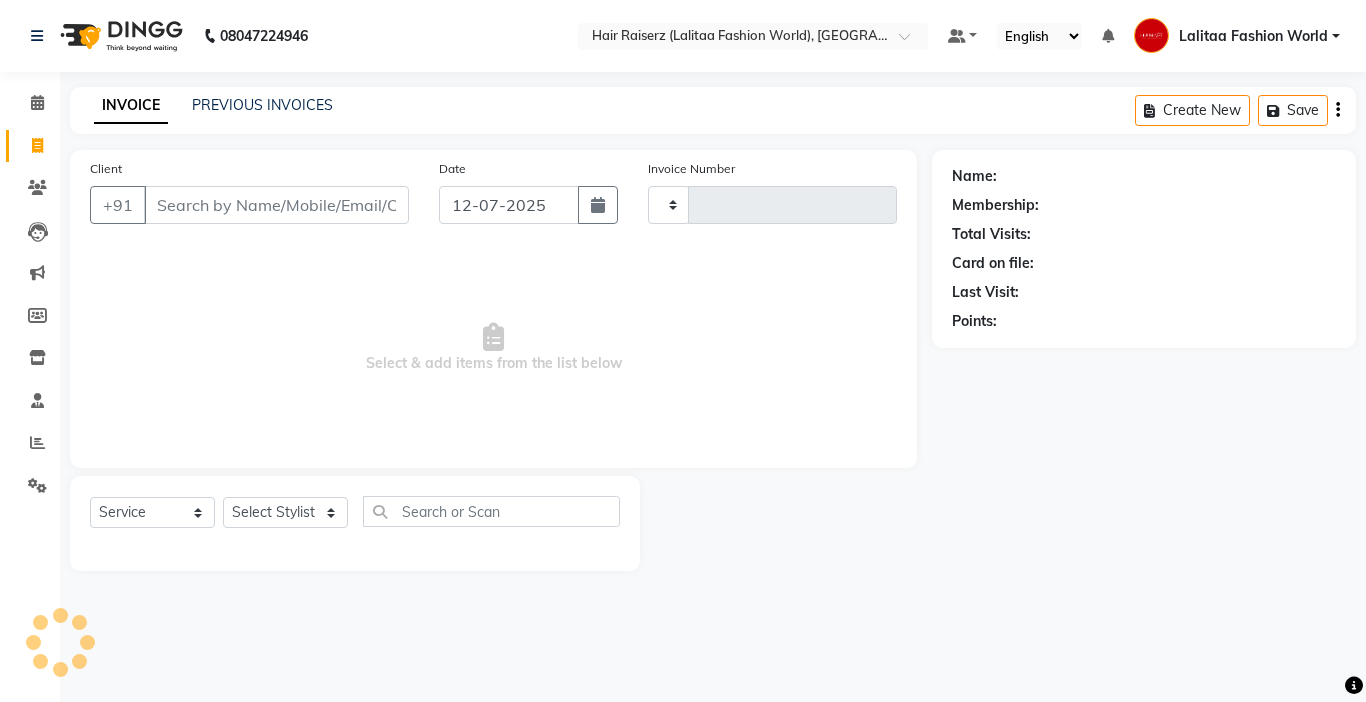 type on "0685" 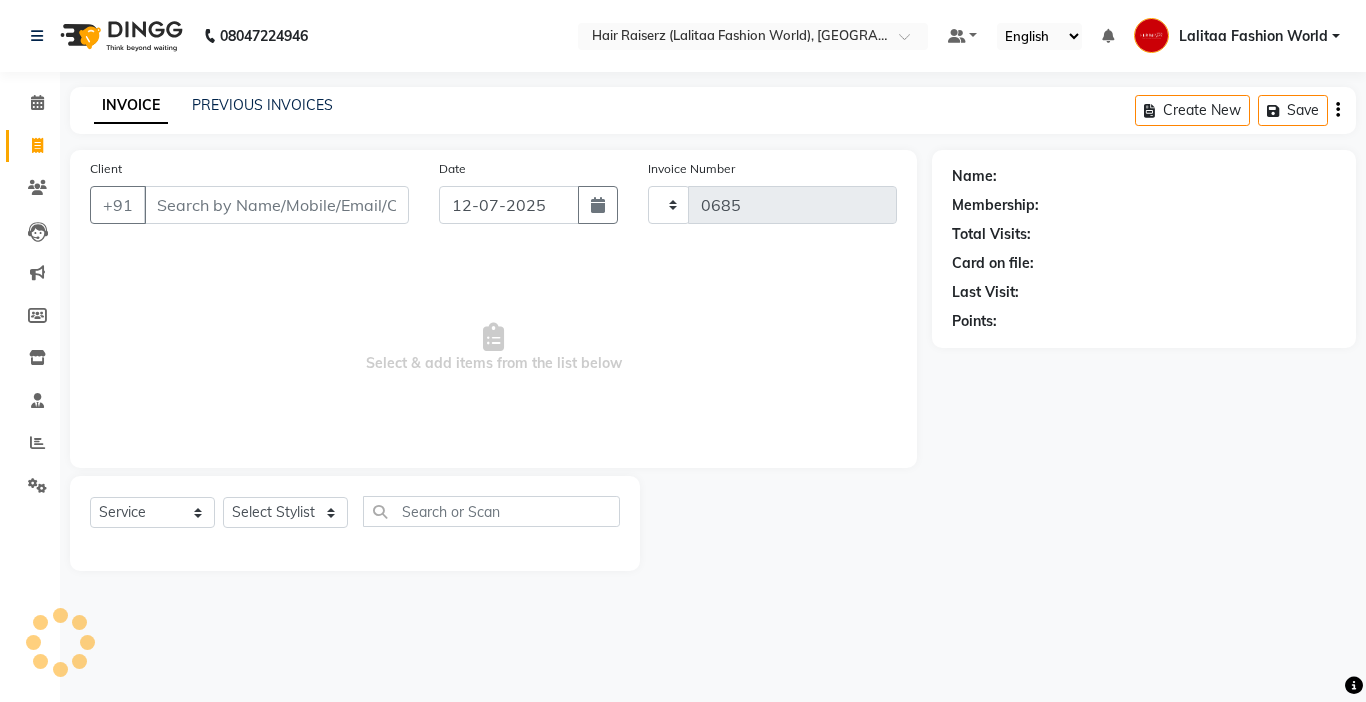 select on "7098" 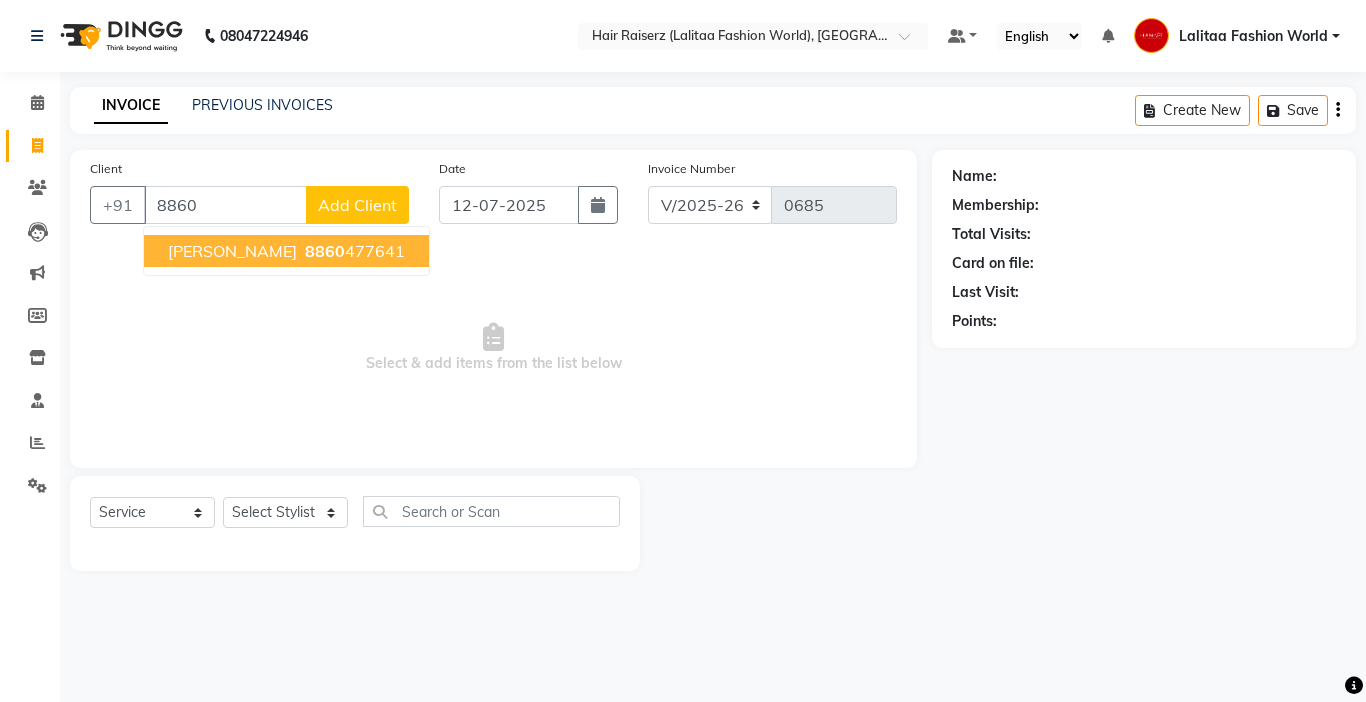 click on "8860 477641" at bounding box center [353, 251] 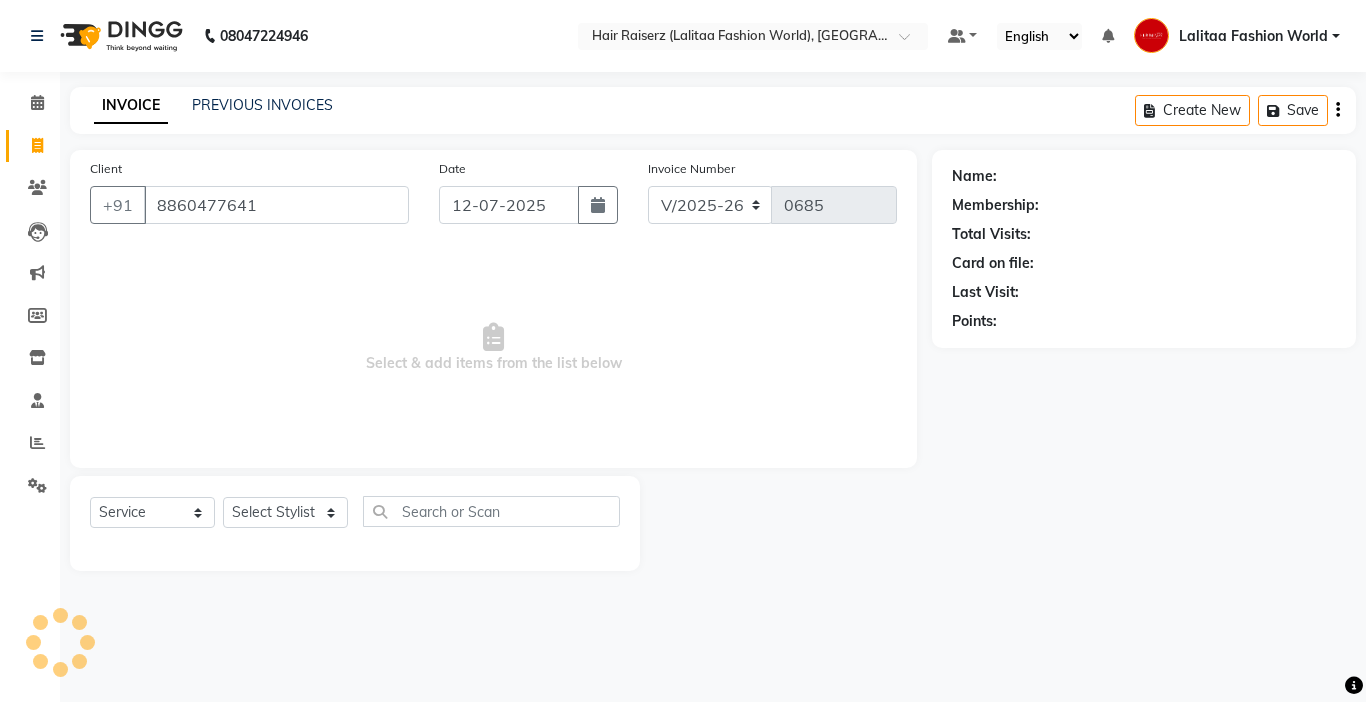 type on "8860477641" 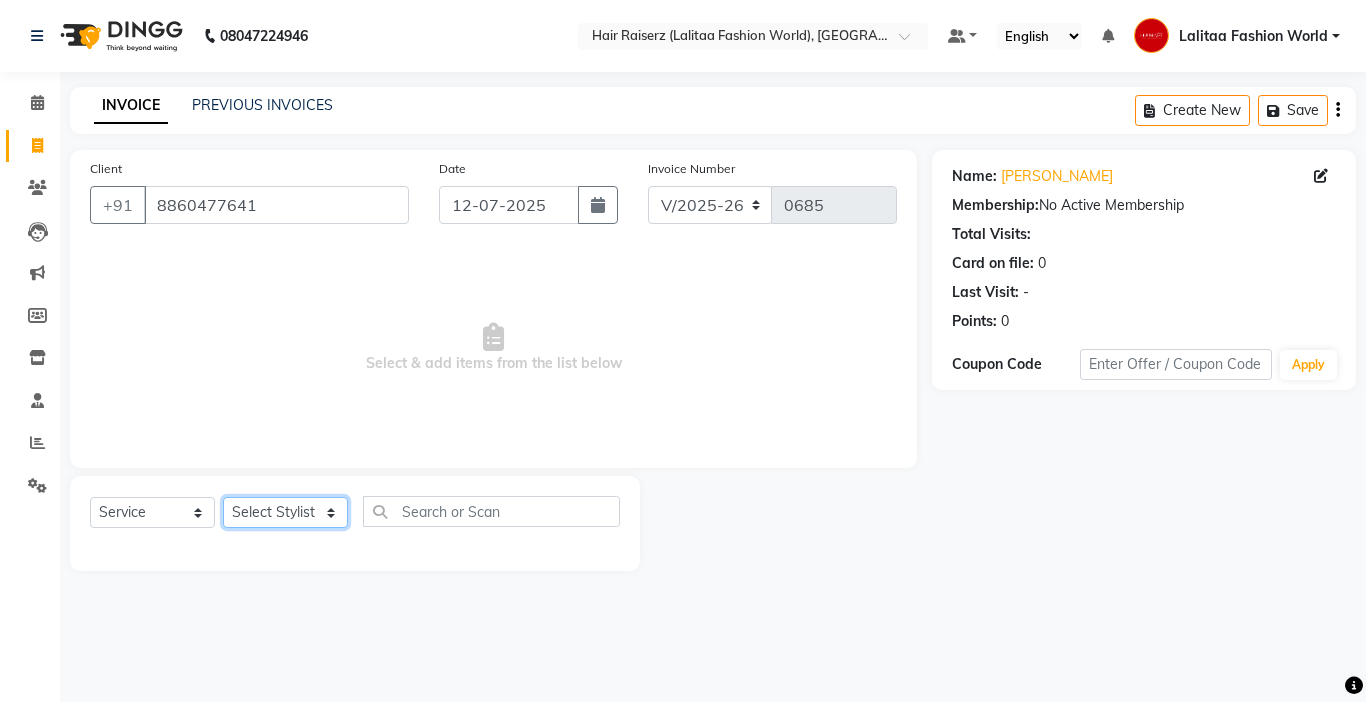 click on "Select Stylist counter sales kadar khan karam  Kuldeep  Lalitaa Fashion World Meenakshi Parul Pooja Prince  Sagar Sukhi Teena" 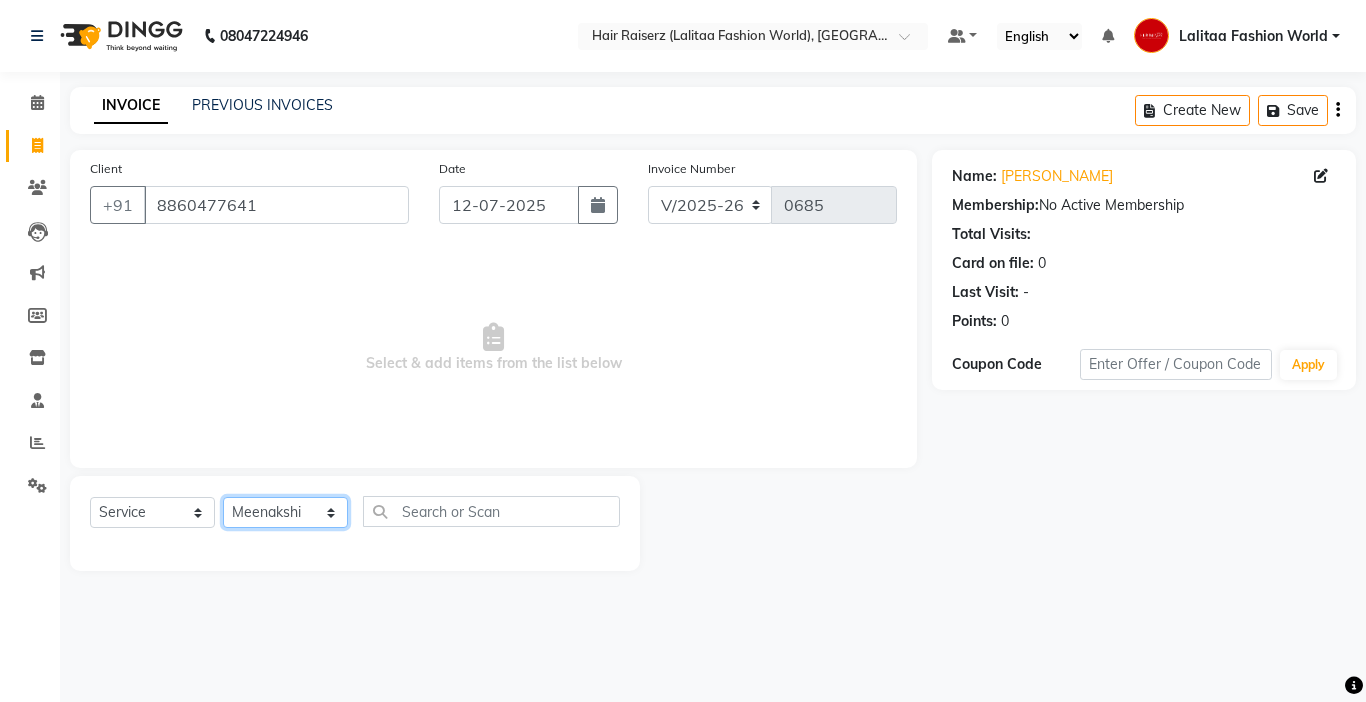 click on "Select Stylist counter sales kadar khan karam  Kuldeep  Lalitaa Fashion World Meenakshi Parul Pooja Prince  Sagar Sukhi Teena" 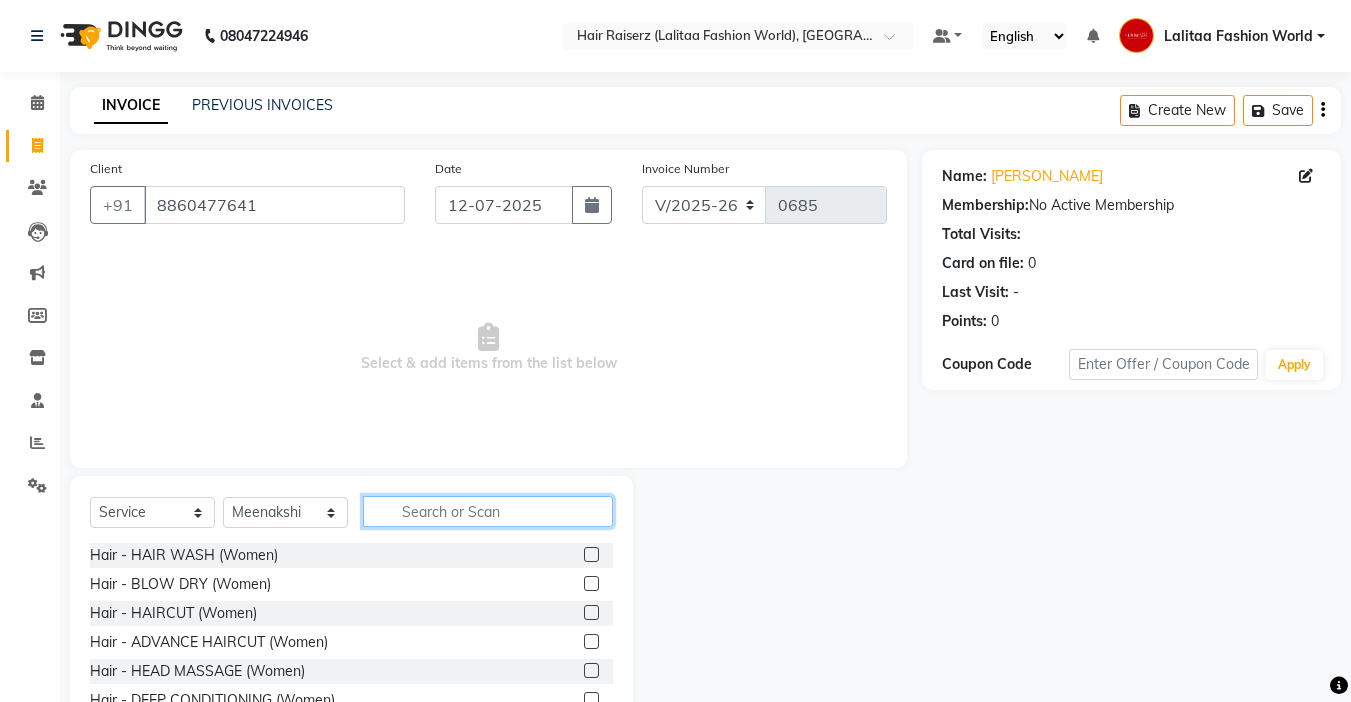 click 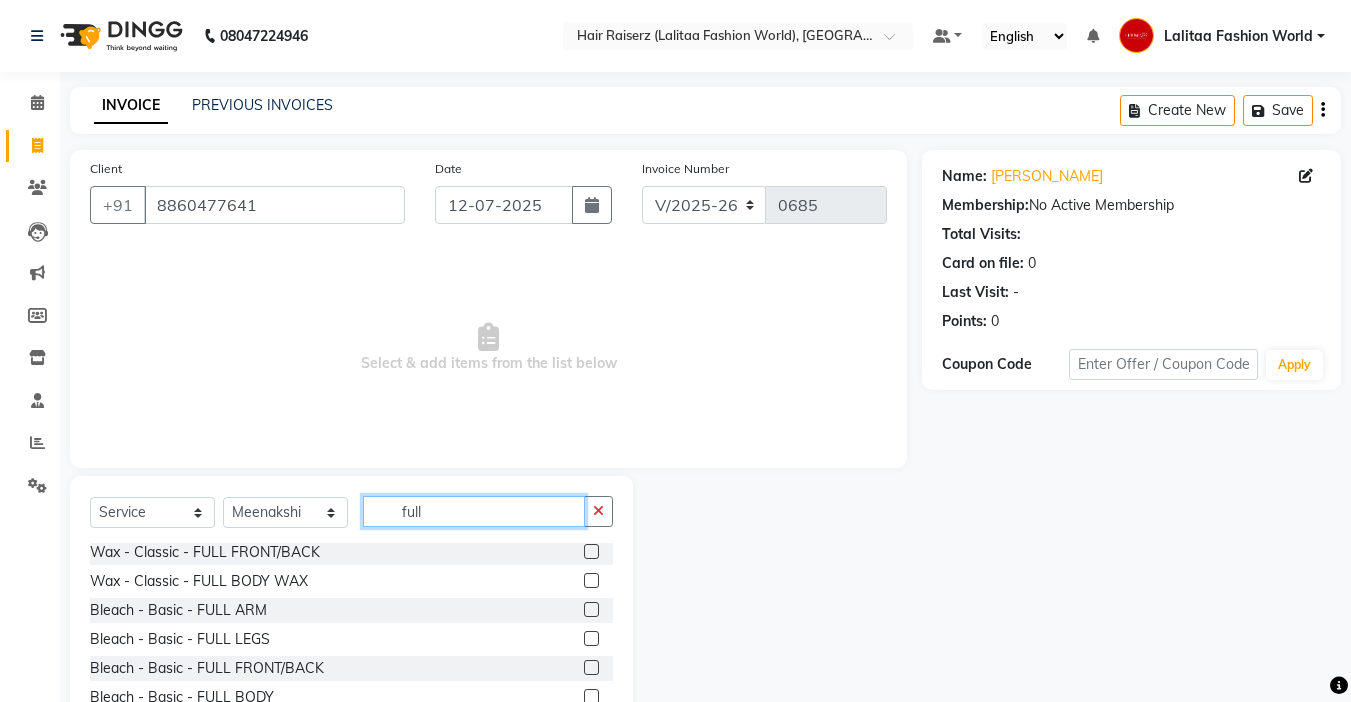 scroll, scrollTop: 178, scrollLeft: 0, axis: vertical 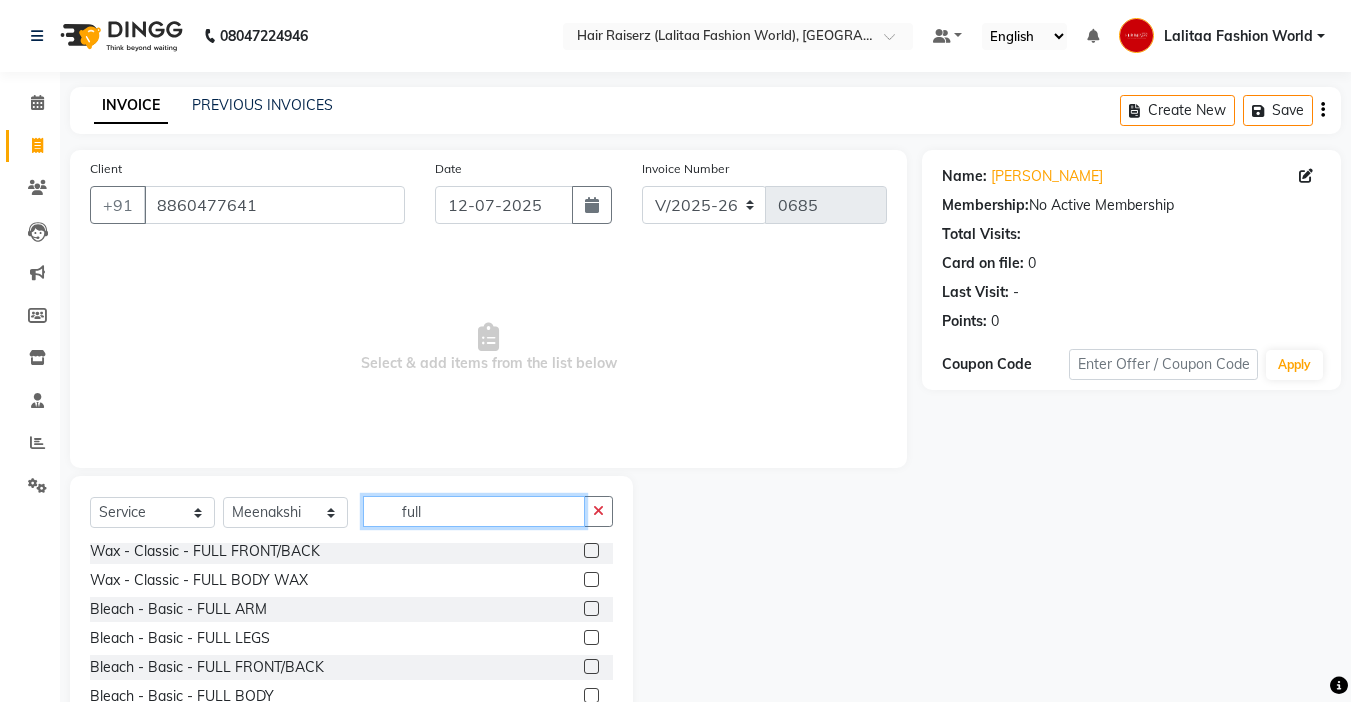 type on "full" 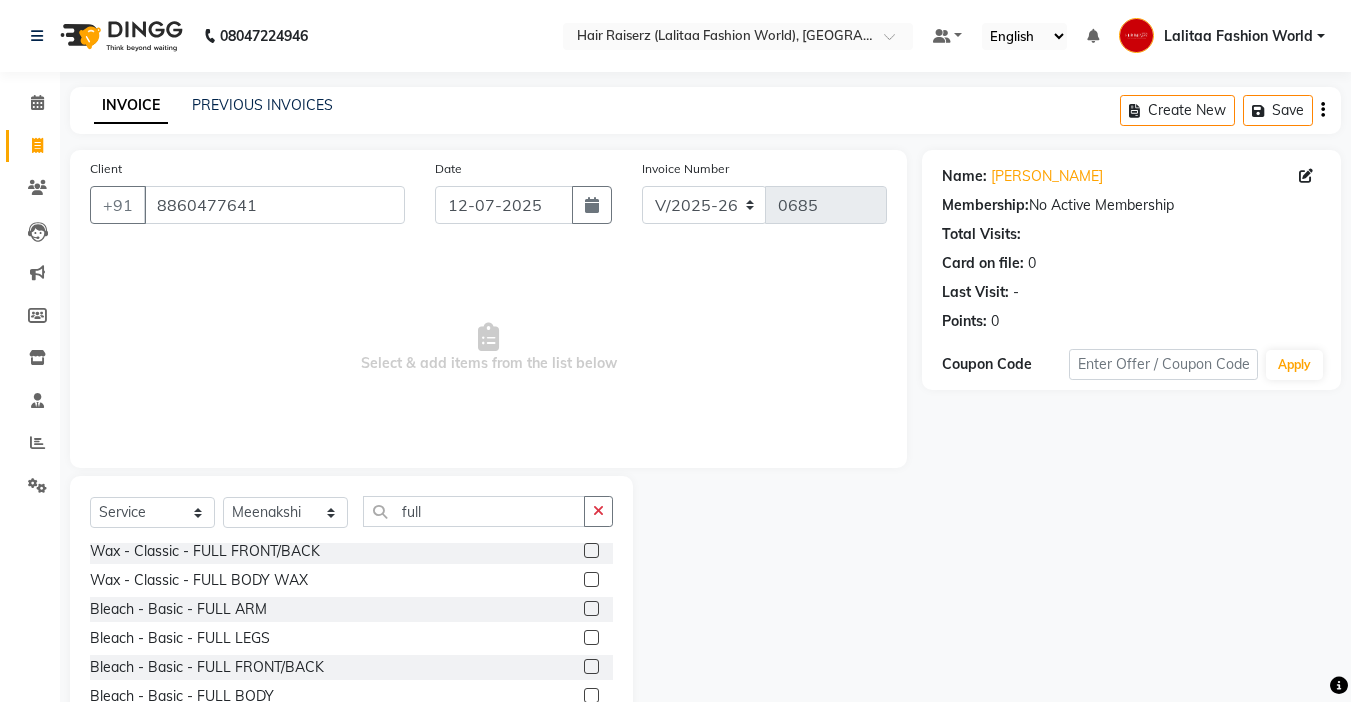 click 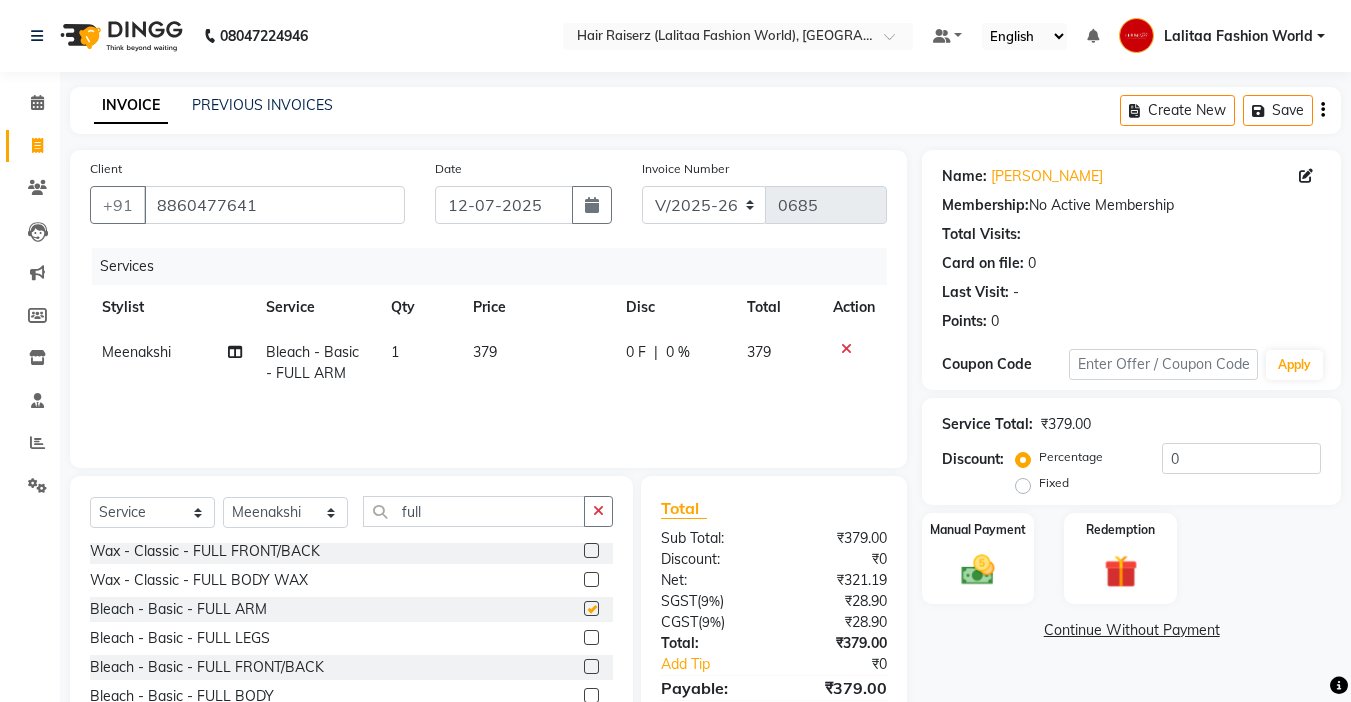 checkbox on "false" 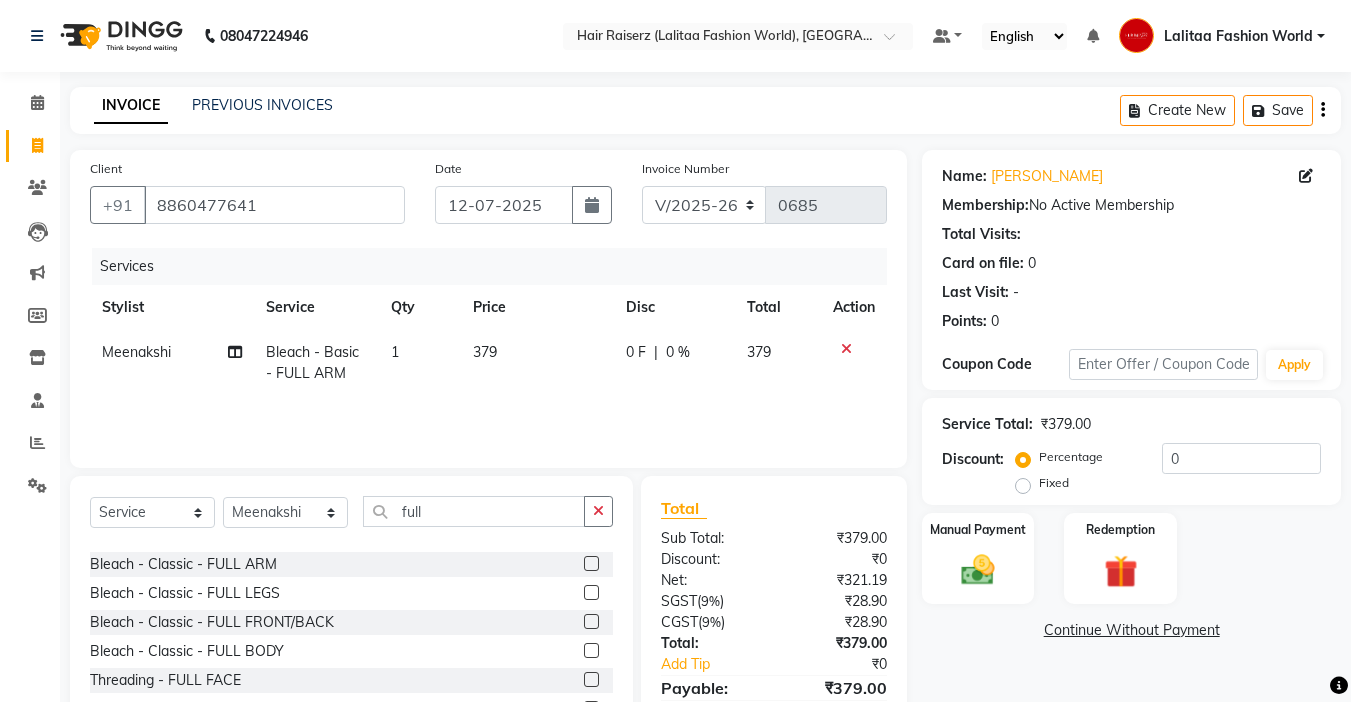 scroll, scrollTop: 351, scrollLeft: 0, axis: vertical 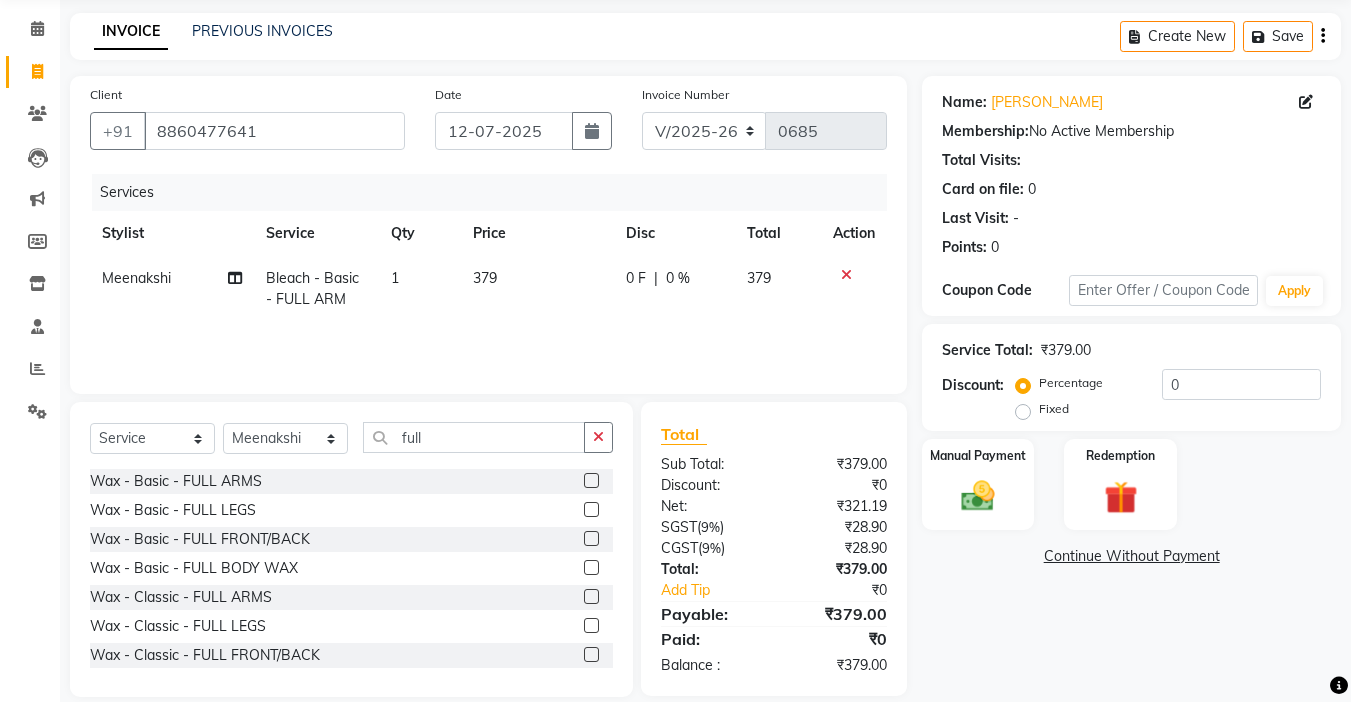 click 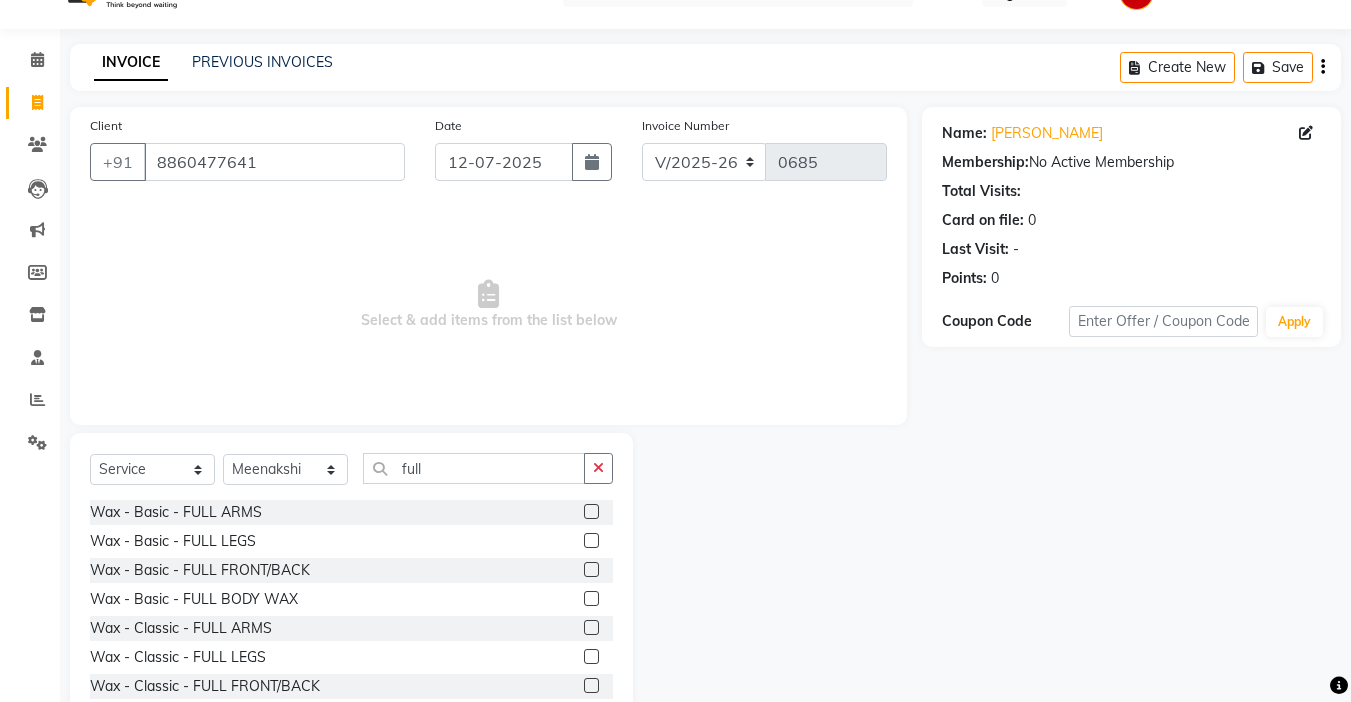 scroll, scrollTop: 45, scrollLeft: 0, axis: vertical 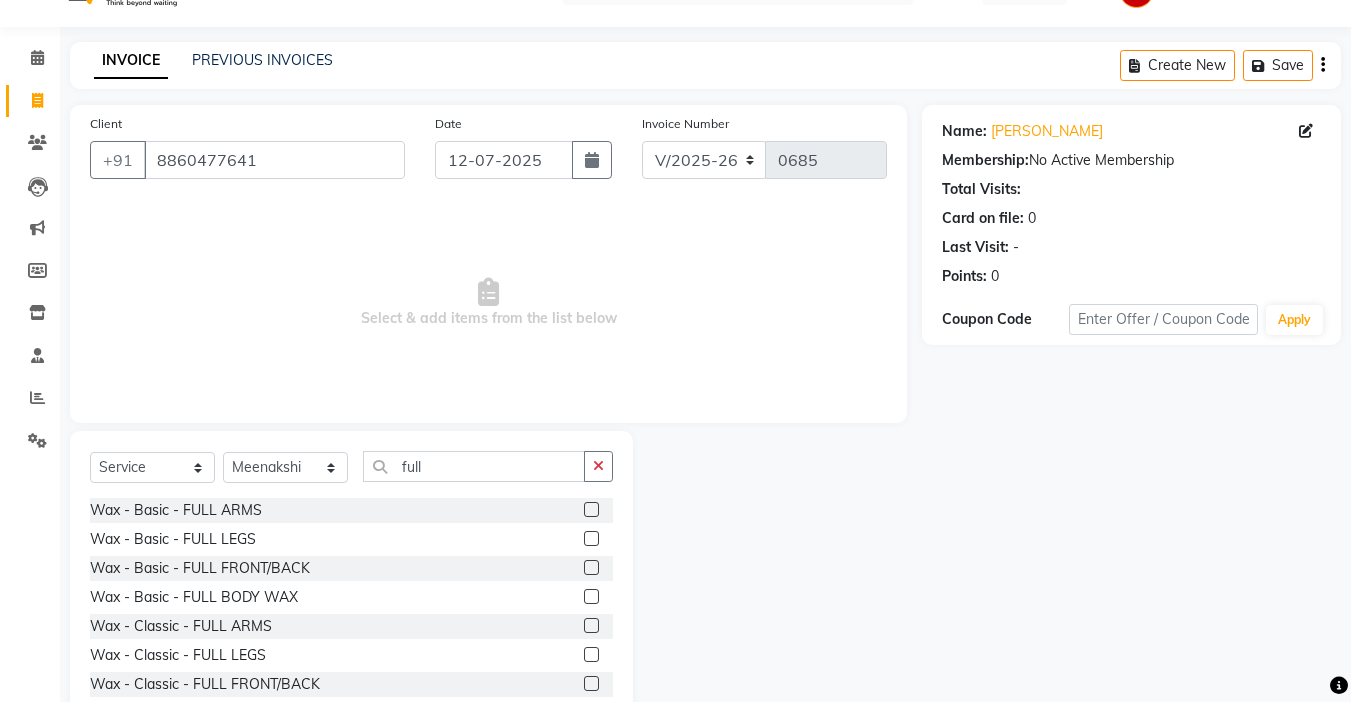 click 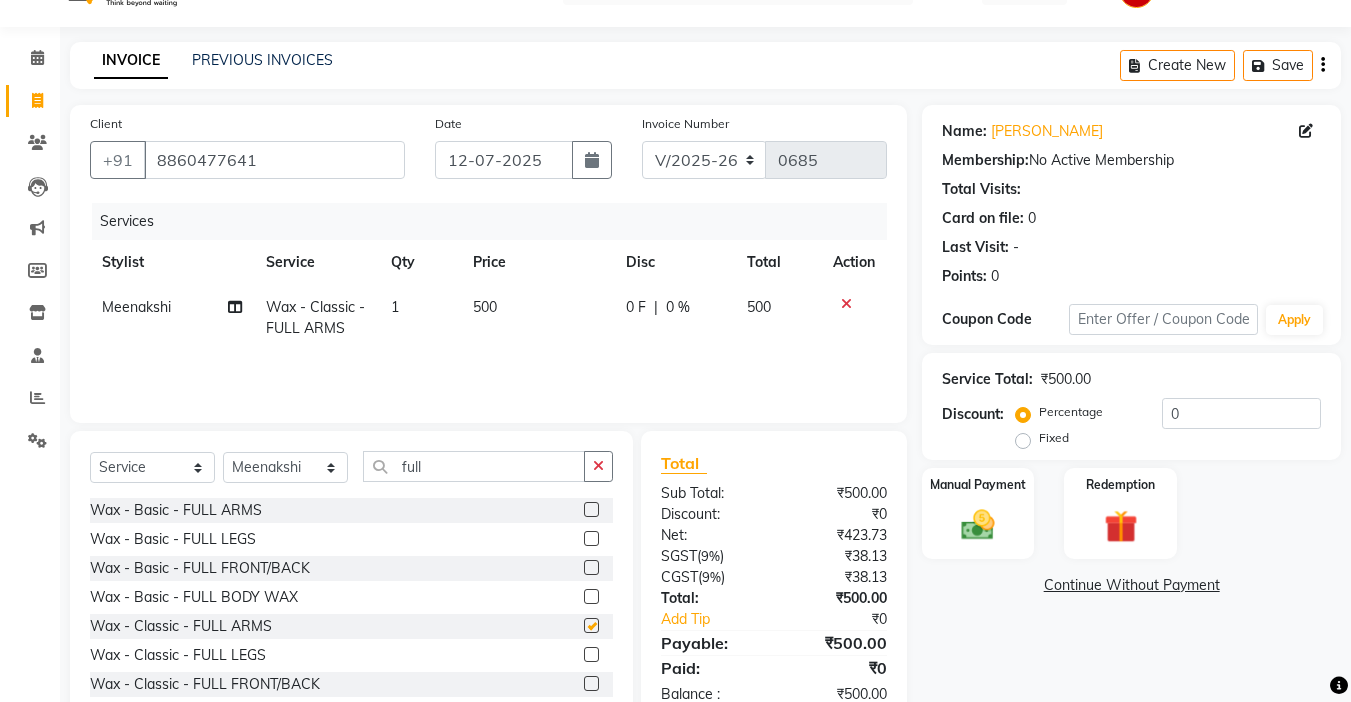 checkbox on "false" 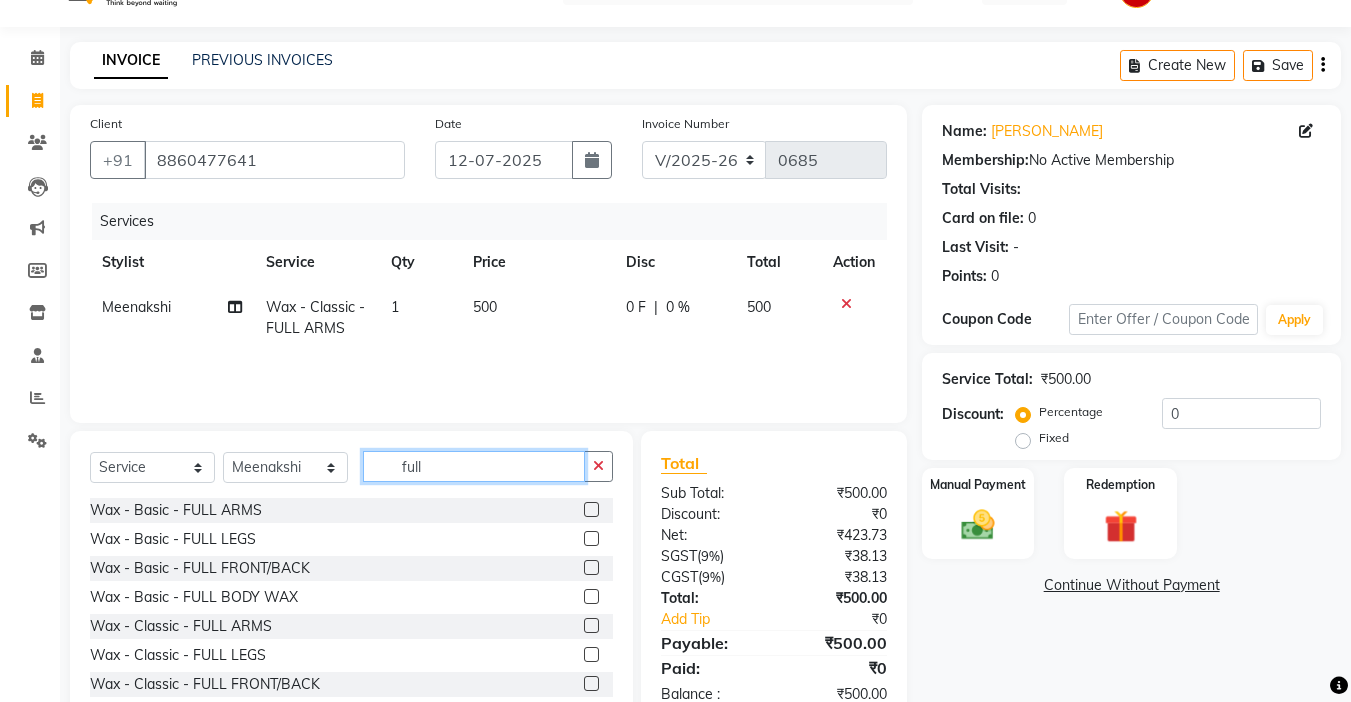 click on "full" 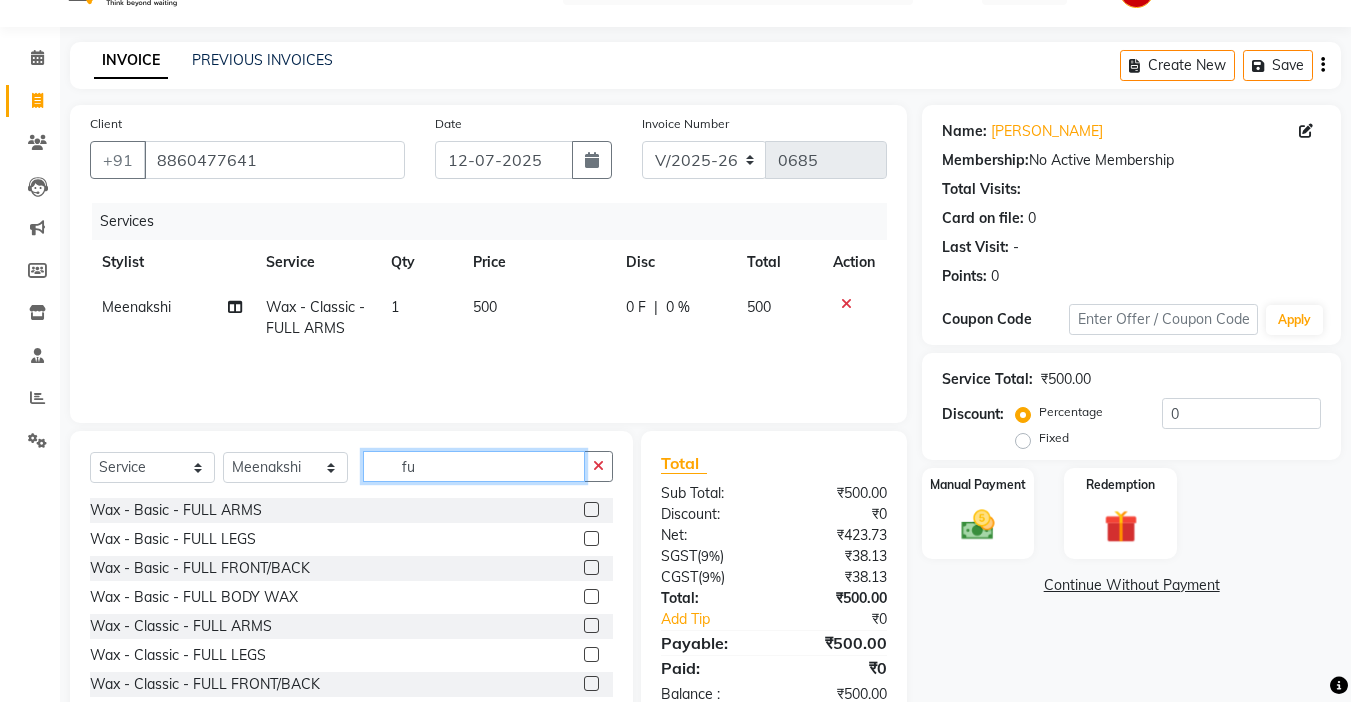 type on "f" 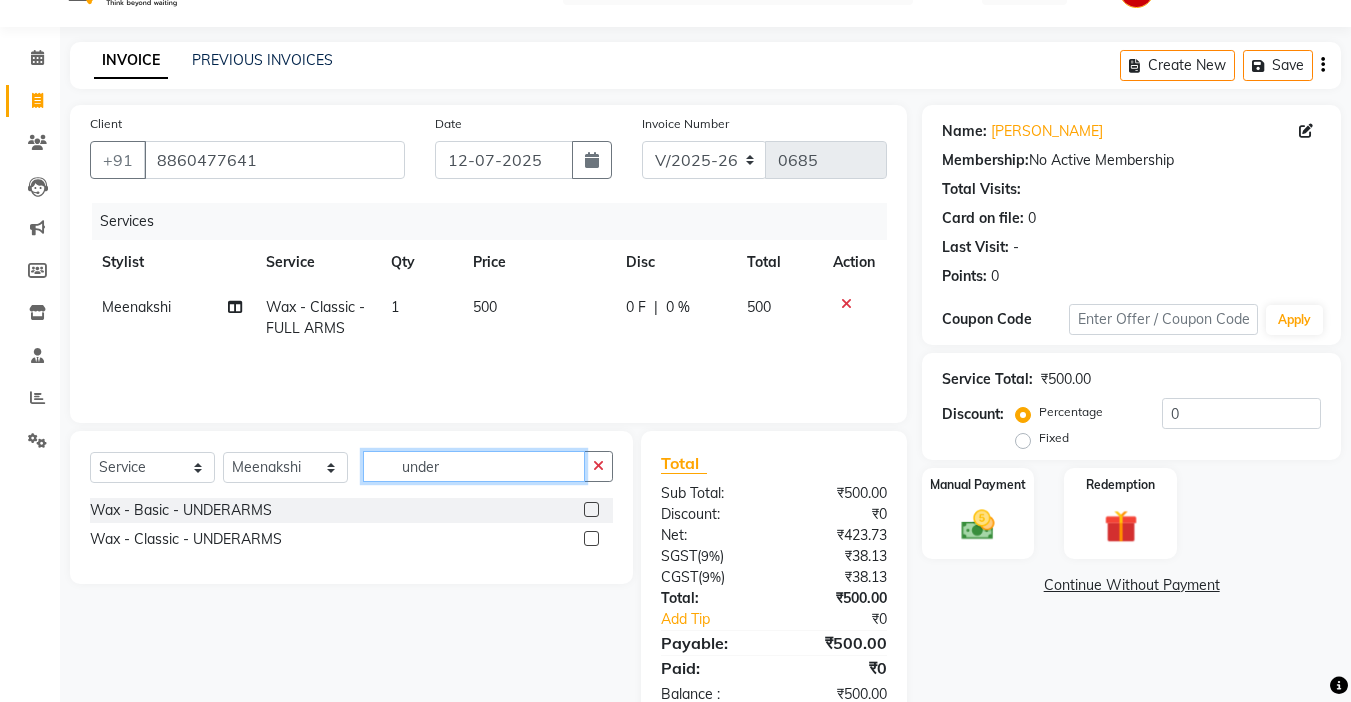 type on "under" 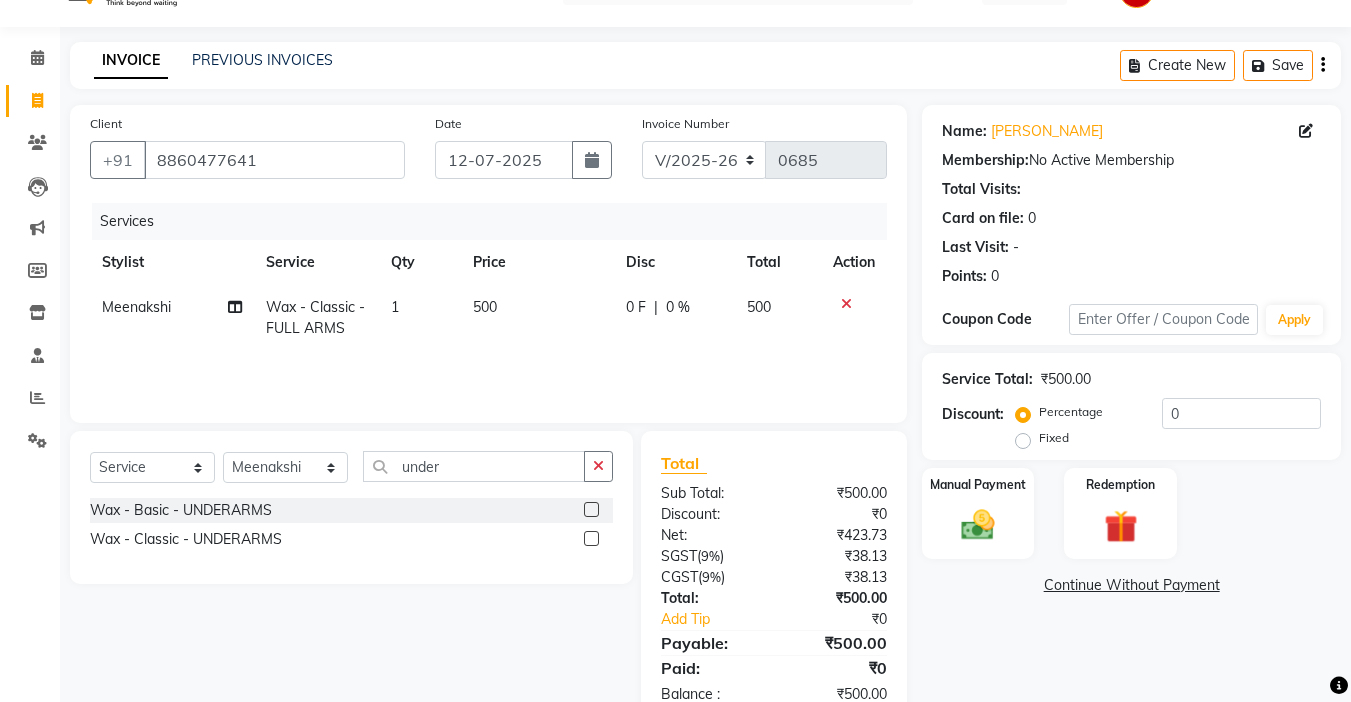click on "Wax  - Classic - UNDERARMS" 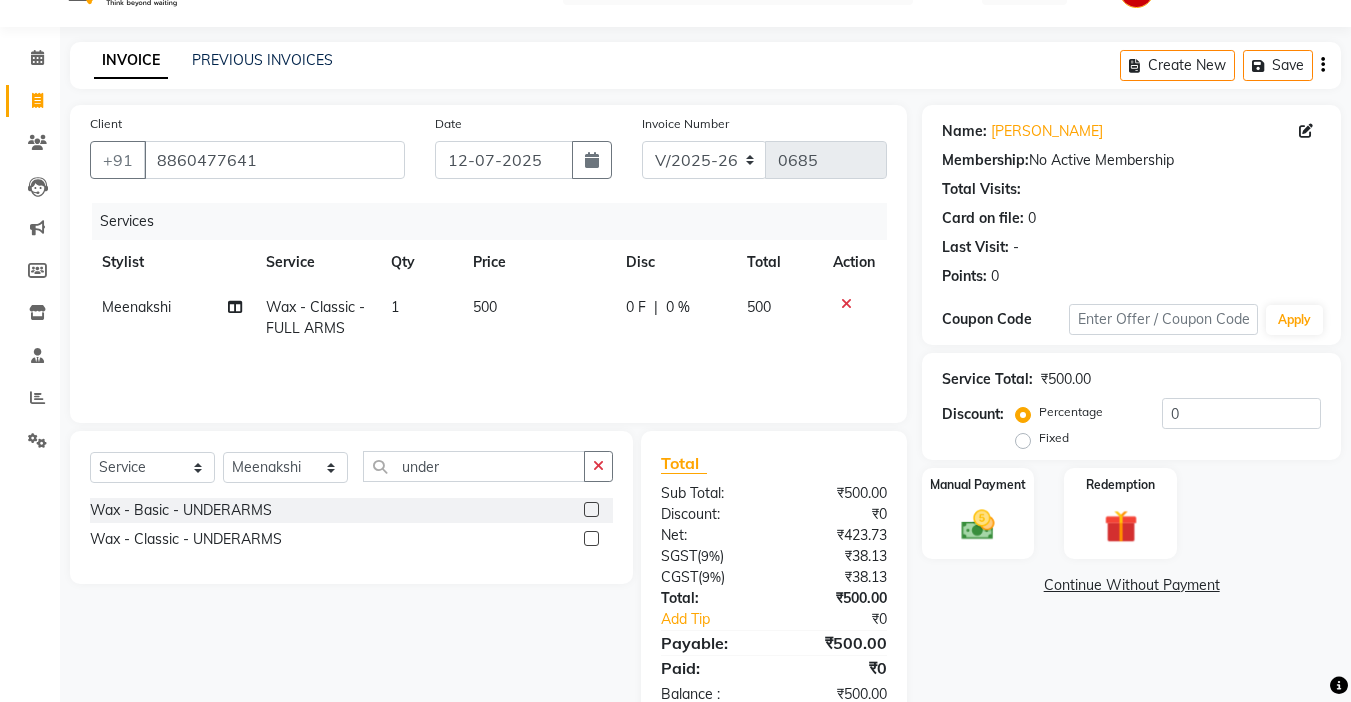 click 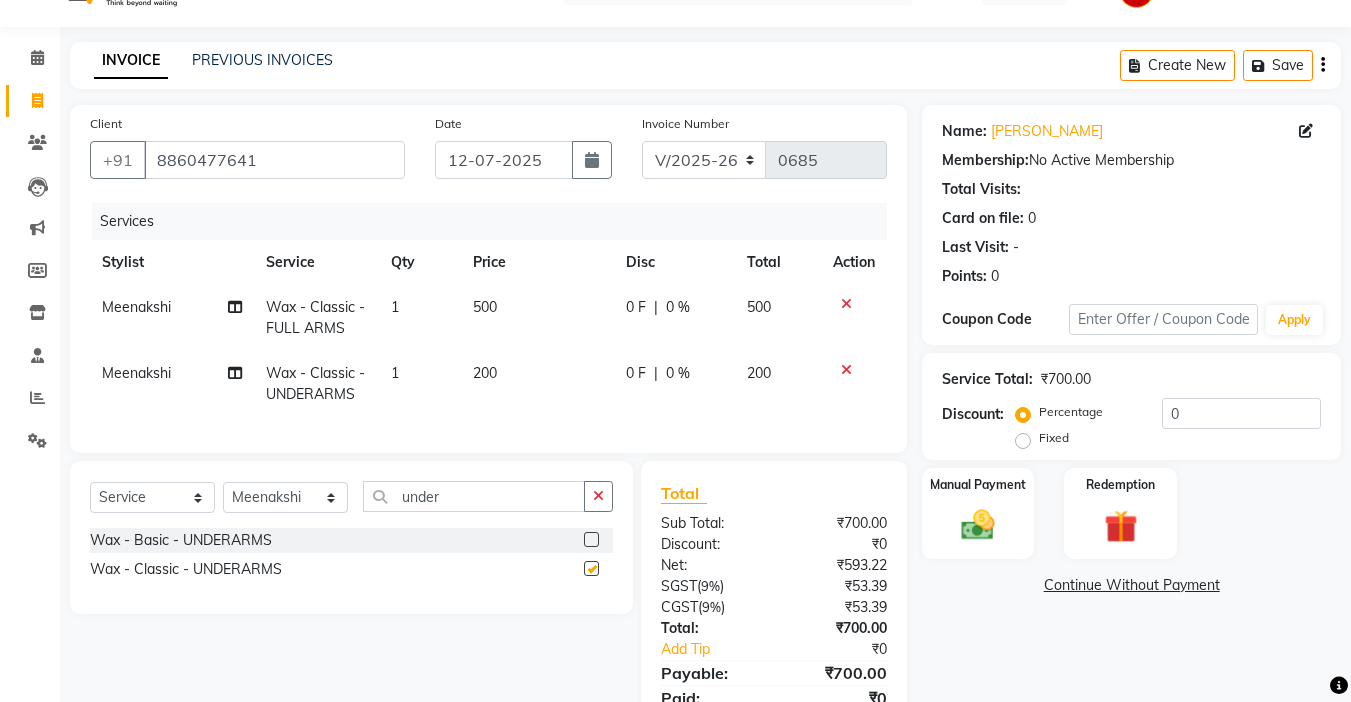 checkbox on "false" 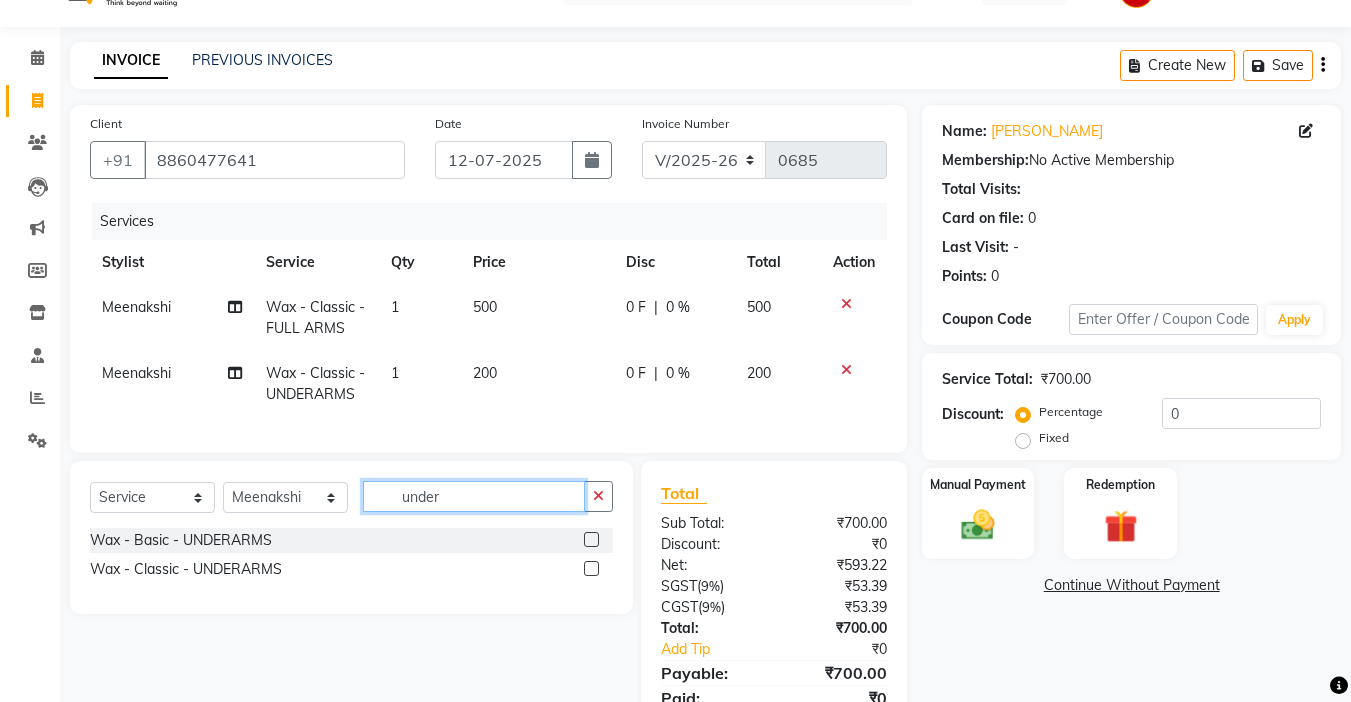 click on "under" 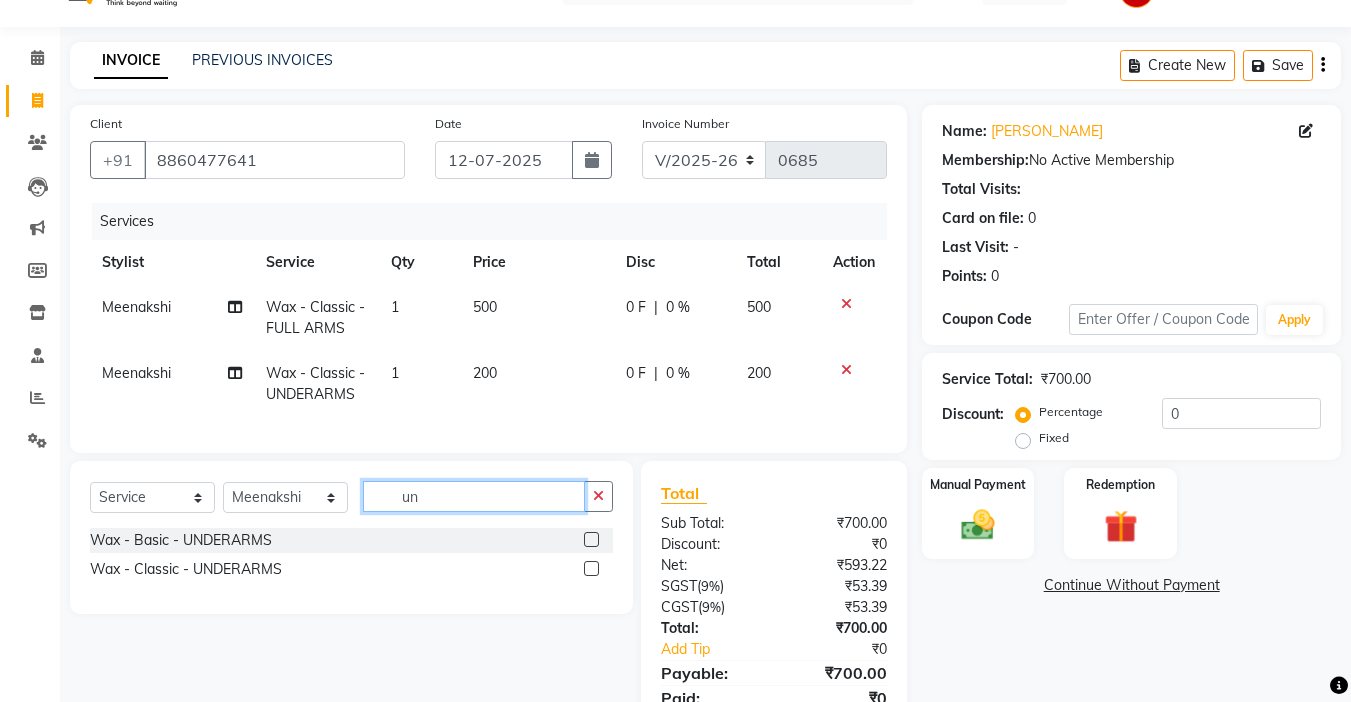 type on "u" 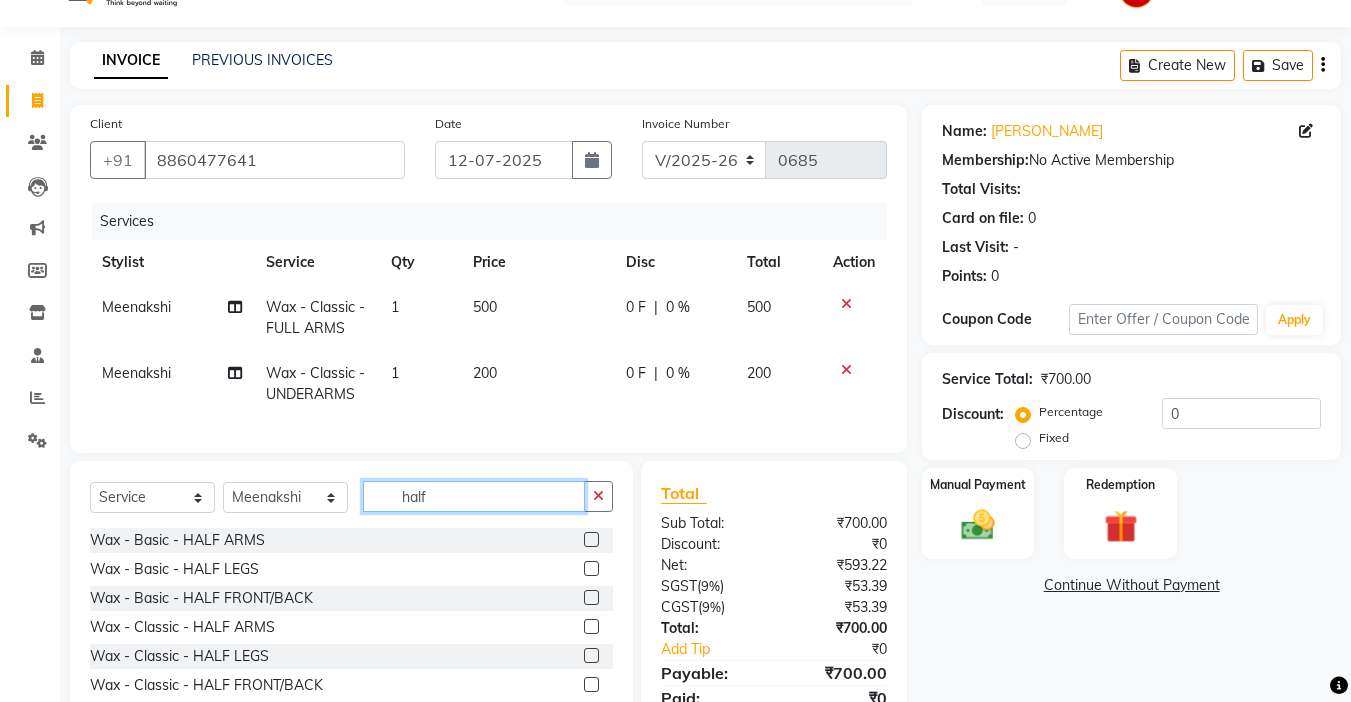 type on "half" 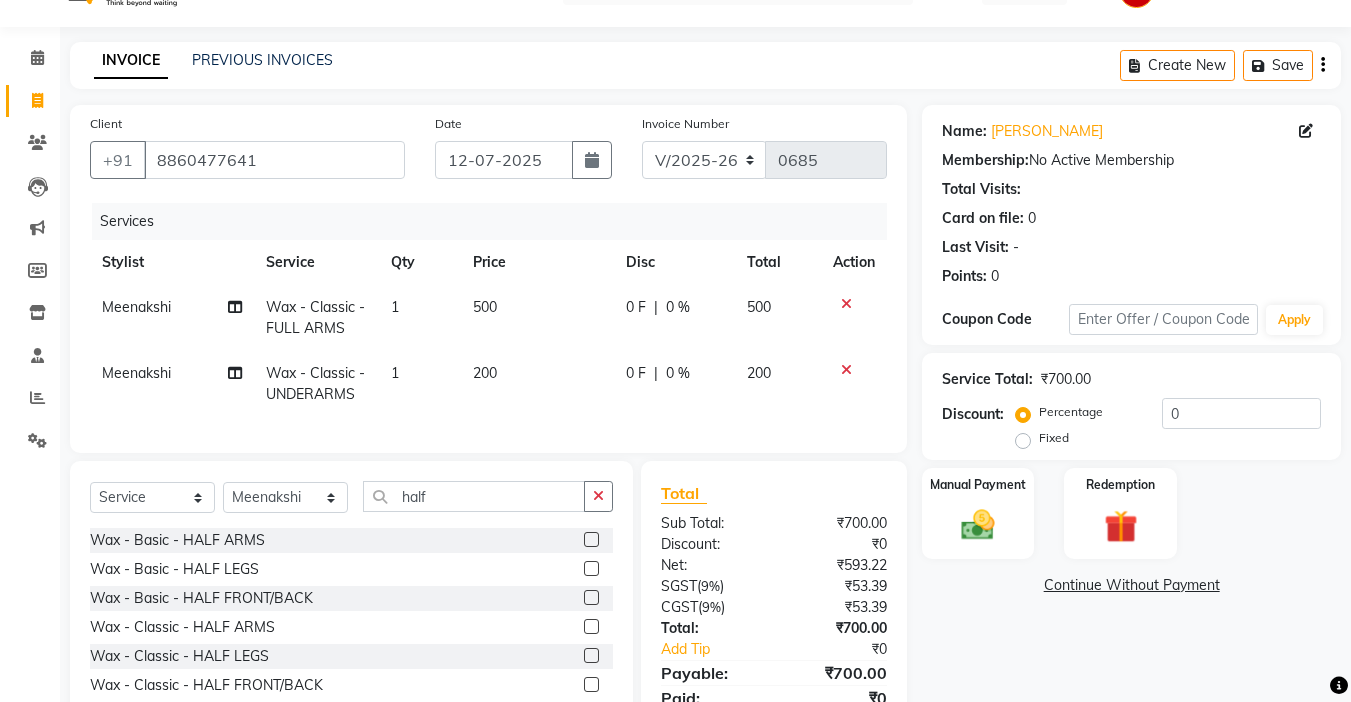 click 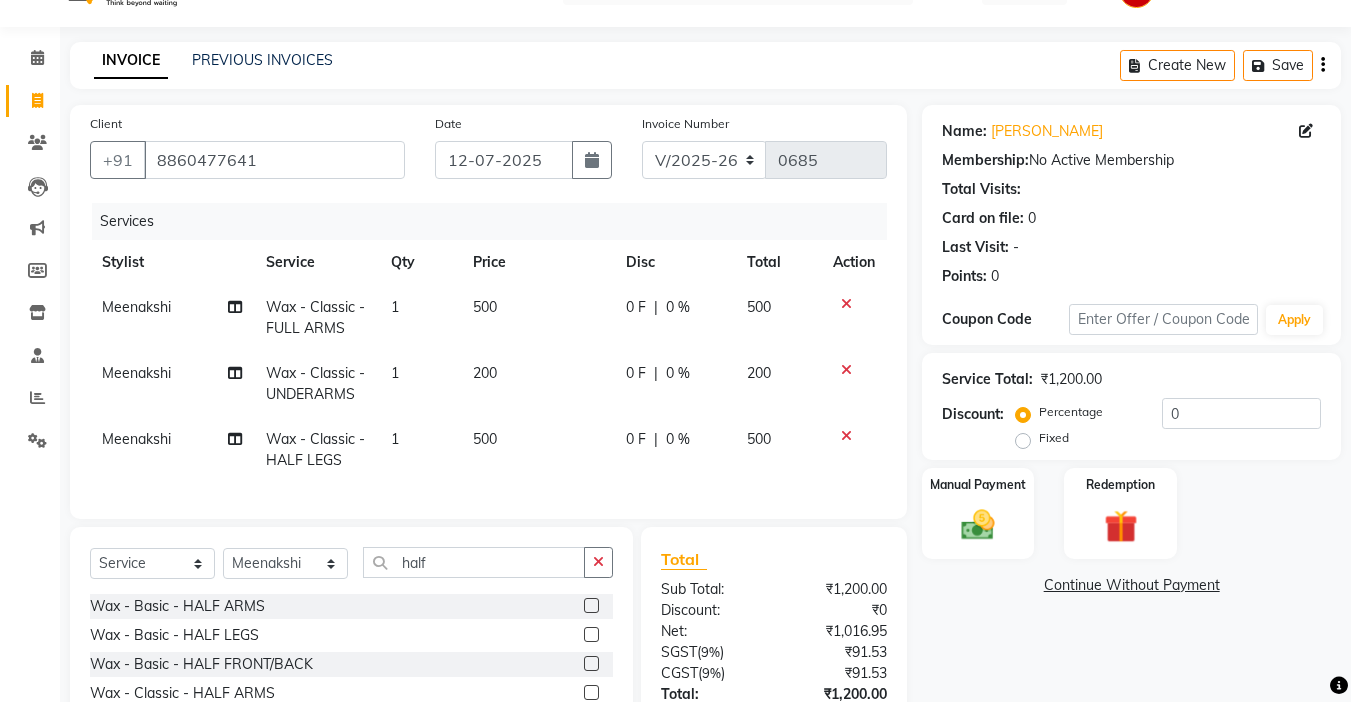 checkbox on "false" 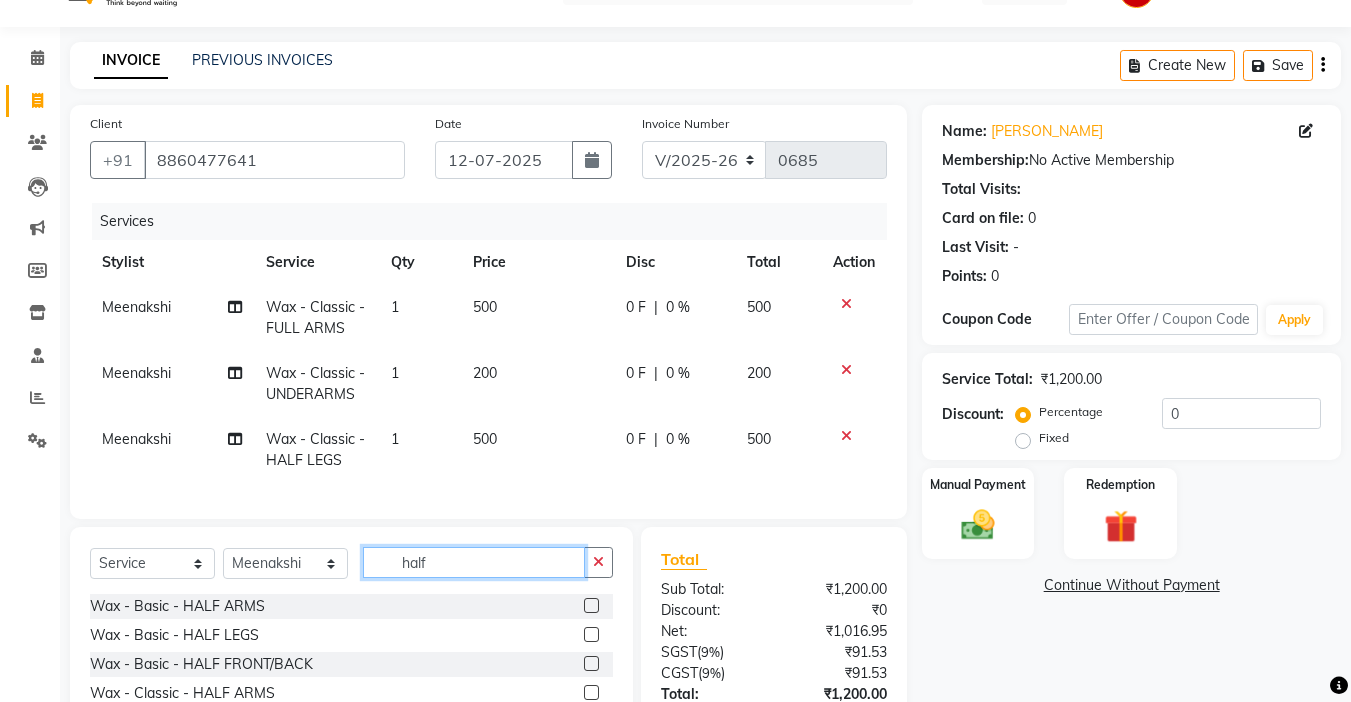 click on "half" 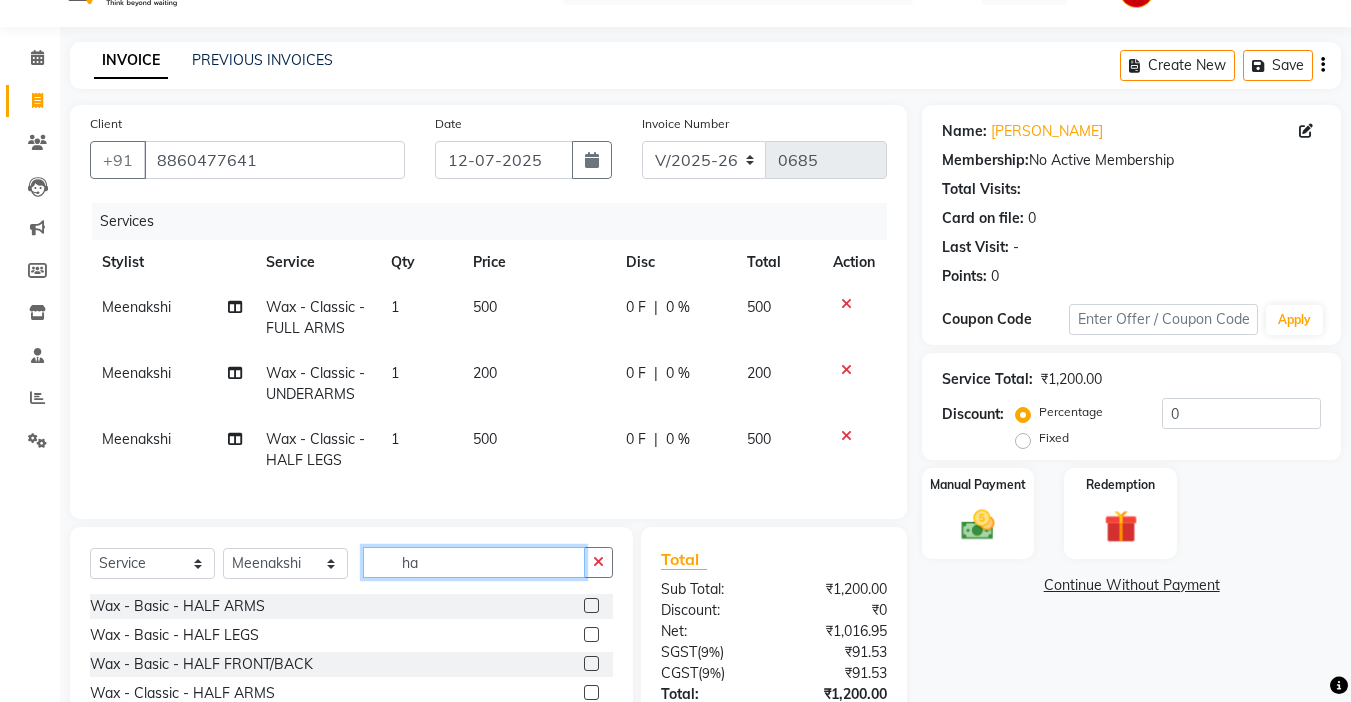 type on "h" 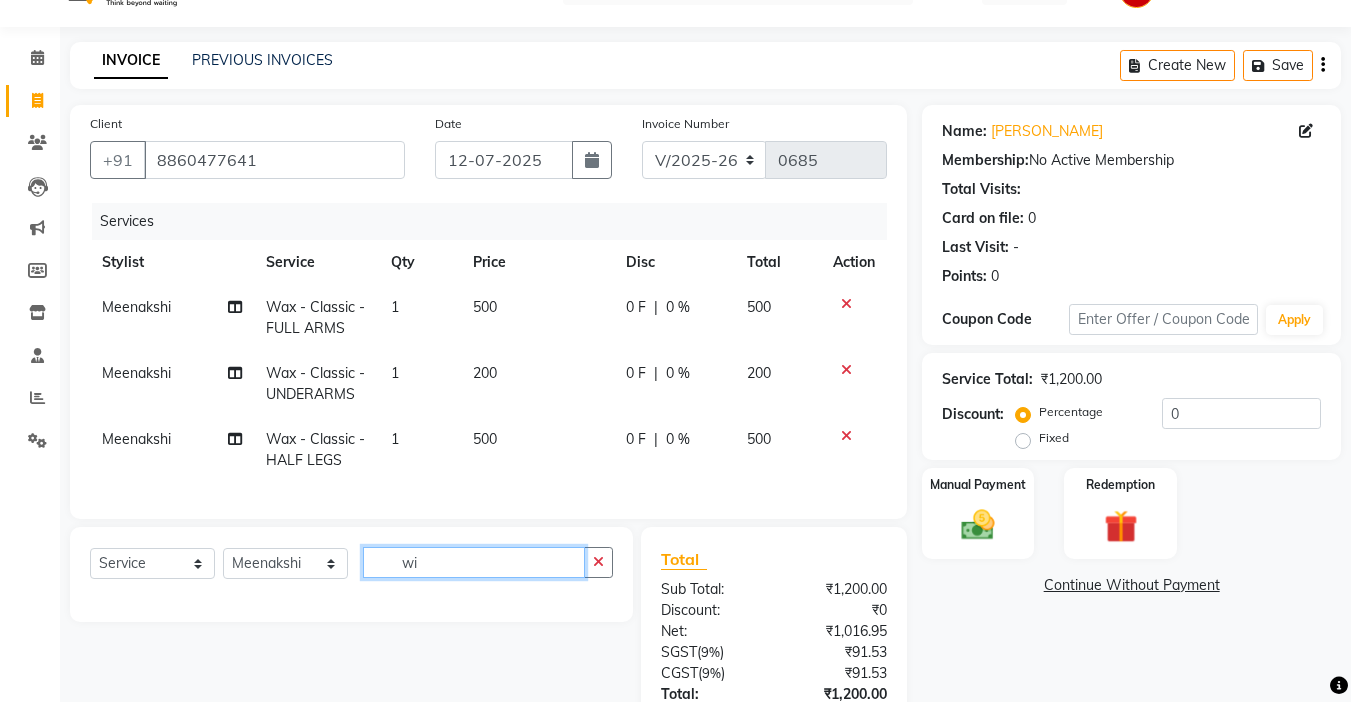 type on "w" 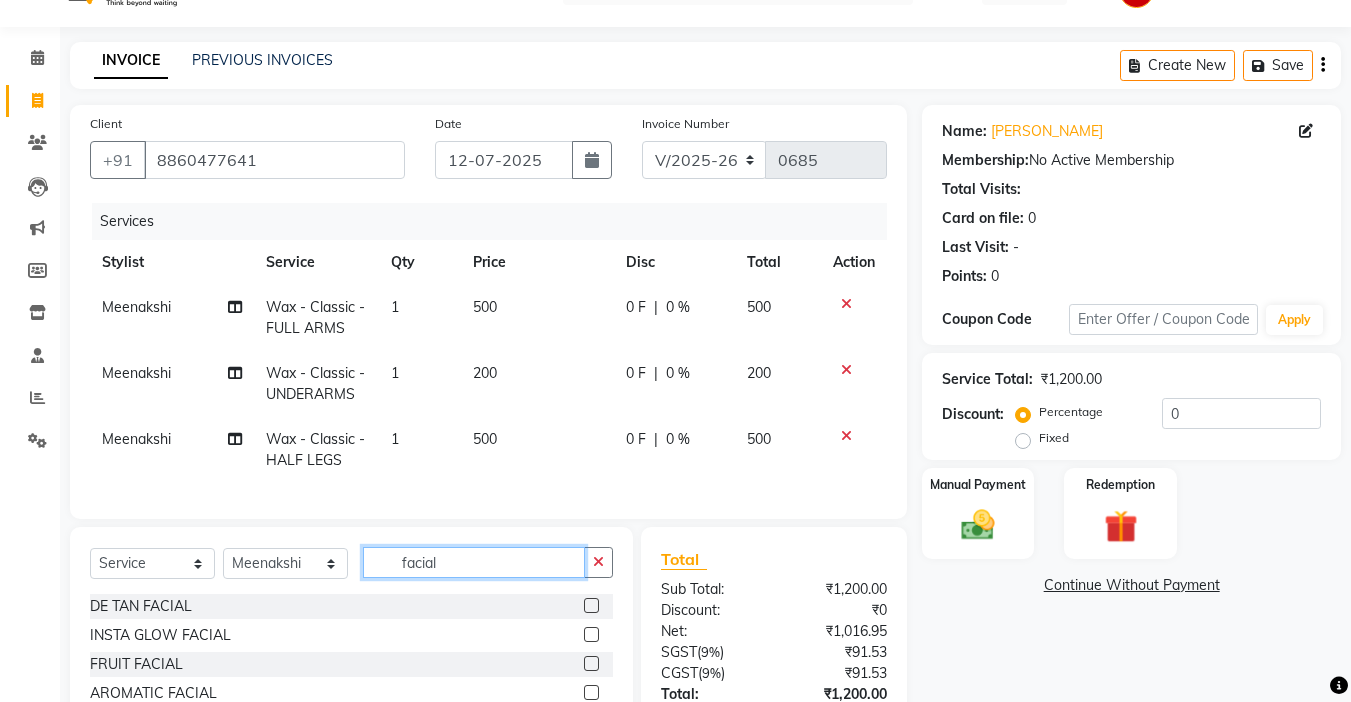 scroll, scrollTop: 32, scrollLeft: 0, axis: vertical 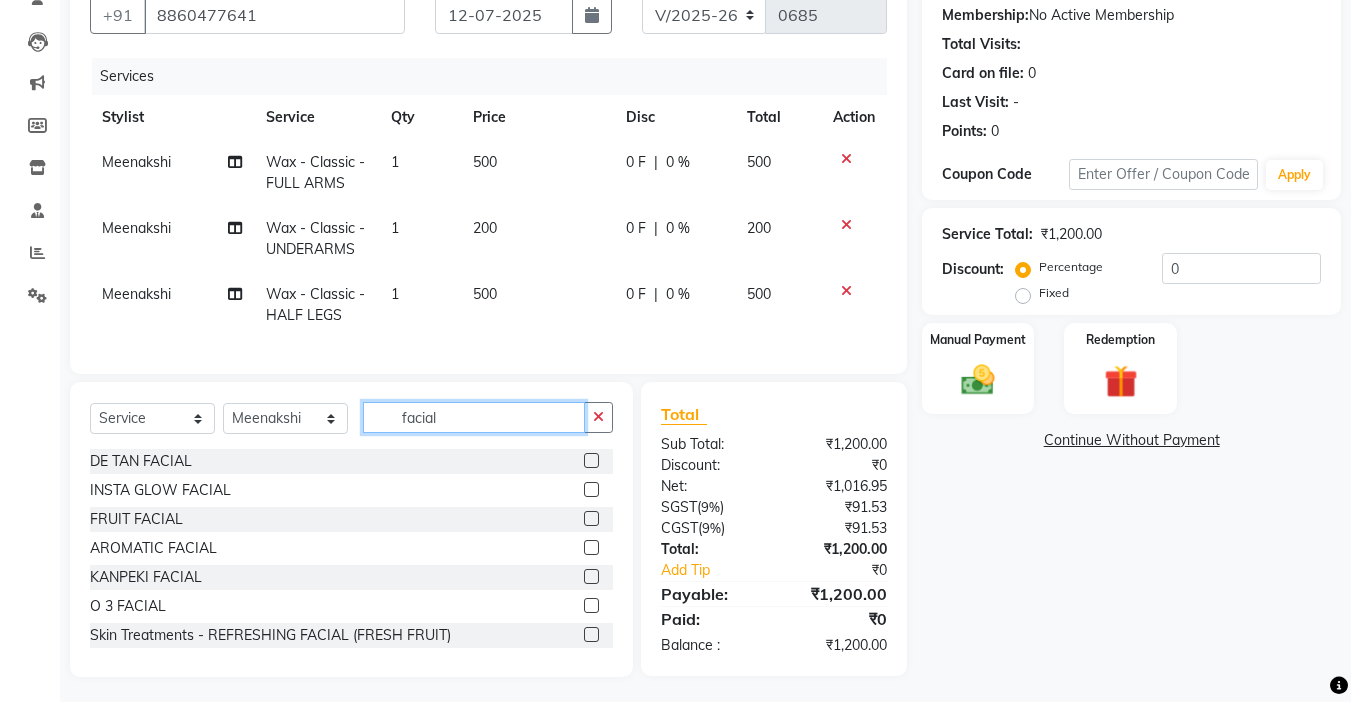 type on "facial" 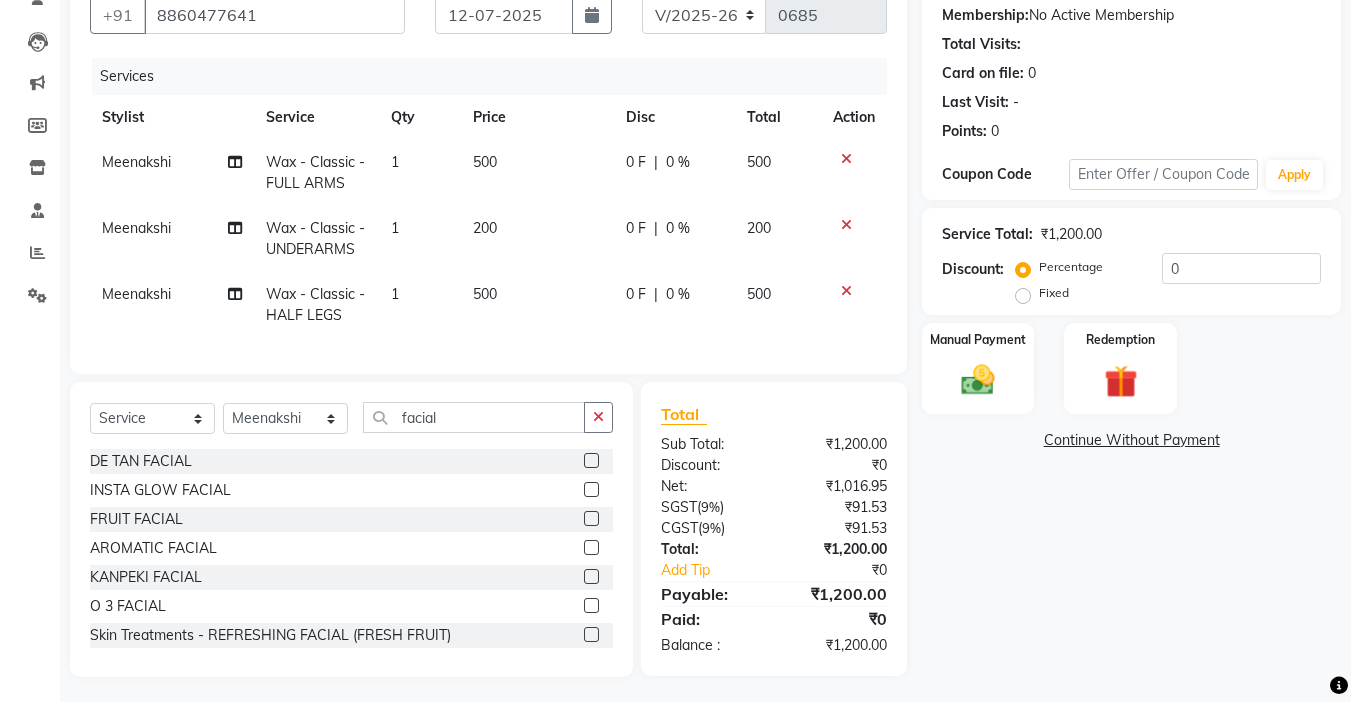 click 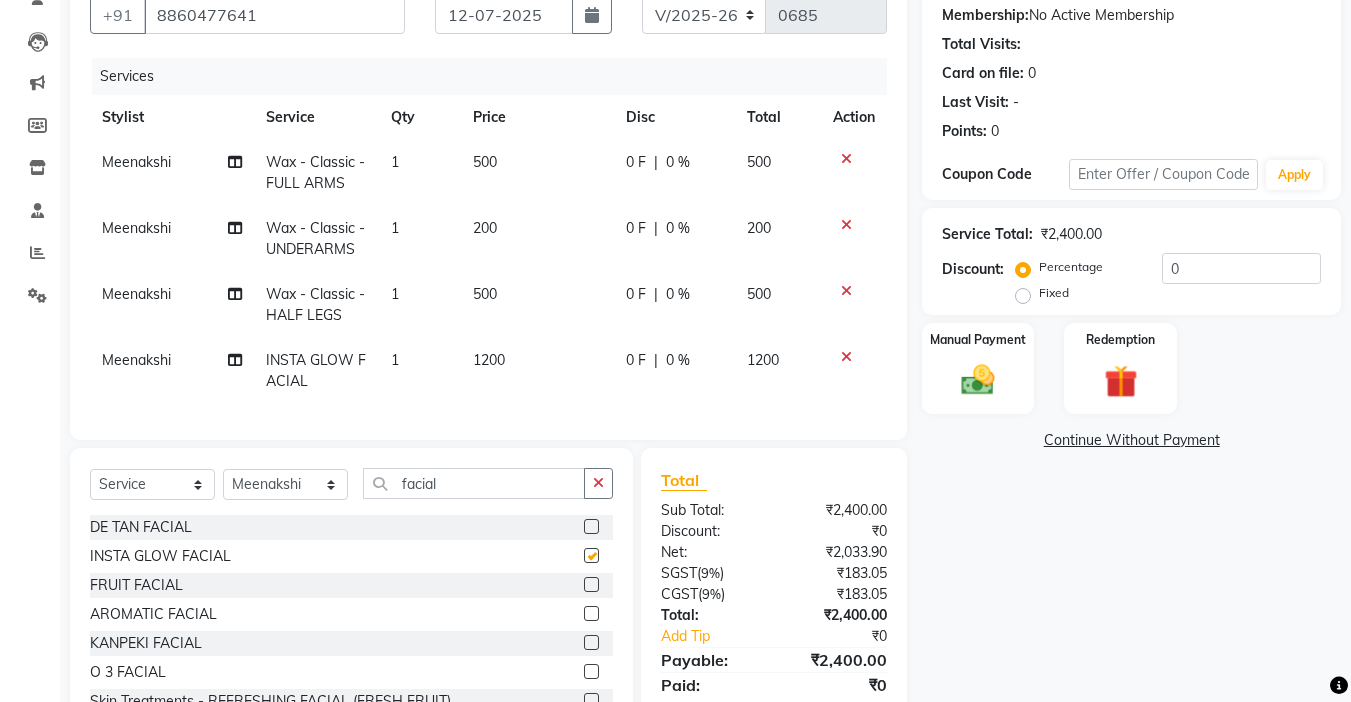 checkbox on "false" 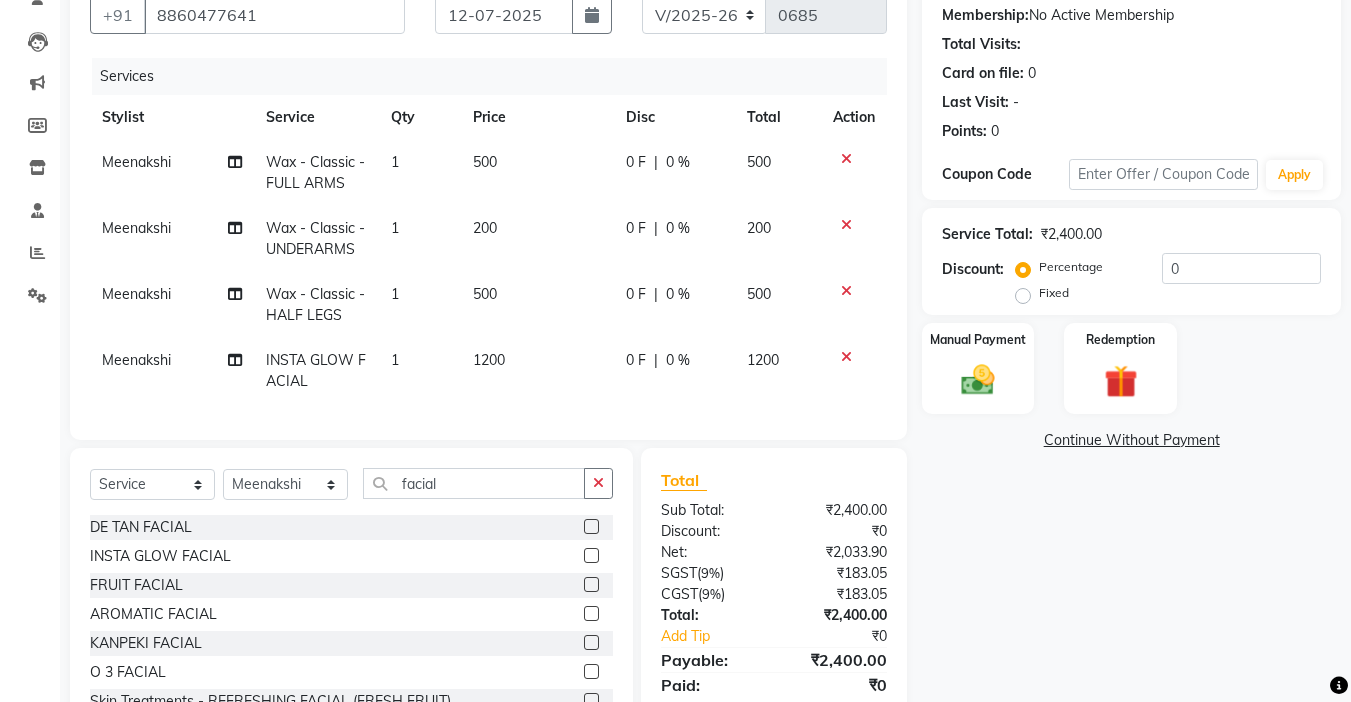 click 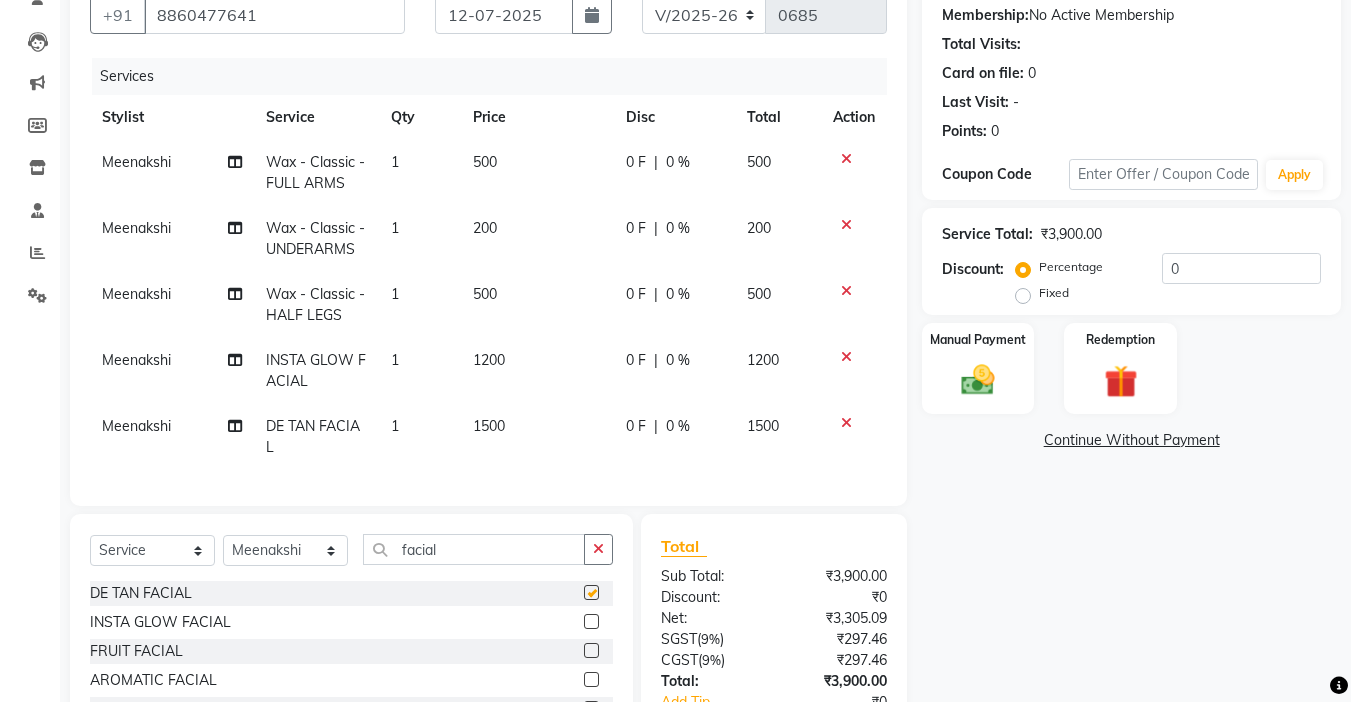checkbox on "false" 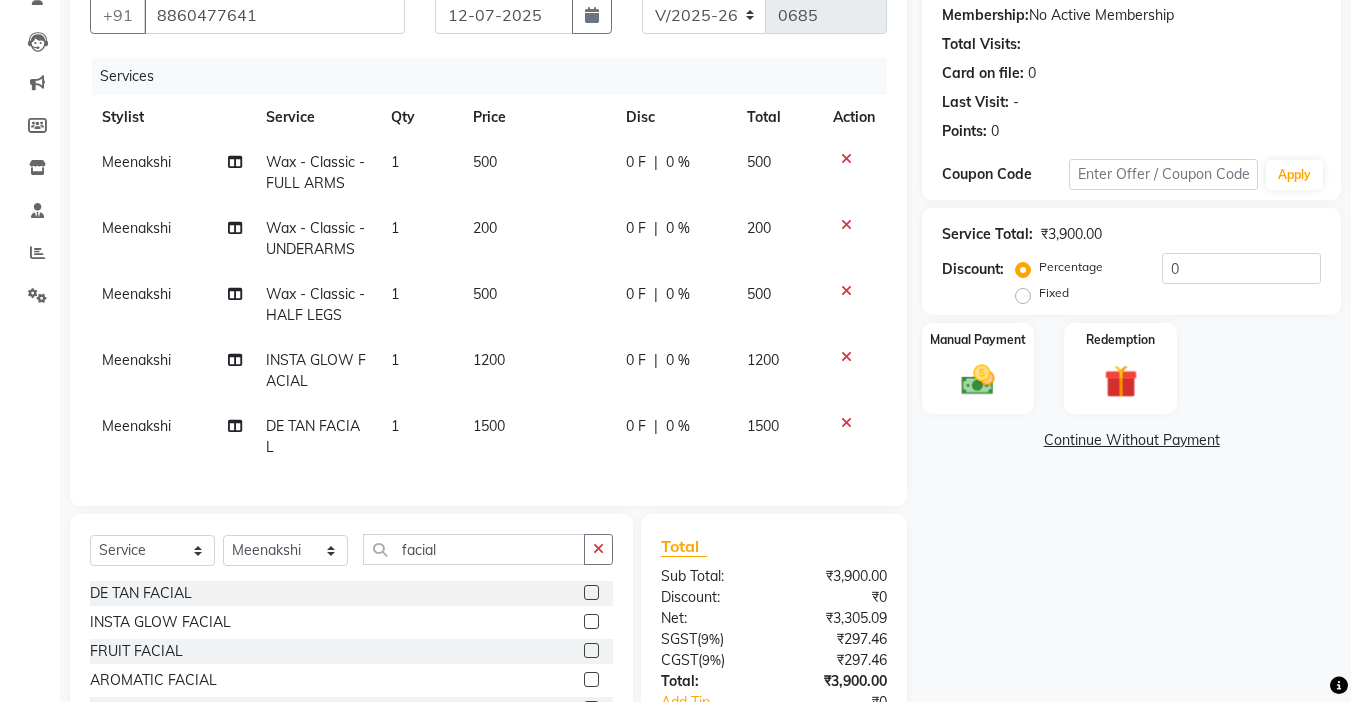 click 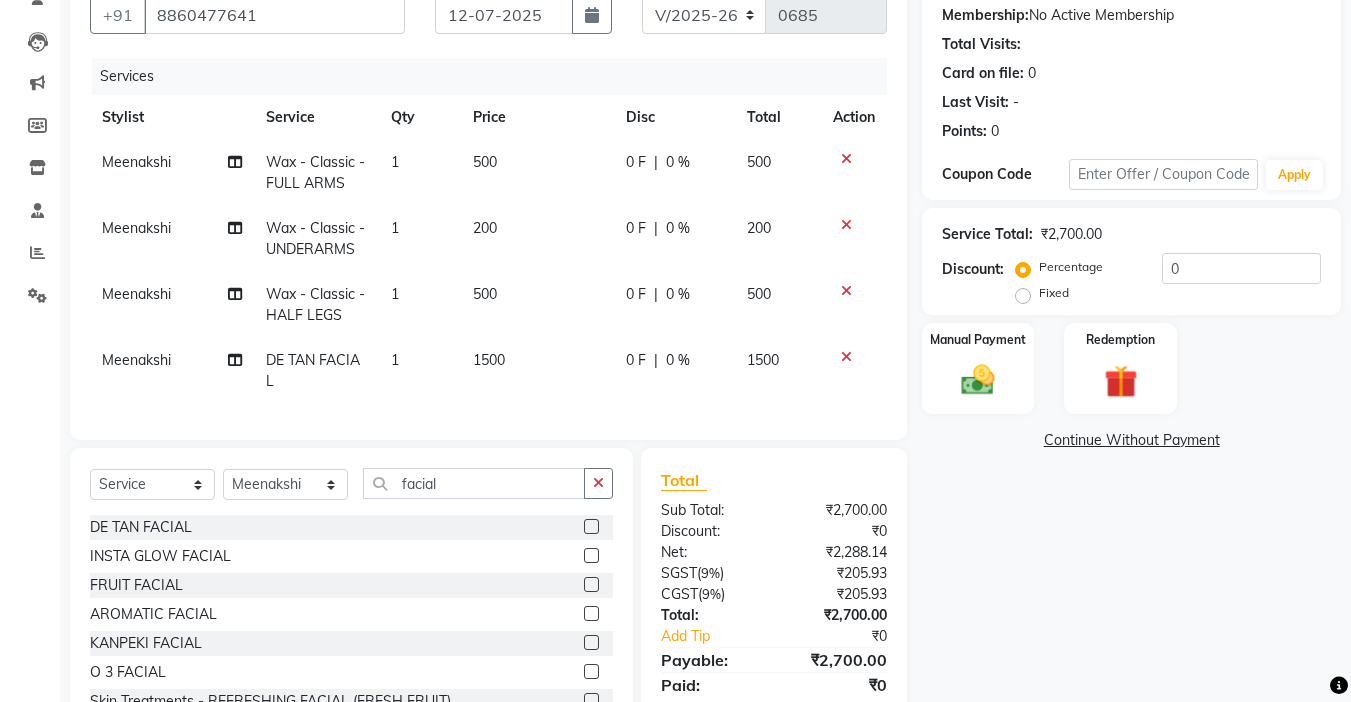 click 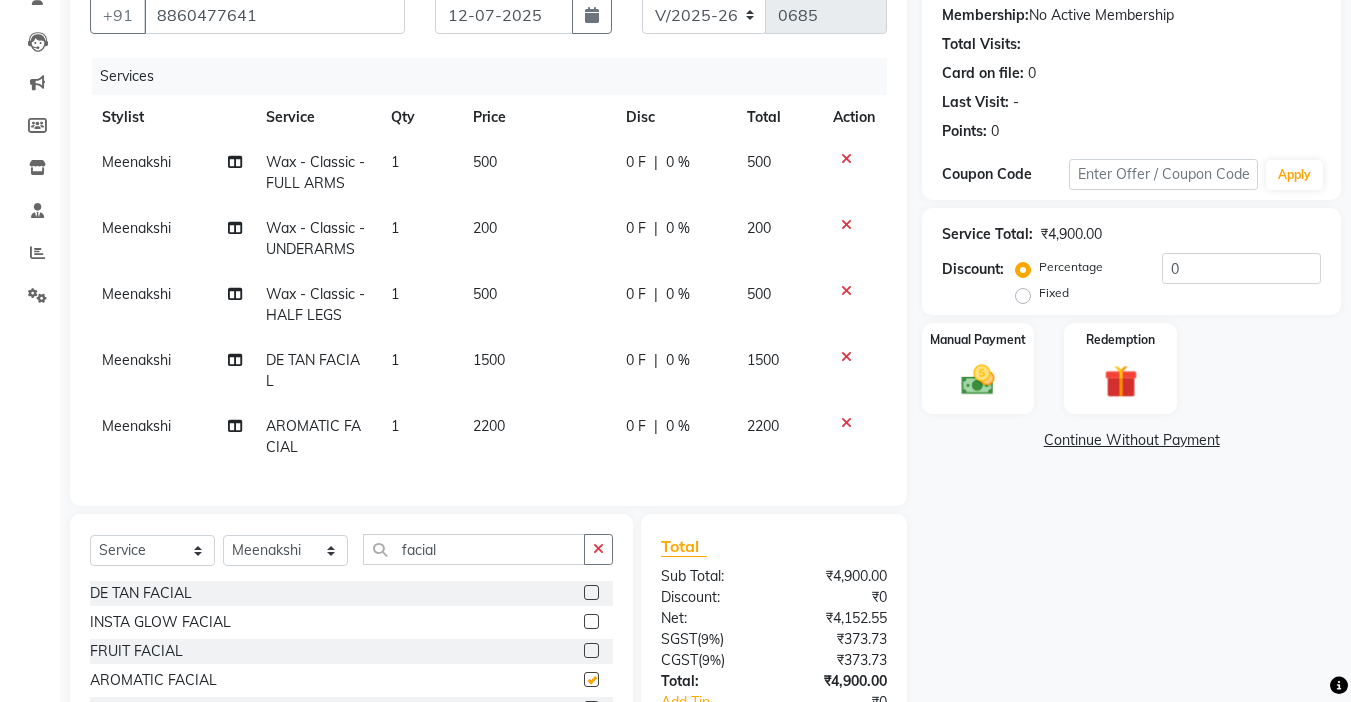checkbox on "false" 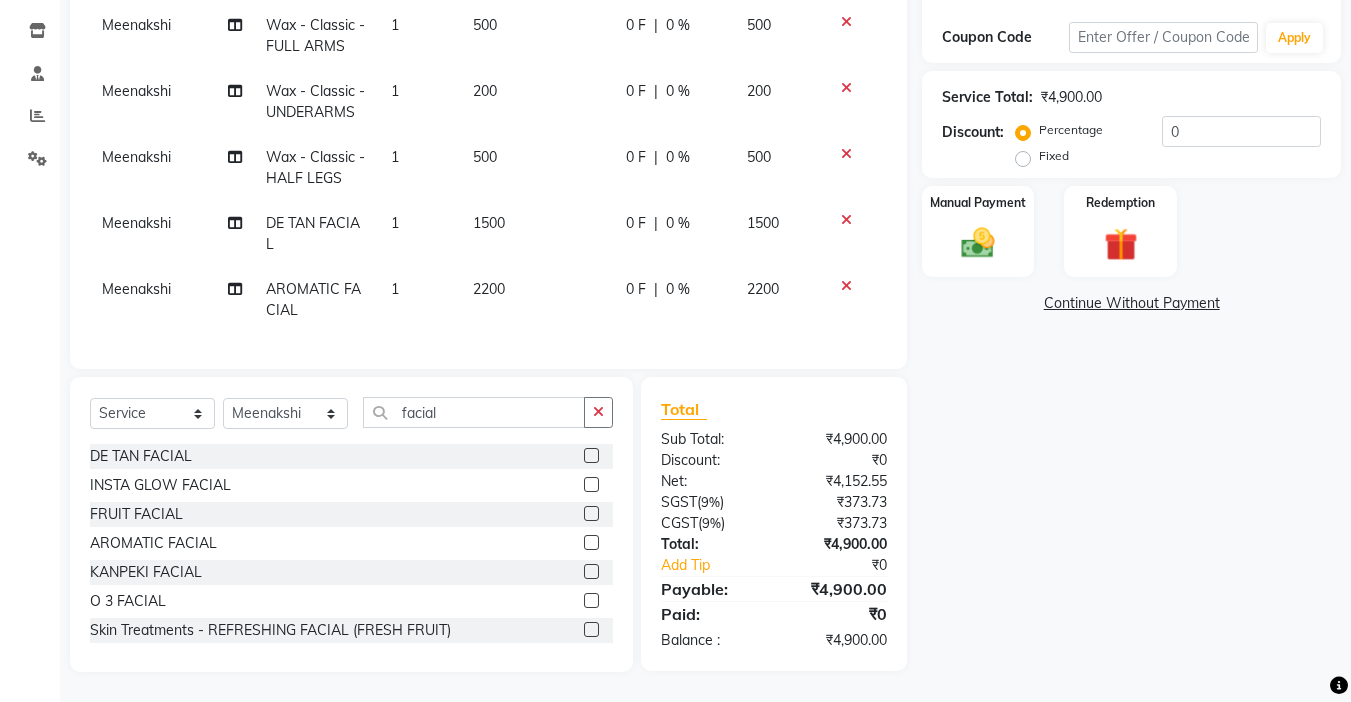 scroll, scrollTop: 342, scrollLeft: 0, axis: vertical 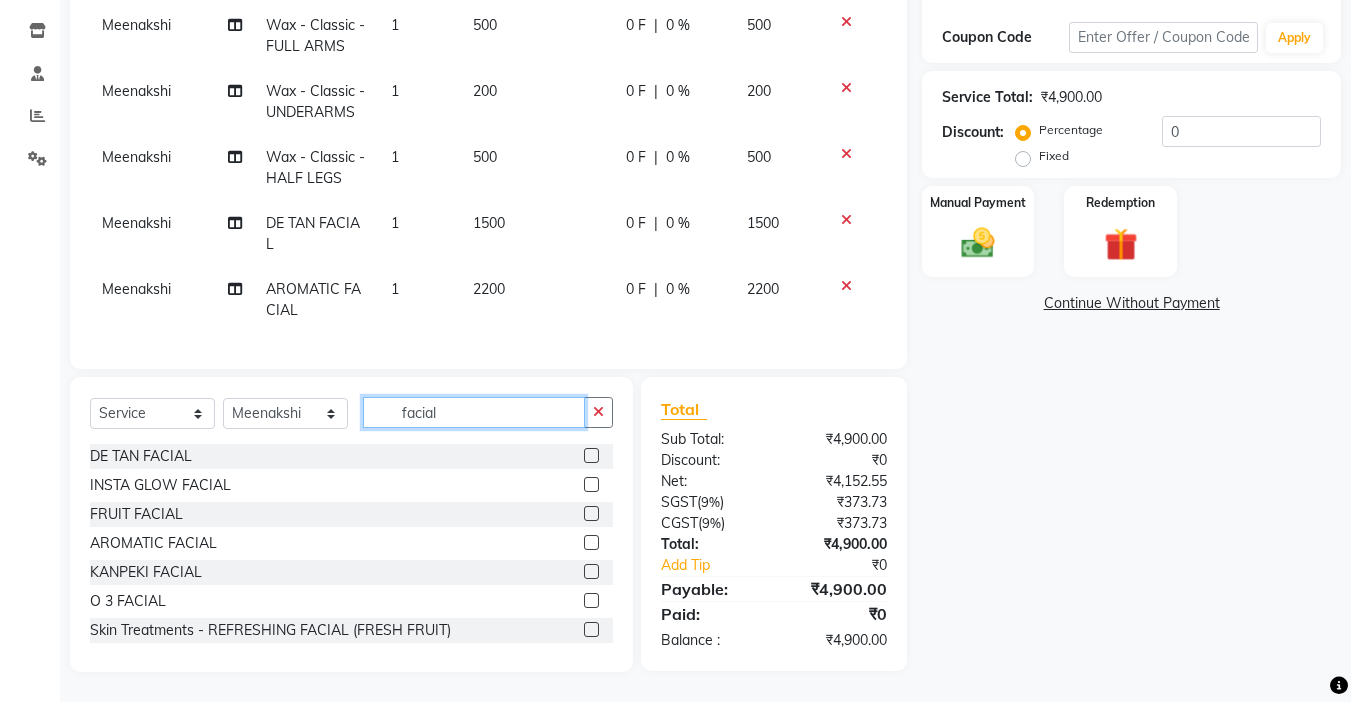 click on "facial" 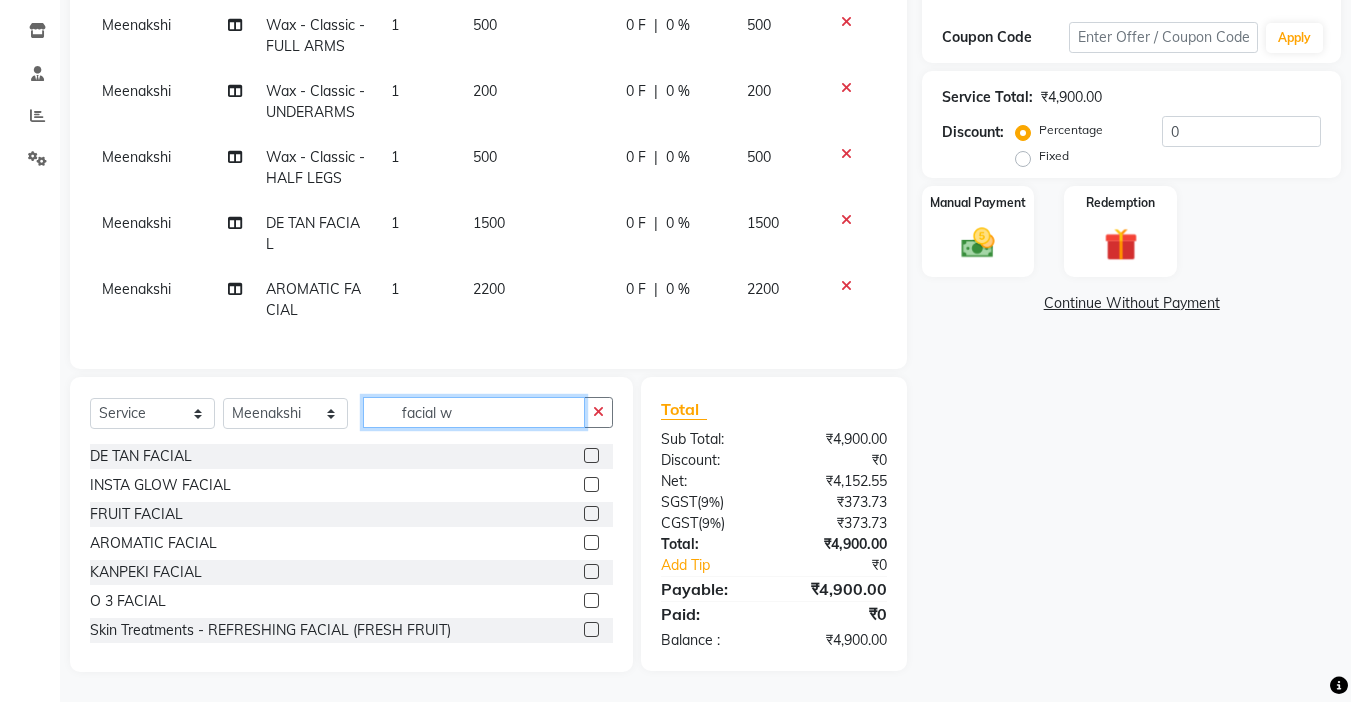 scroll, scrollTop: 341, scrollLeft: 0, axis: vertical 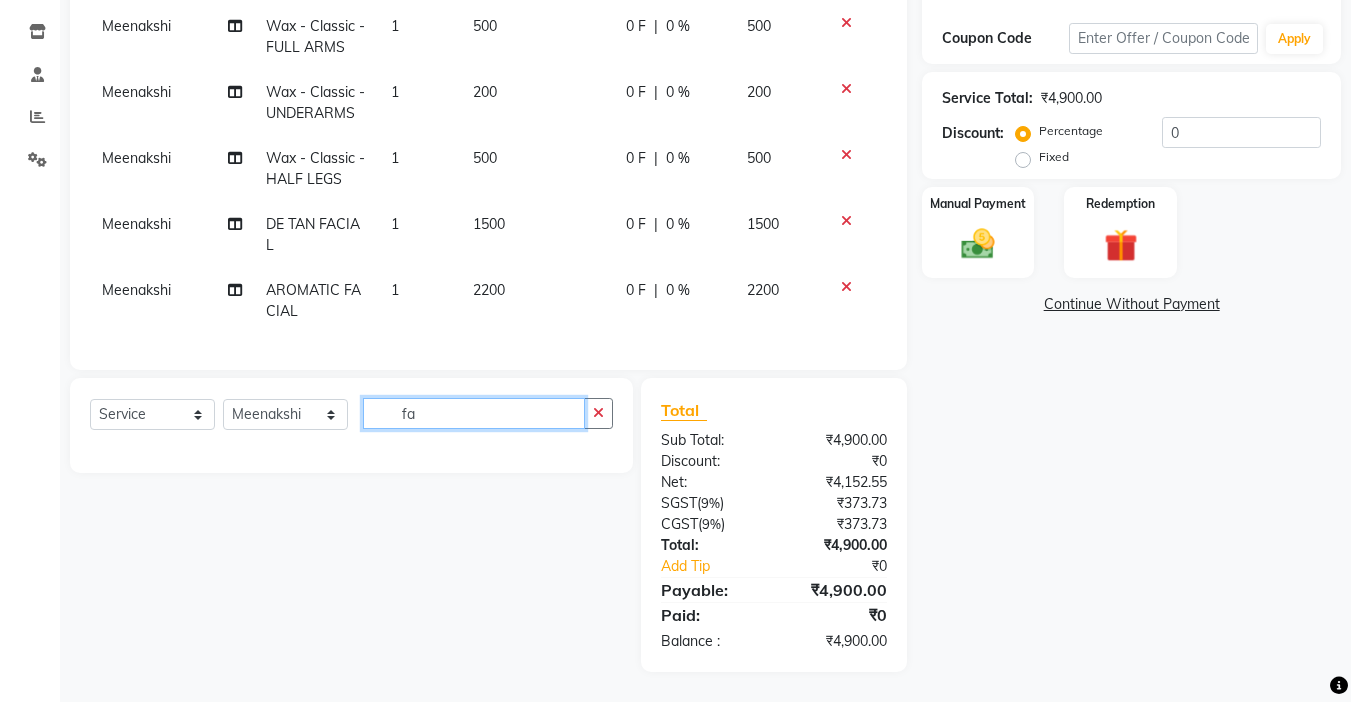 type on "f" 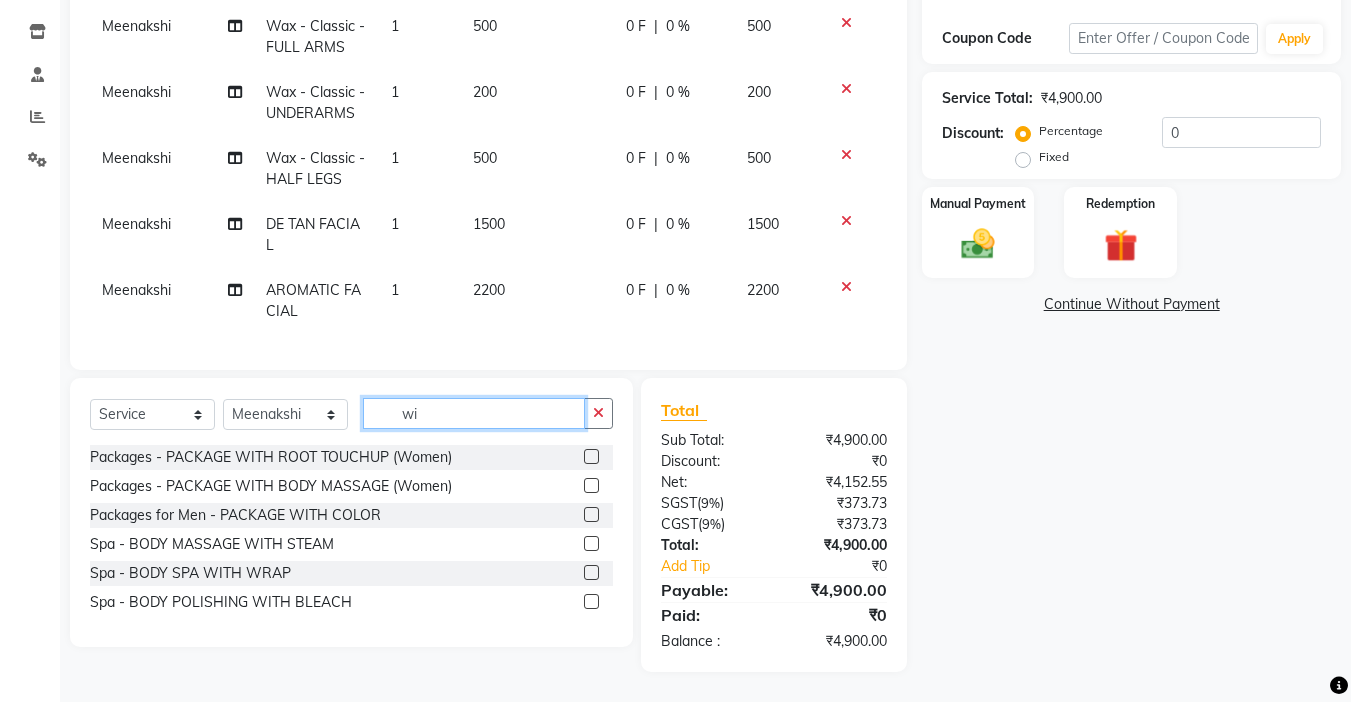 scroll, scrollTop: 341, scrollLeft: 0, axis: vertical 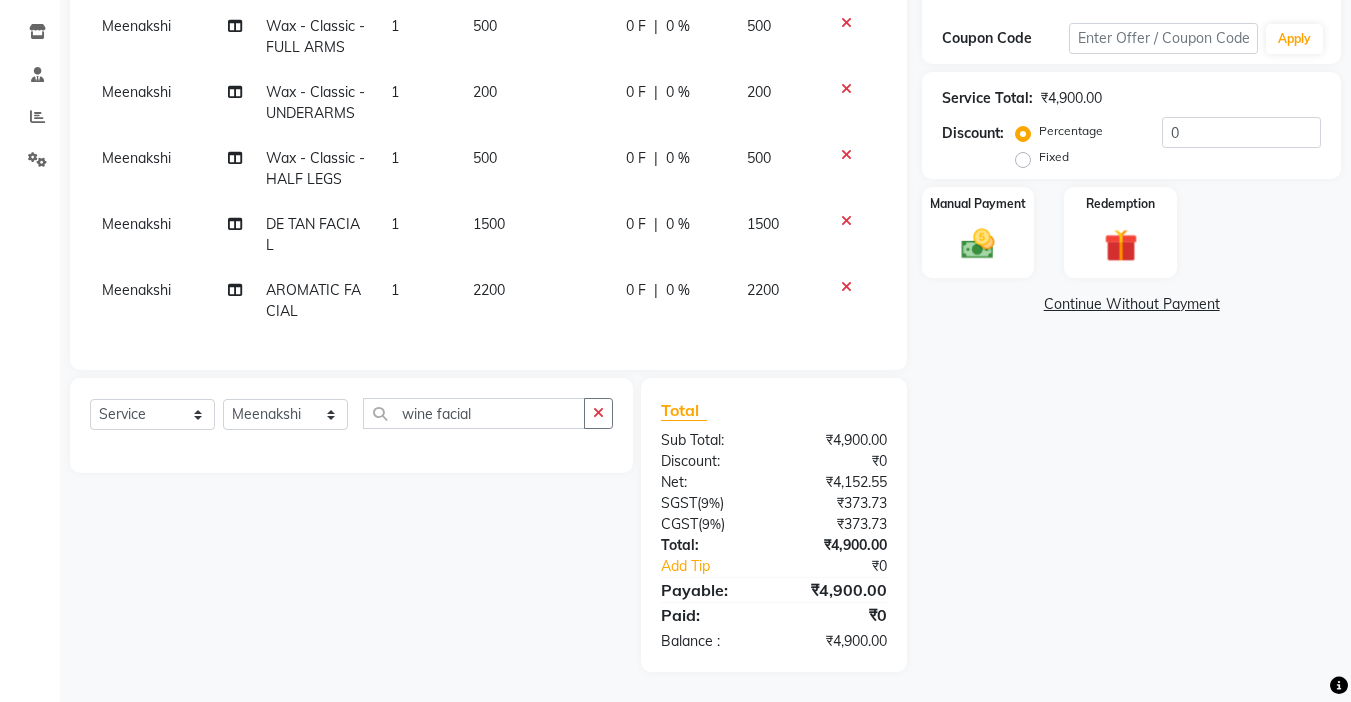 click 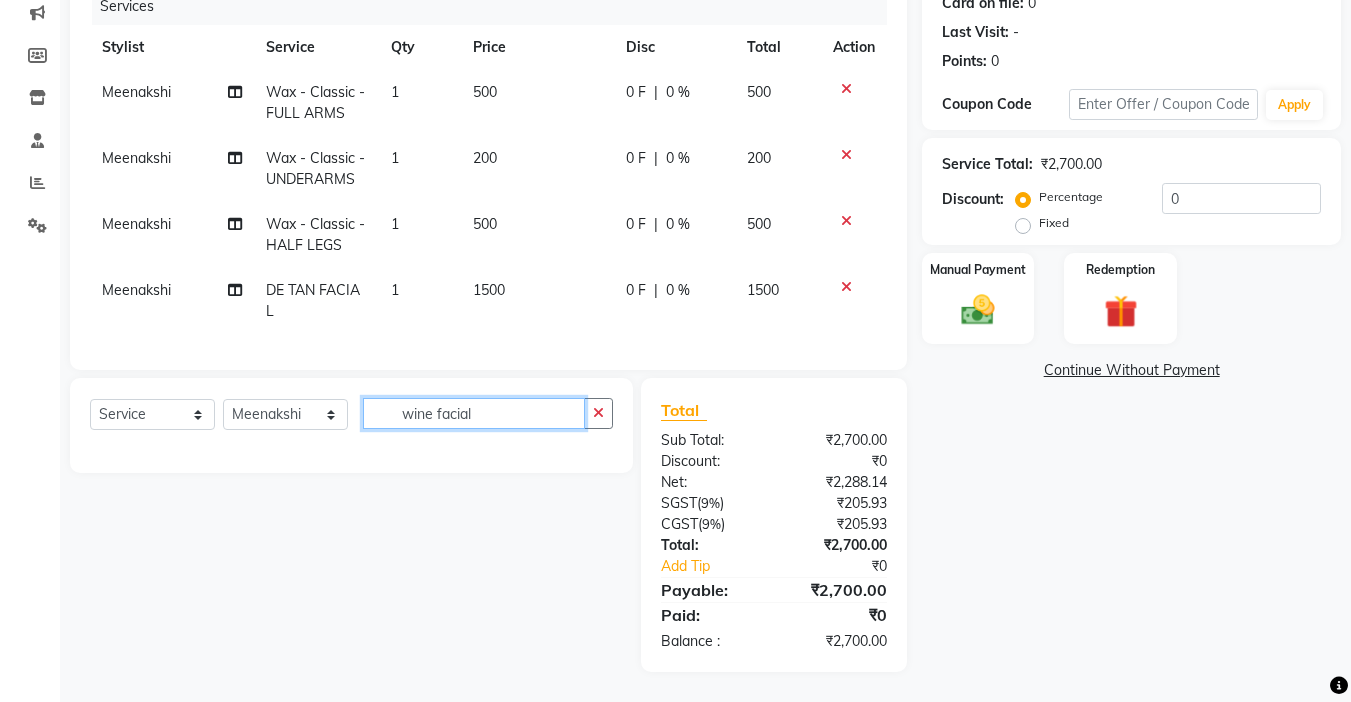 click on "wine facial" 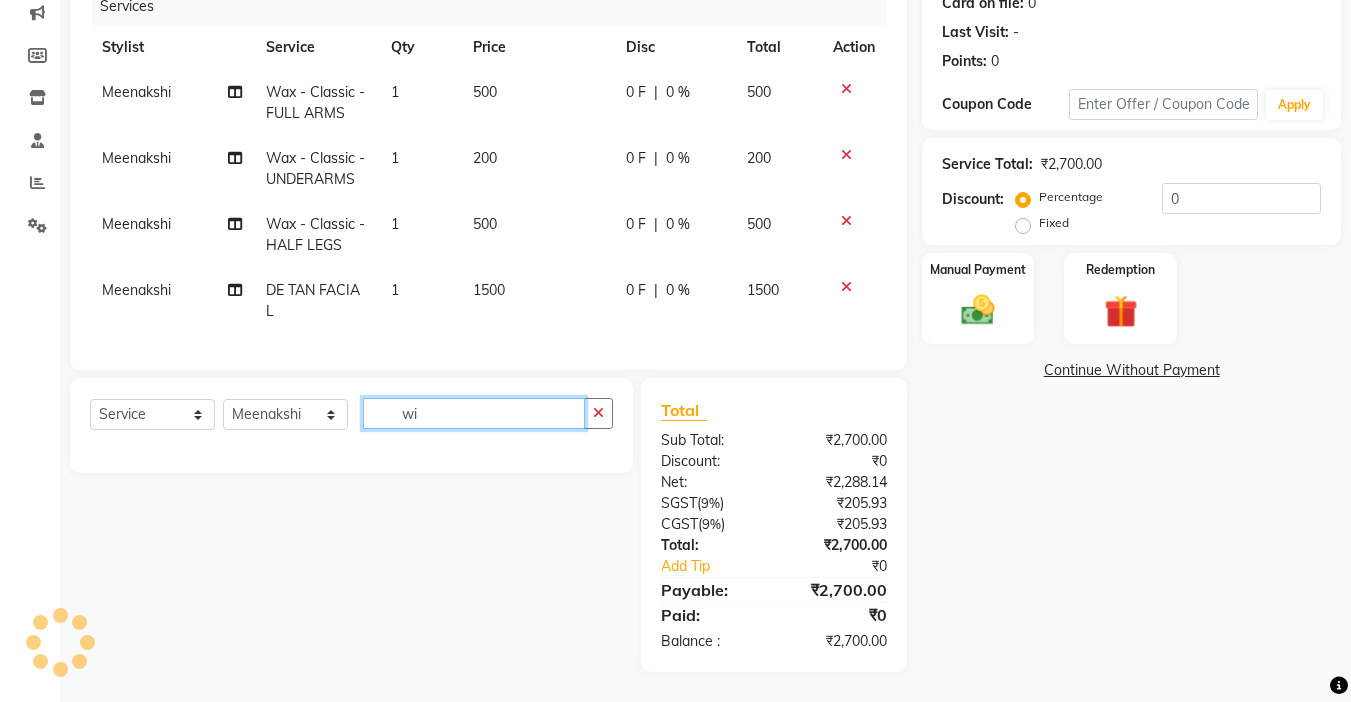 type on "w" 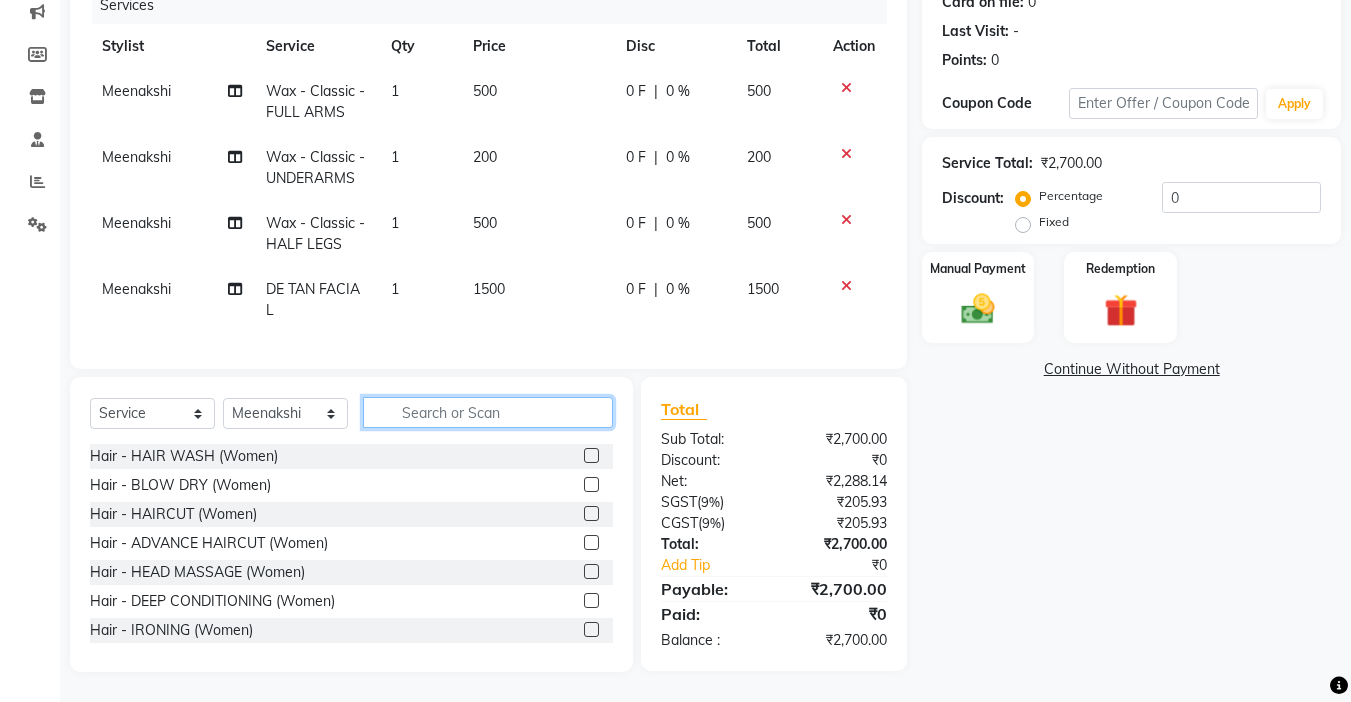 type 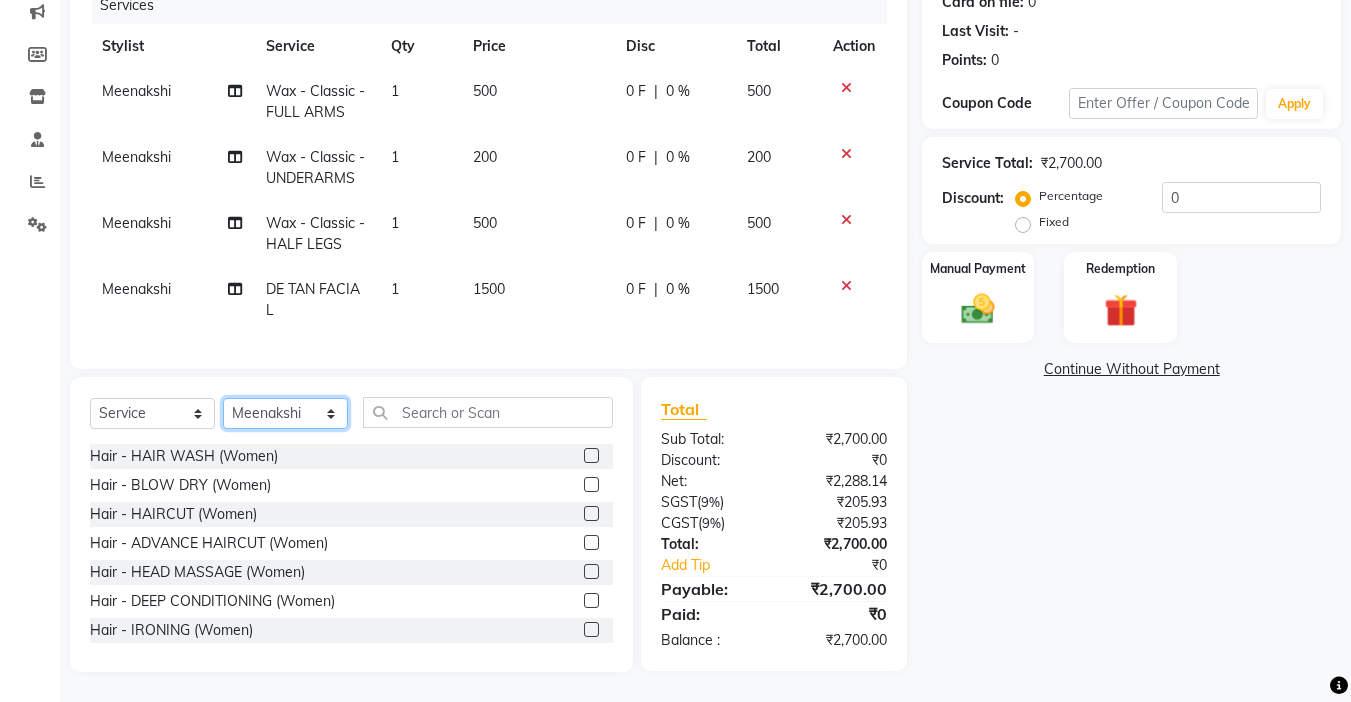 click on "Select Stylist counter sales kadar khan karam  Kuldeep  Lalitaa Fashion World Meenakshi Parul Pooja Prince  Sagar Sukhi Teena" 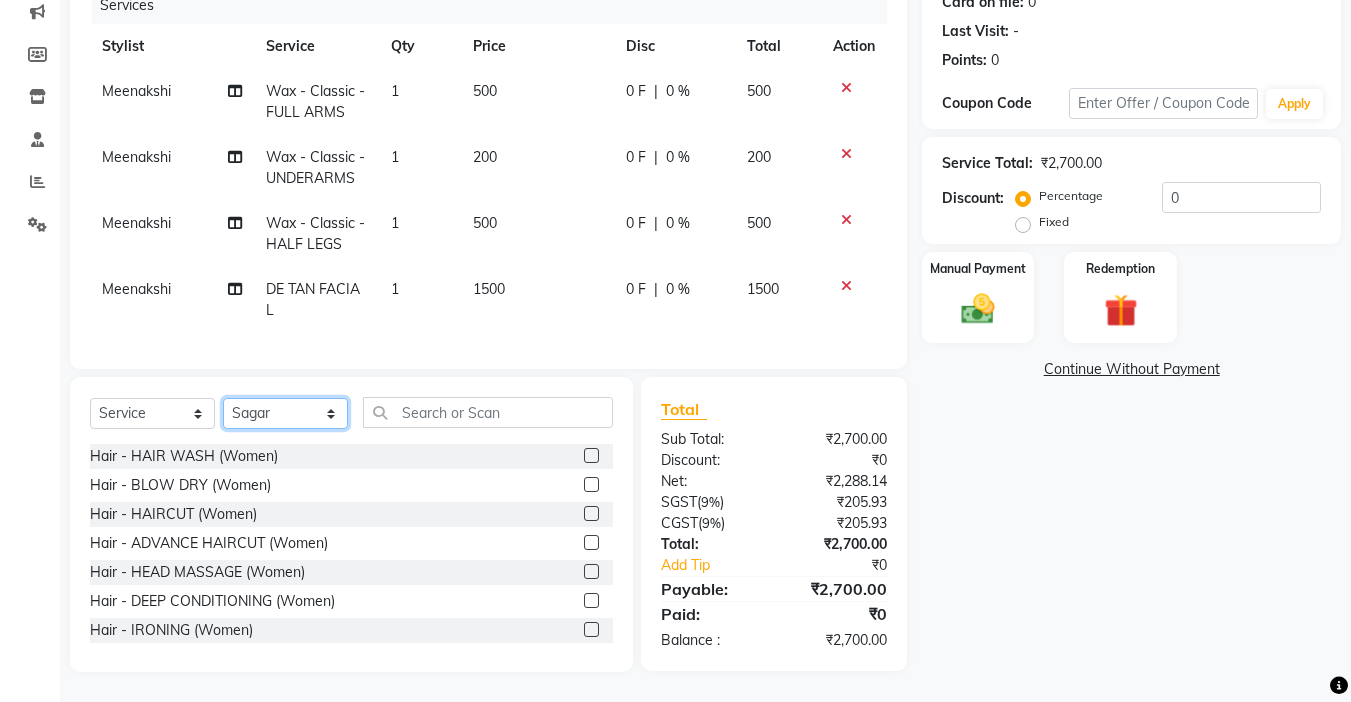 click on "Select Stylist counter sales kadar khan karam  Kuldeep  Lalitaa Fashion World Meenakshi Parul Pooja Prince  Sagar Sukhi Teena" 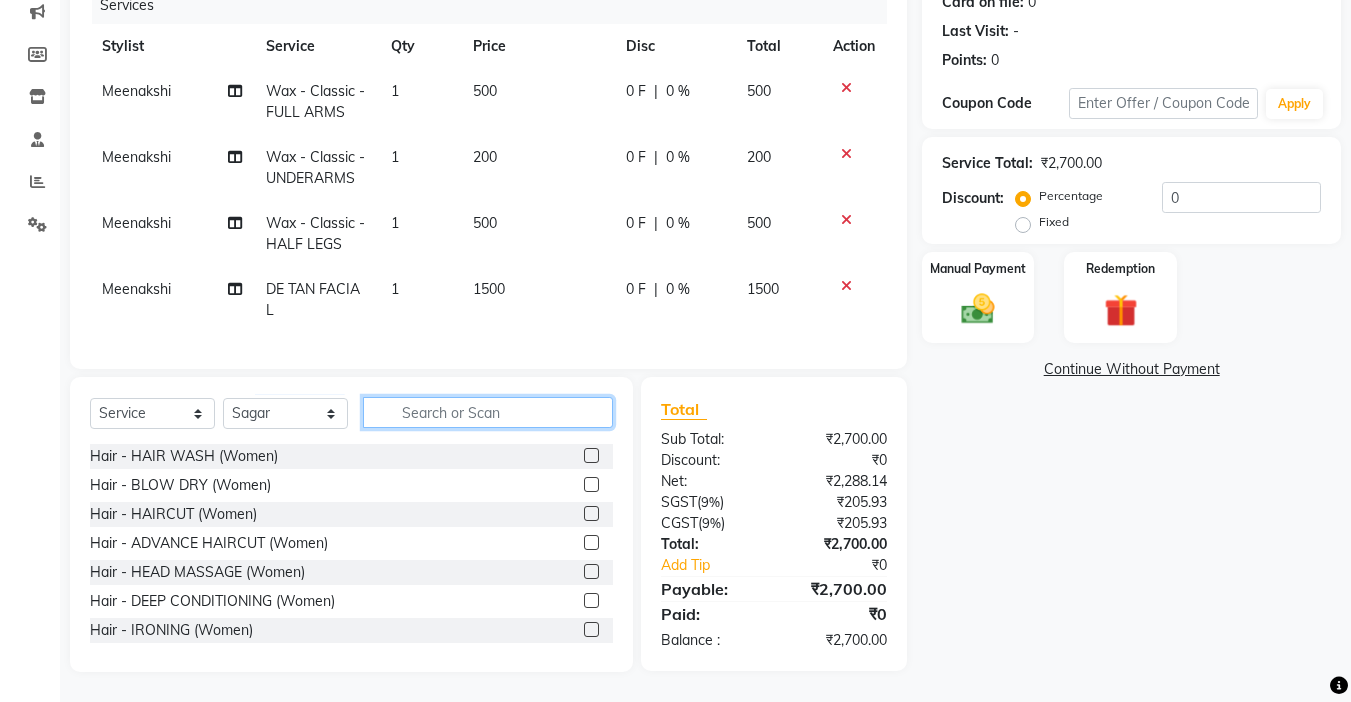 click 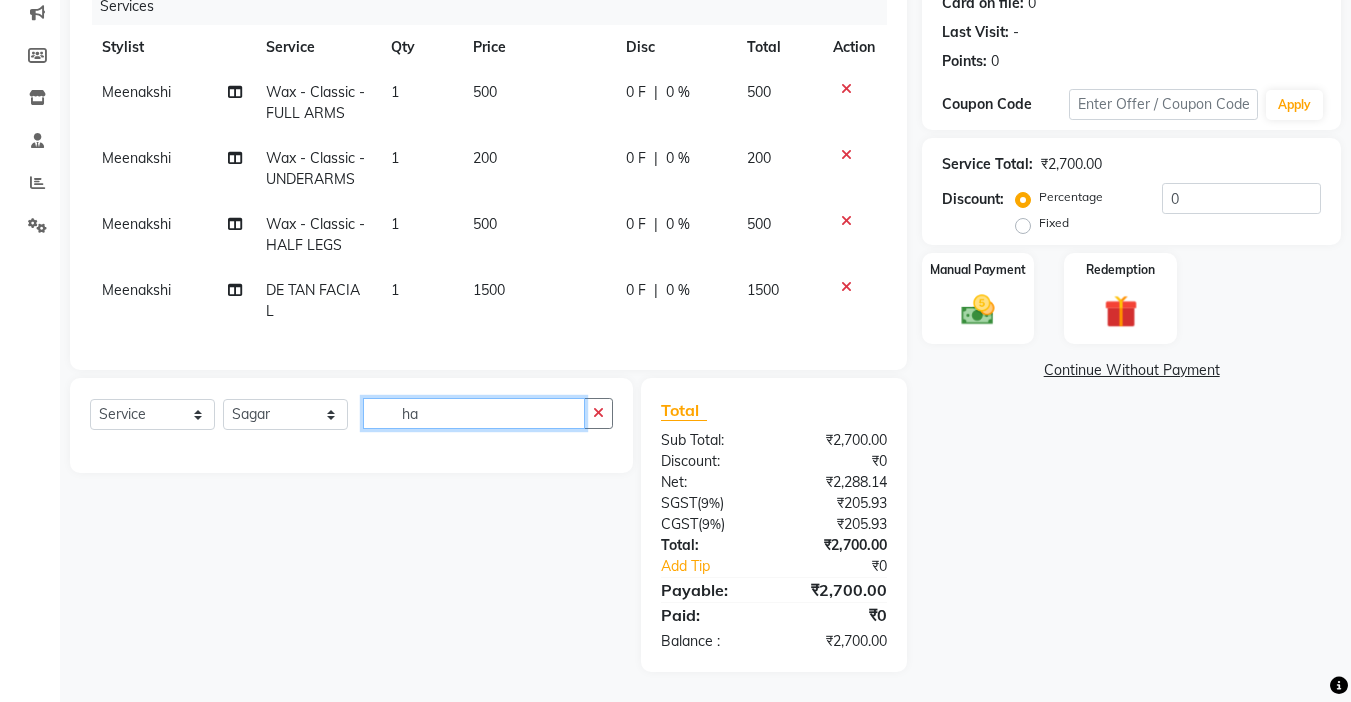 type on "h" 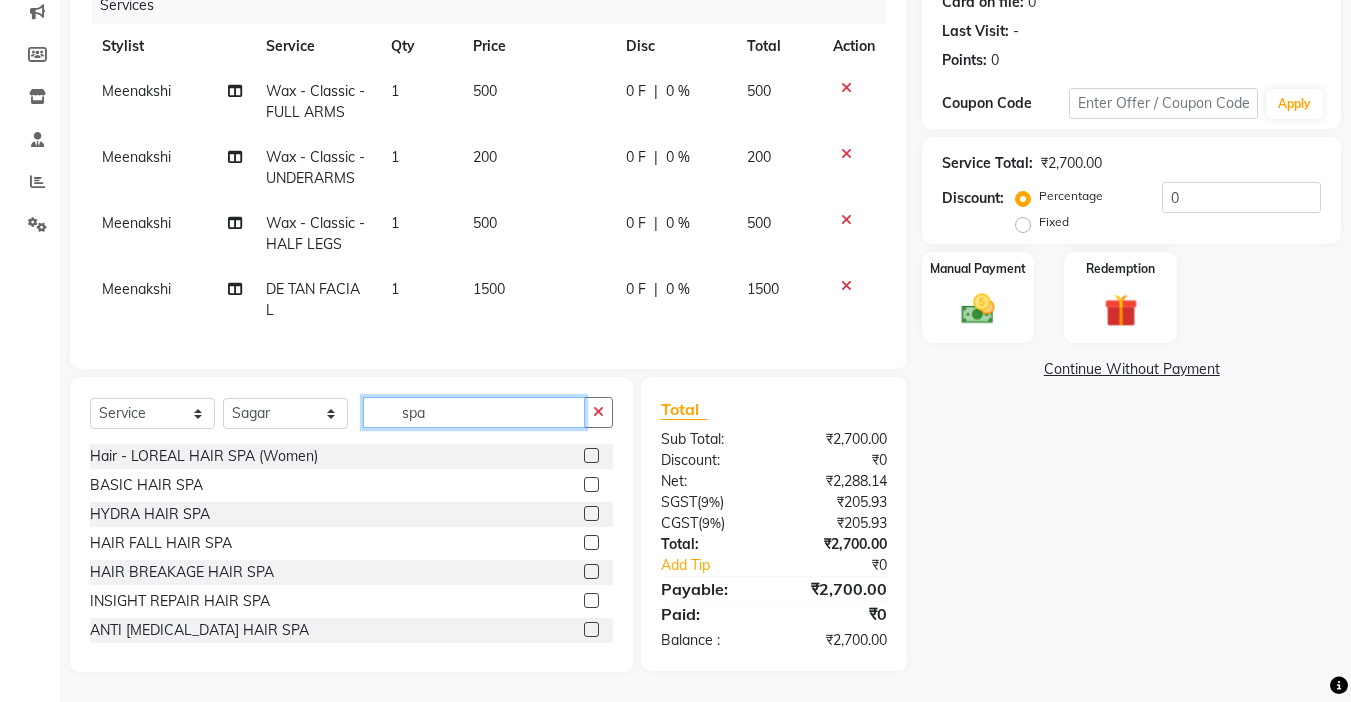 type on "spa" 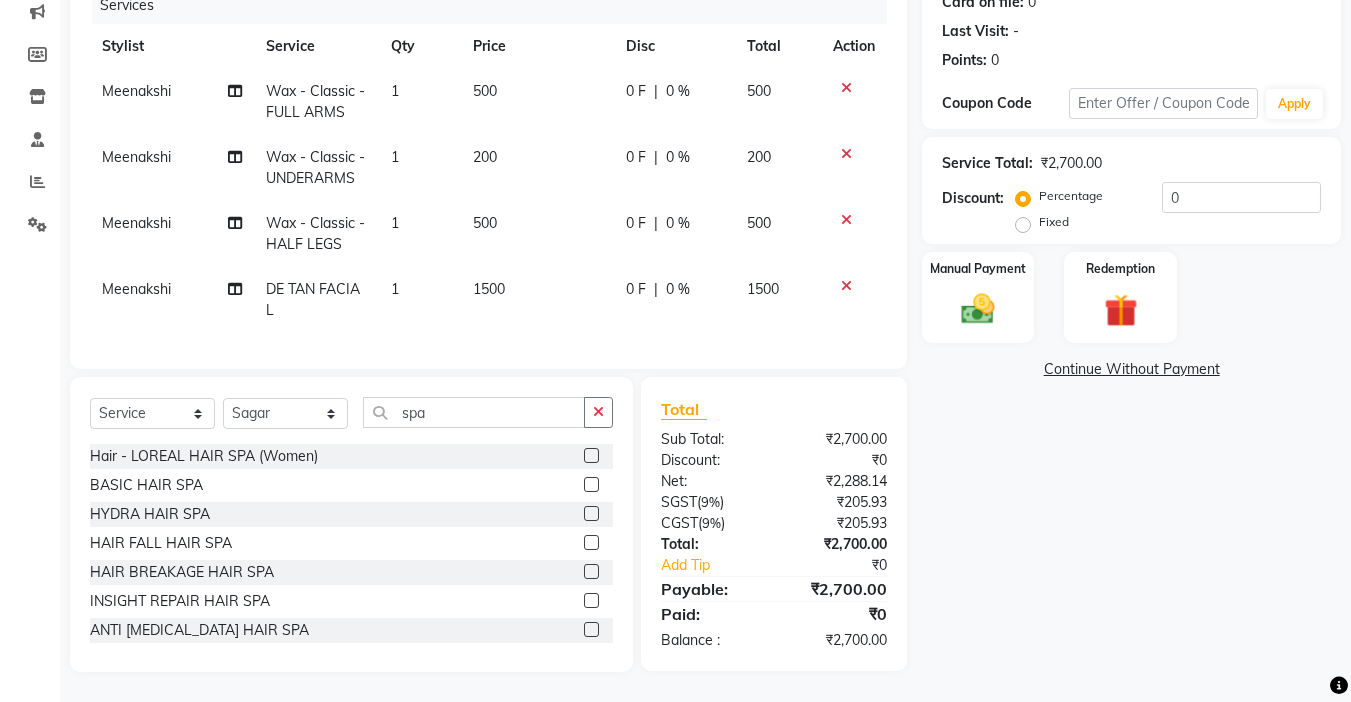 click 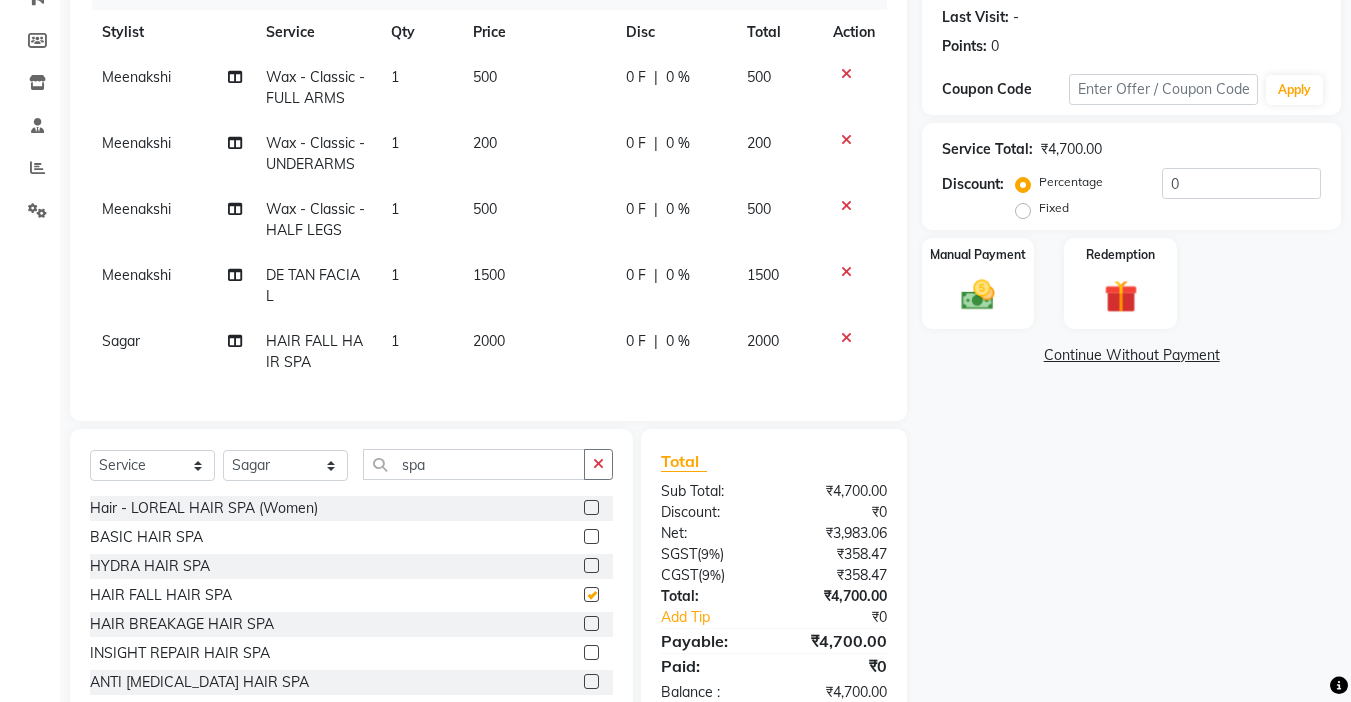 checkbox on "false" 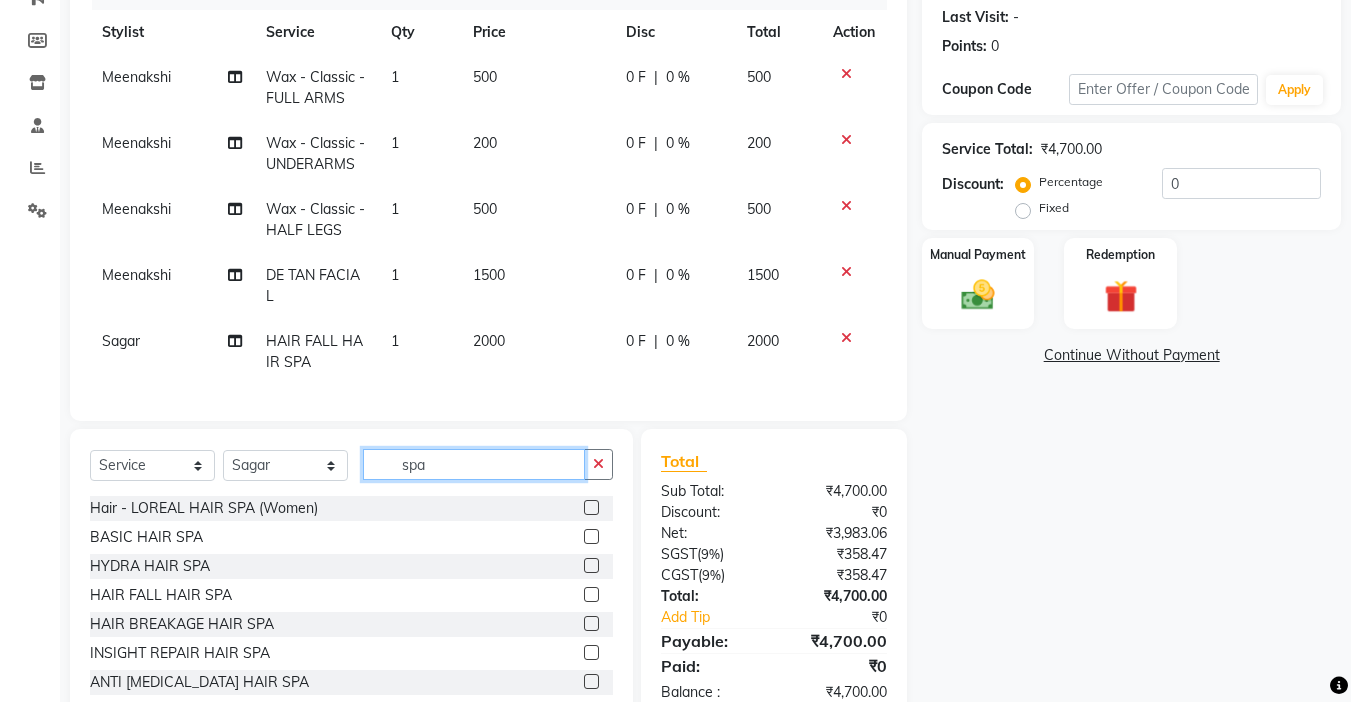 click on "spa" 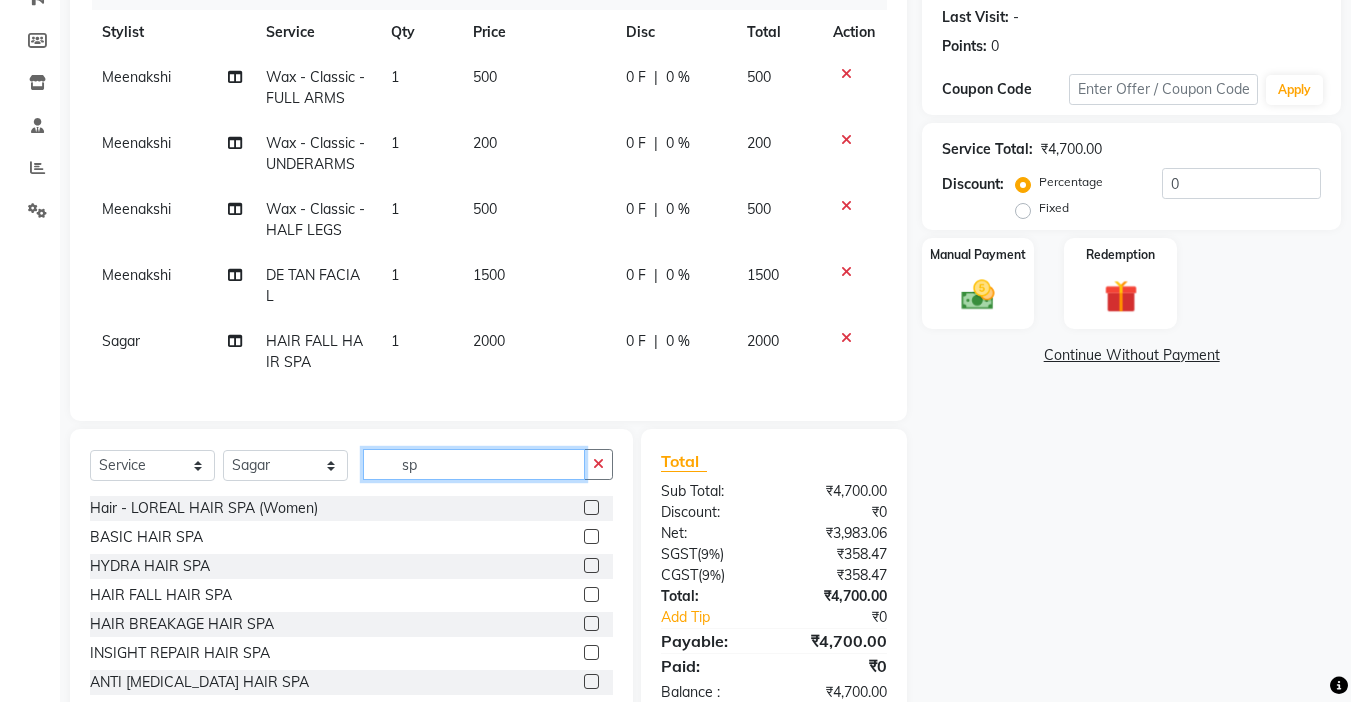type on "s" 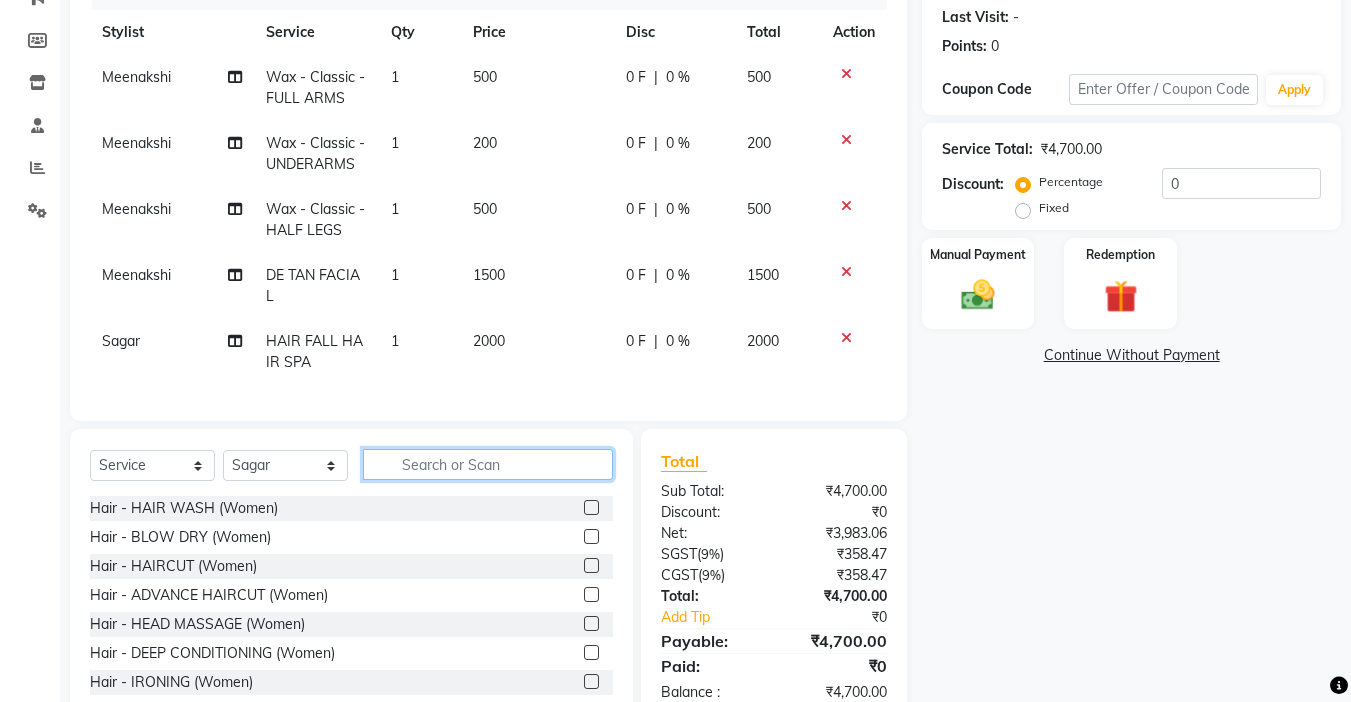 type 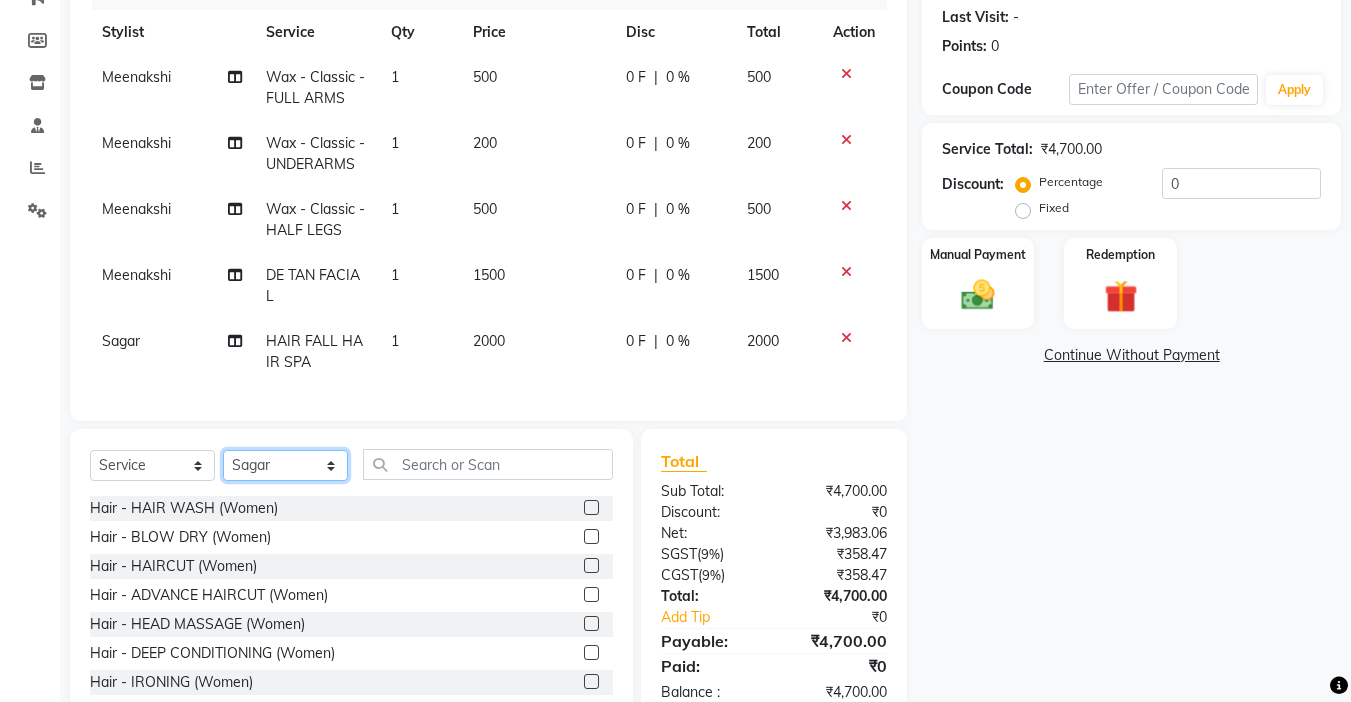 click on "Select Stylist counter sales kadar khan karam  Kuldeep  Lalitaa Fashion World Meenakshi Parul Pooja Prince  Sagar Sukhi Teena" 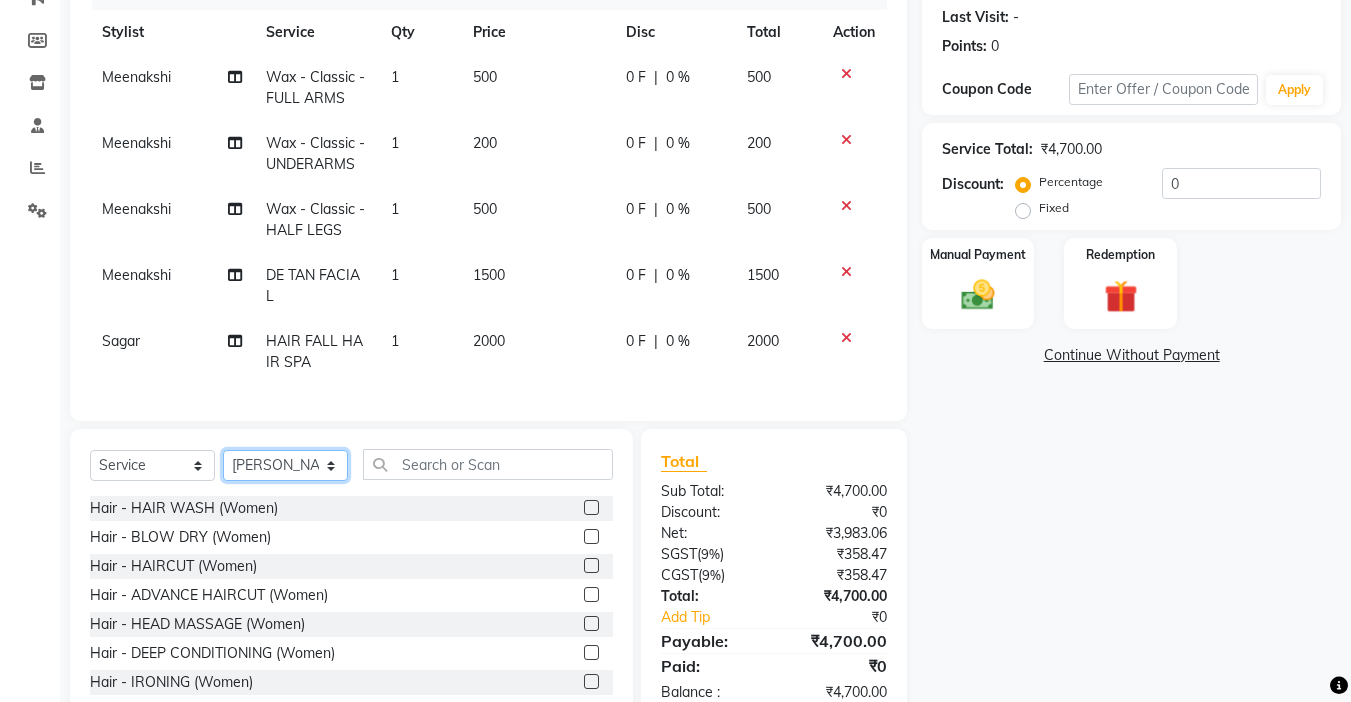 click on "Select Stylist counter sales kadar khan karam  Kuldeep  Lalitaa Fashion World Meenakshi Parul Pooja Prince  Sagar Sukhi Teena" 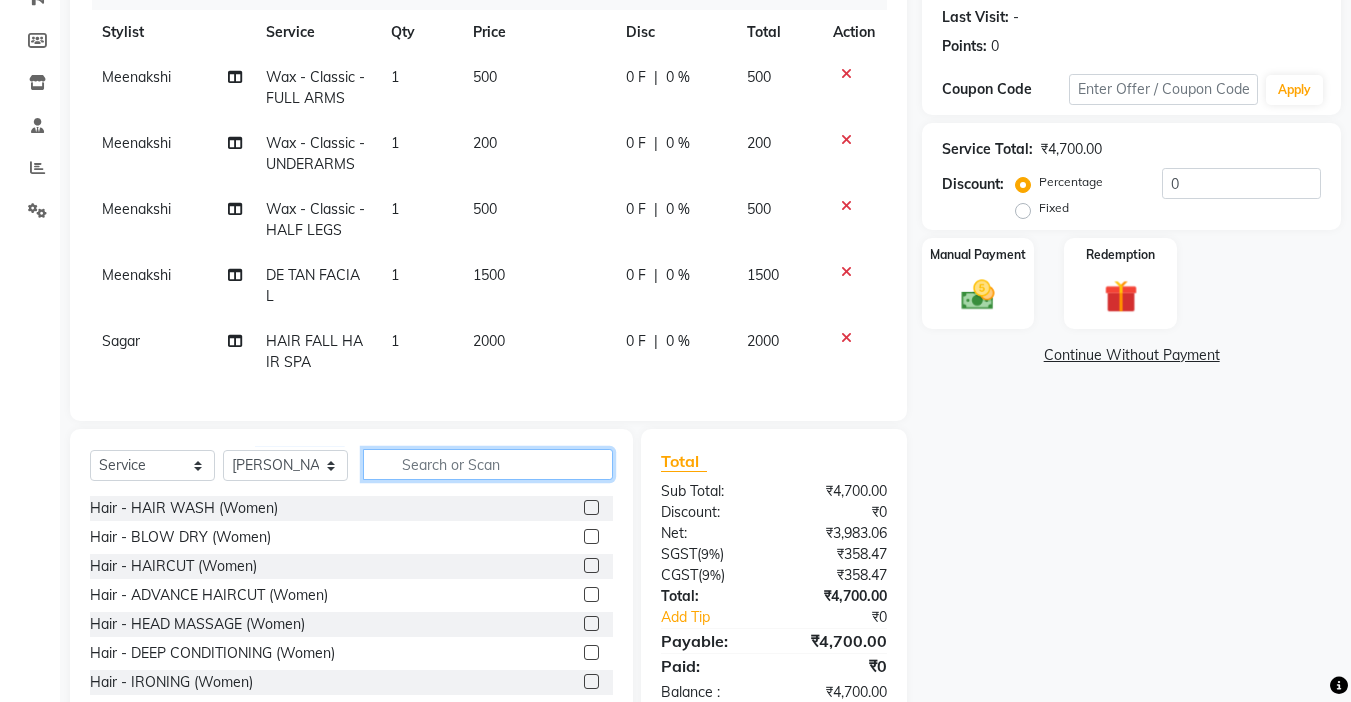 click 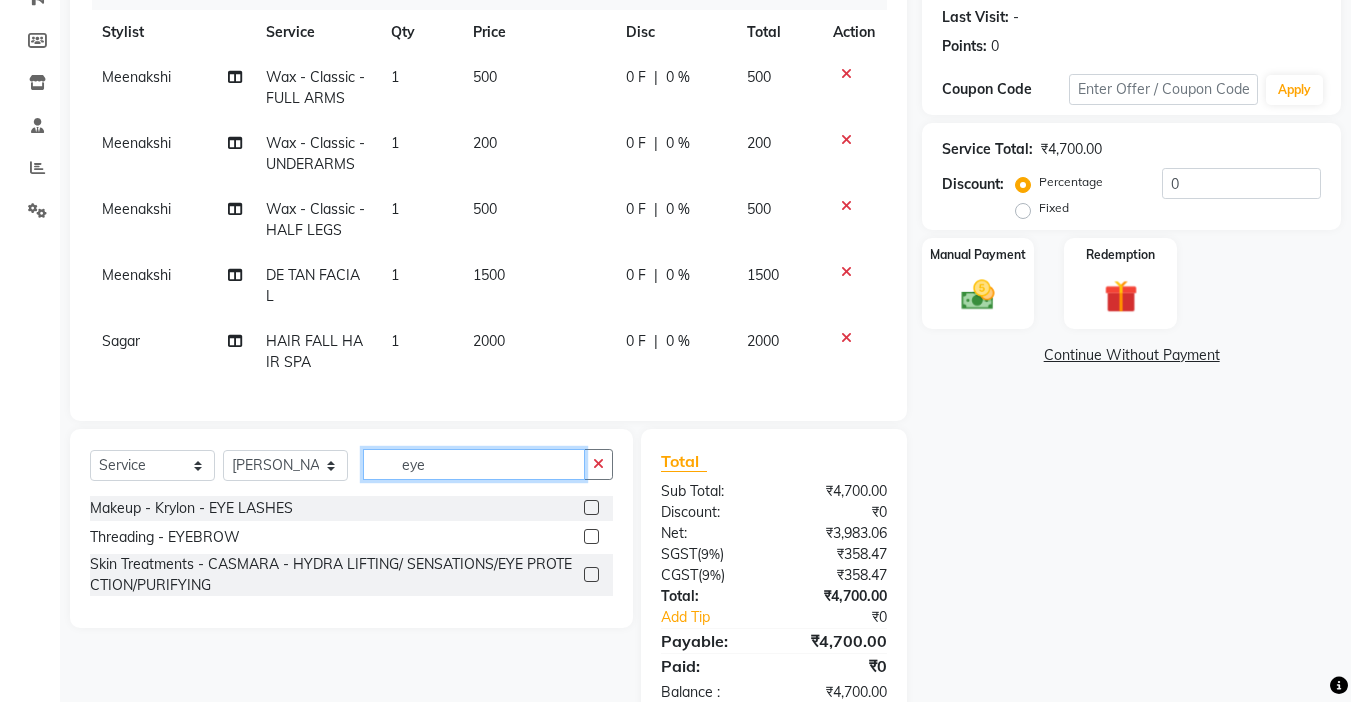 type on "eye" 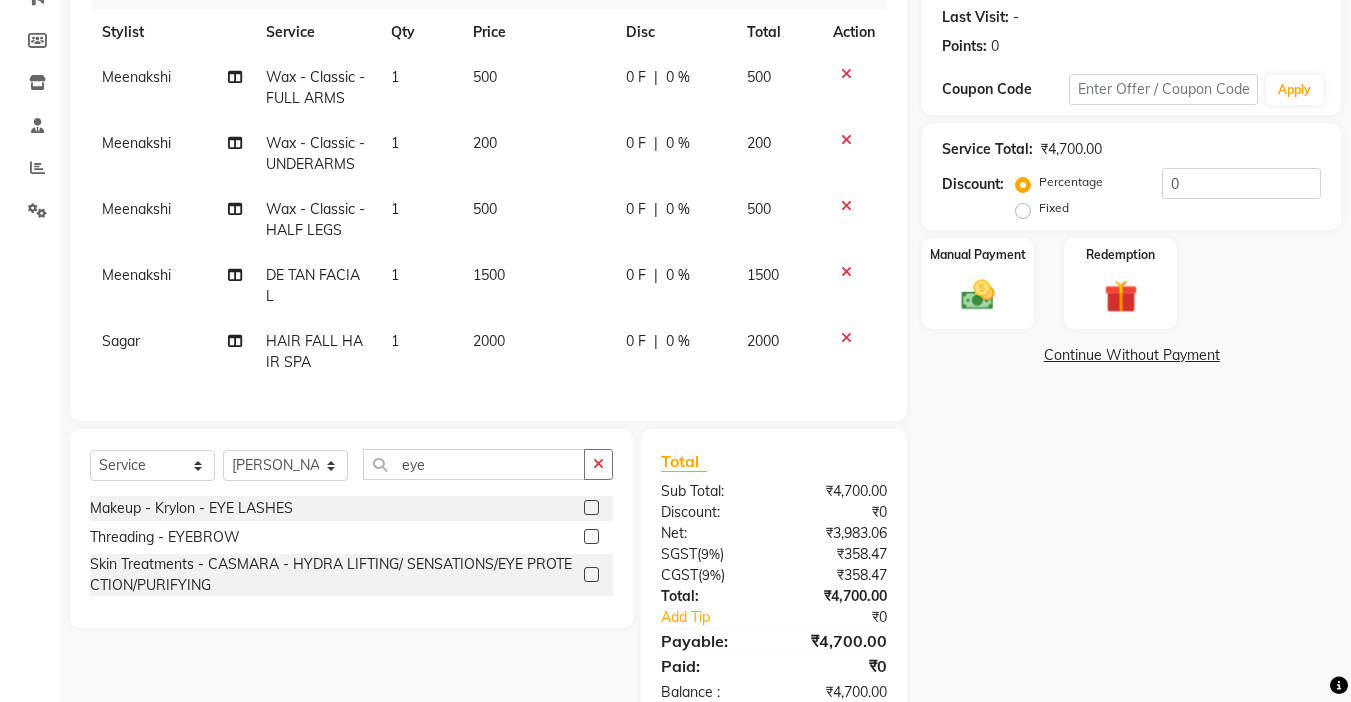 click 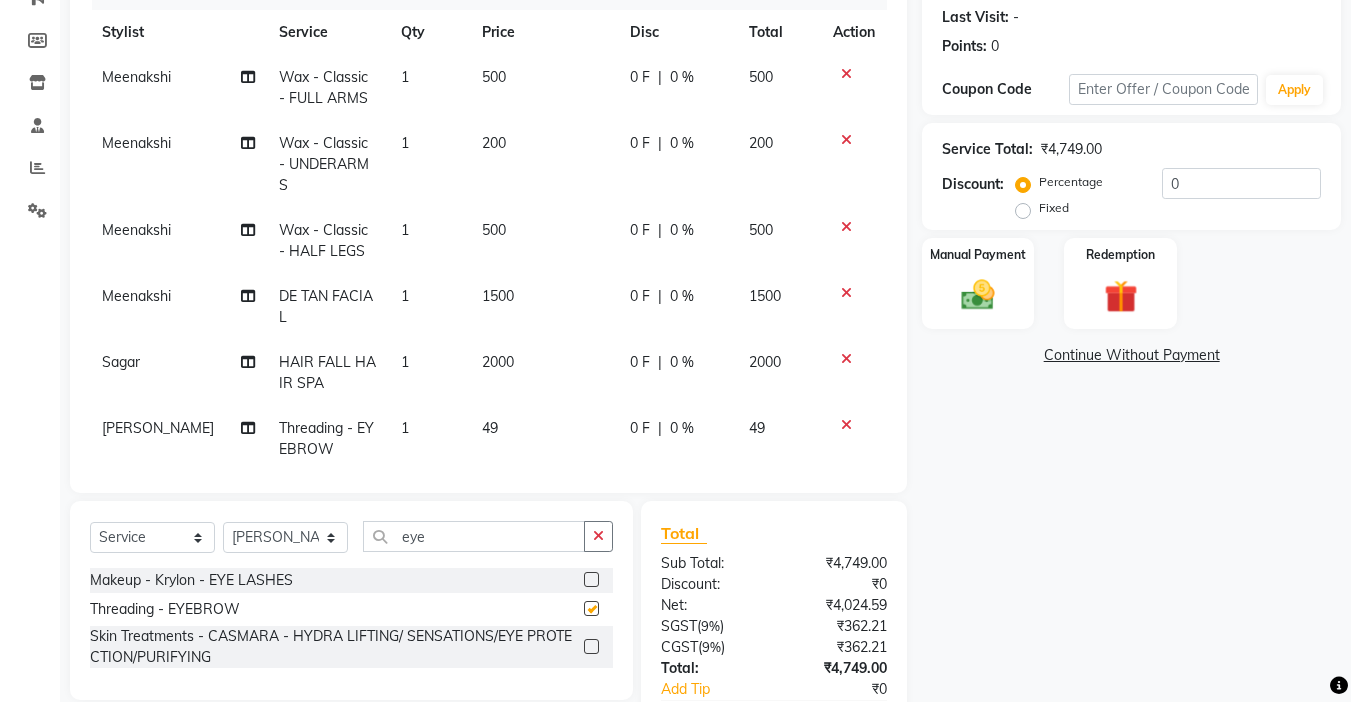 checkbox on "false" 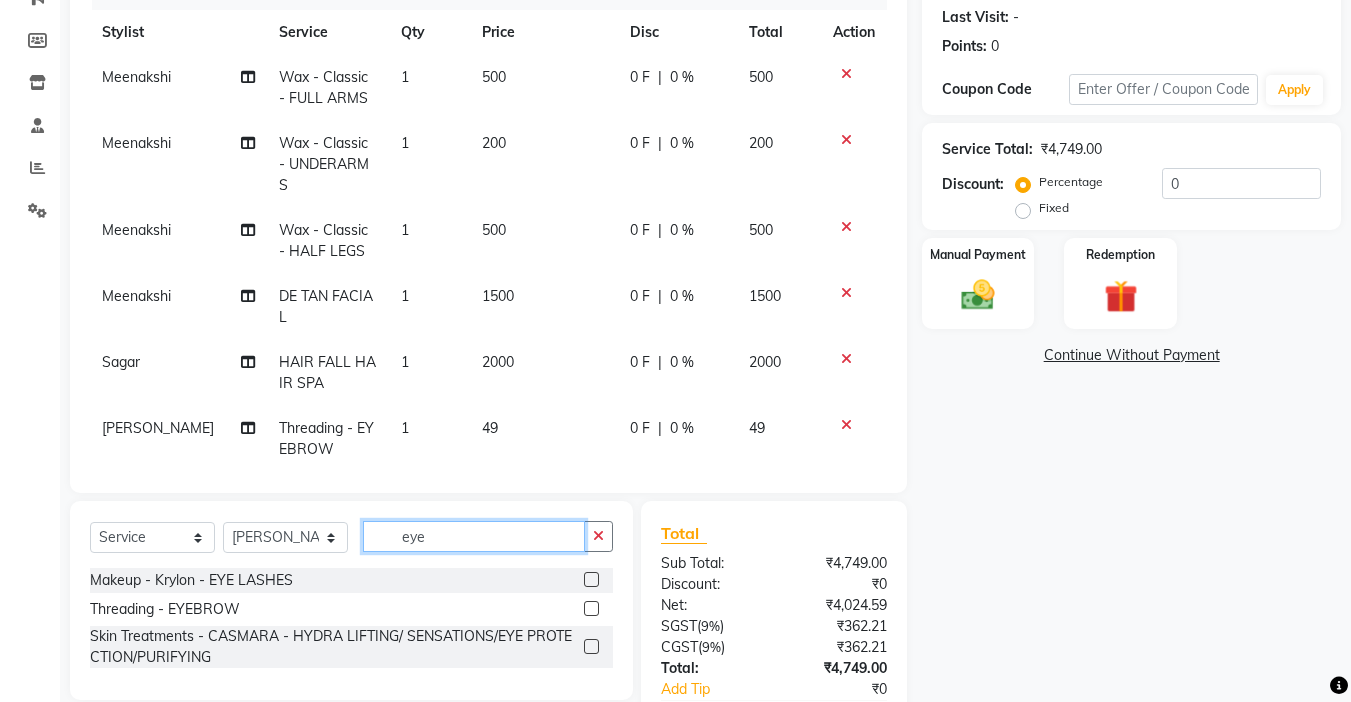 click on "eye" 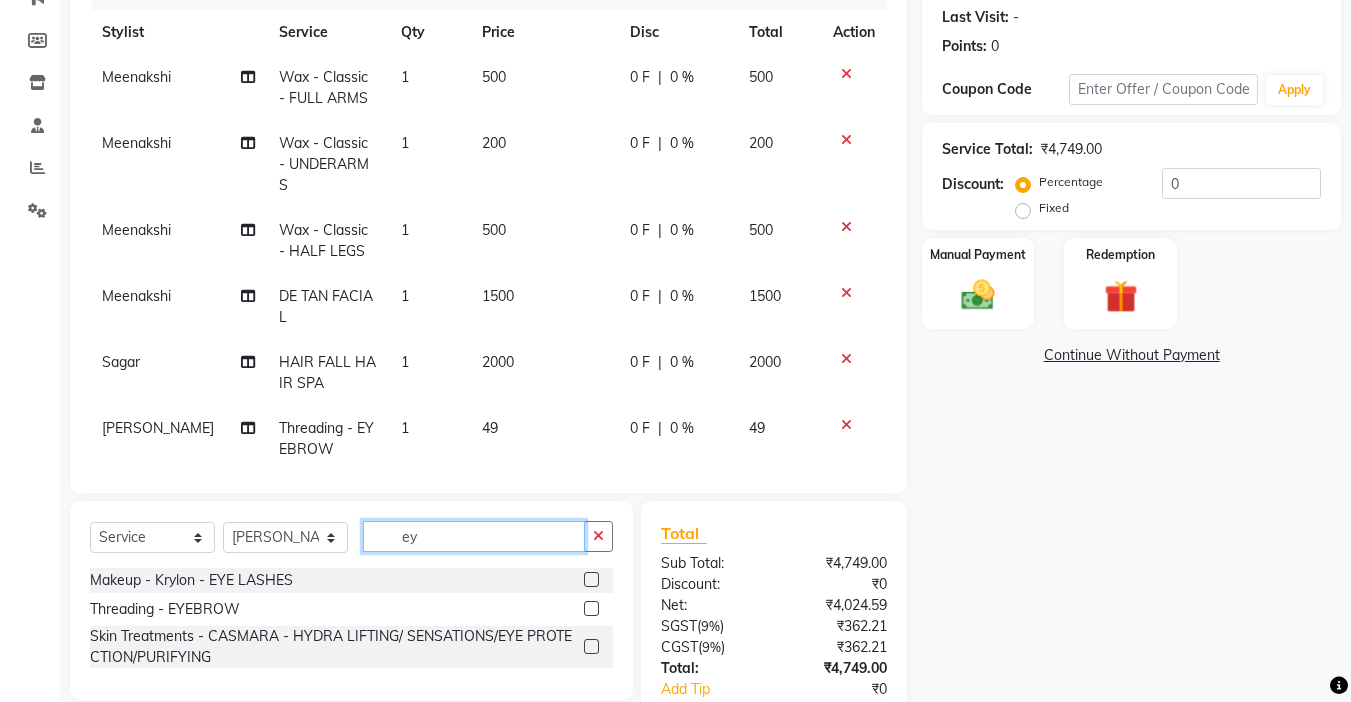 type on "e" 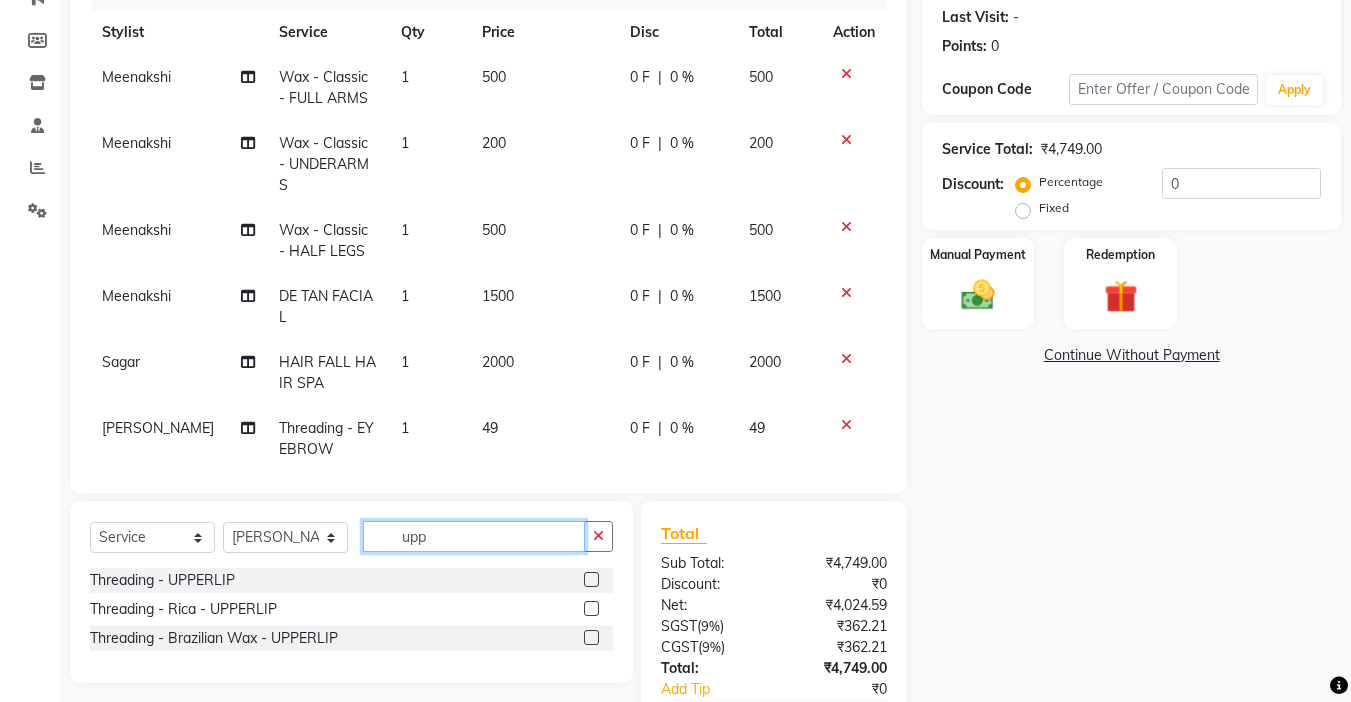type on "upp" 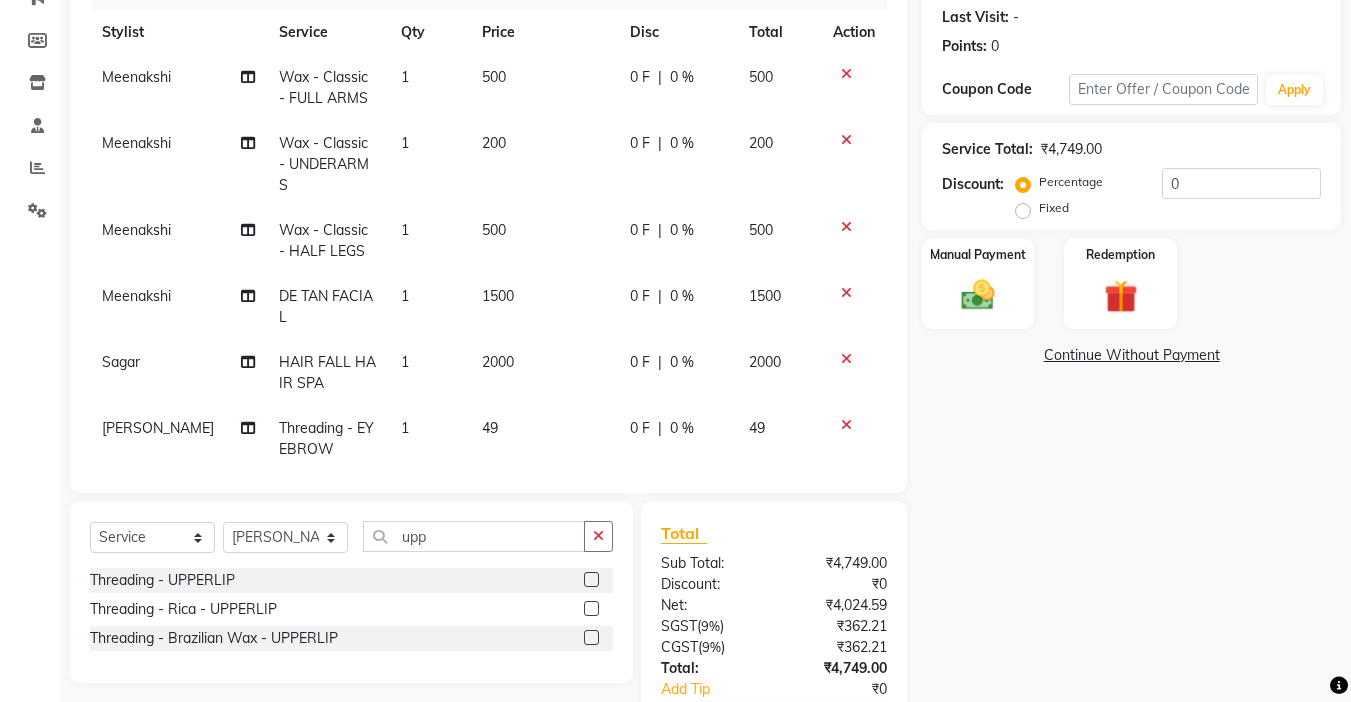 click 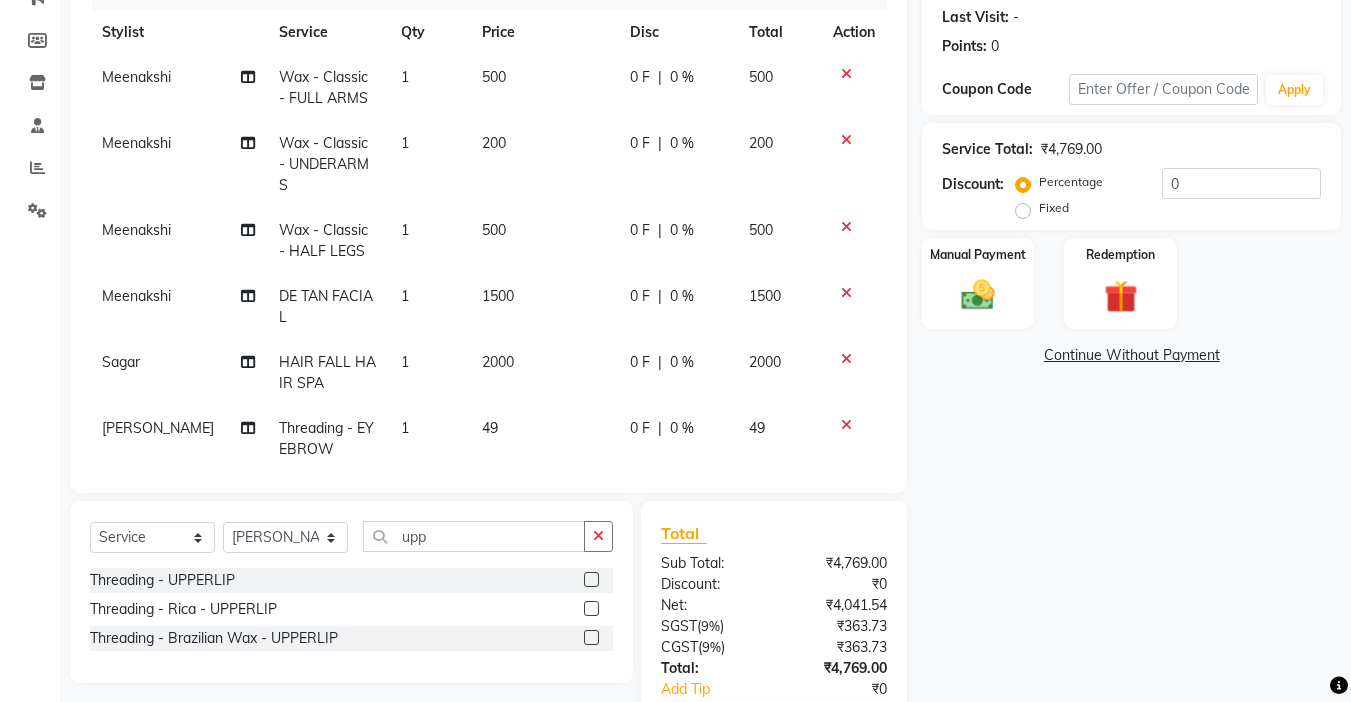 click 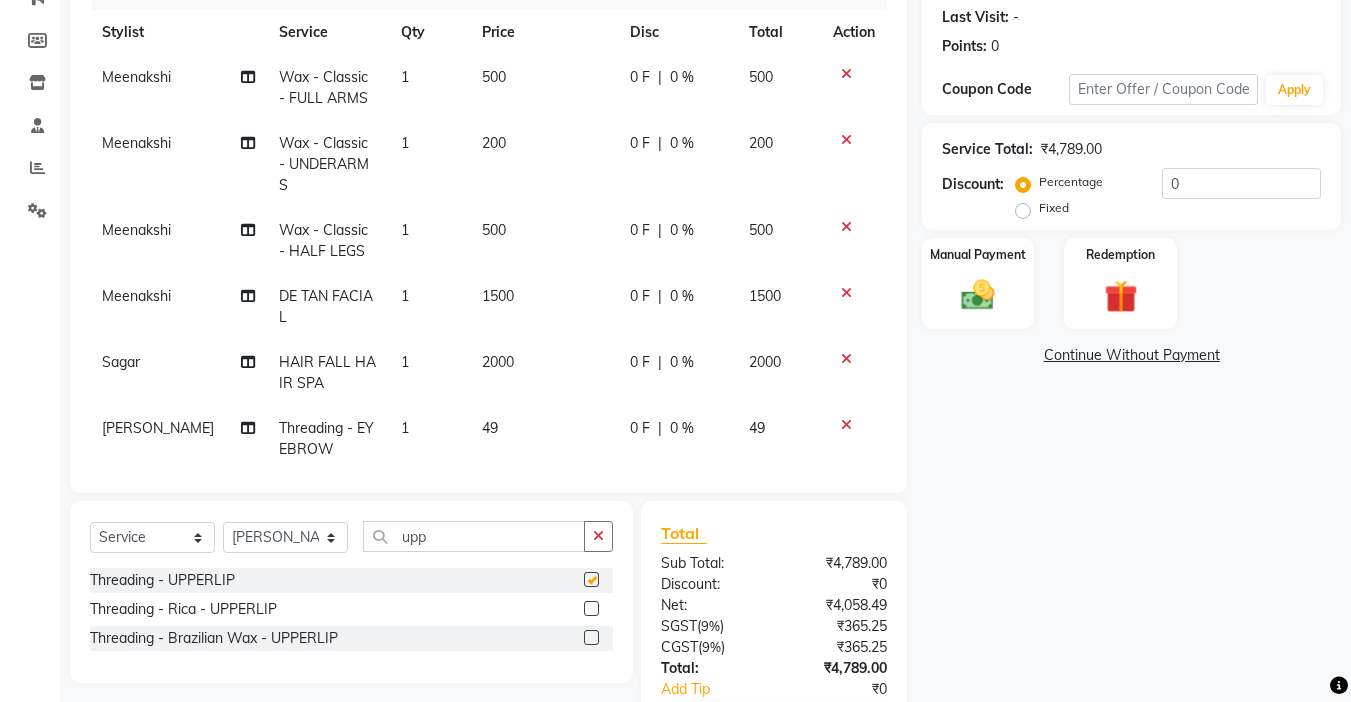 checkbox on "false" 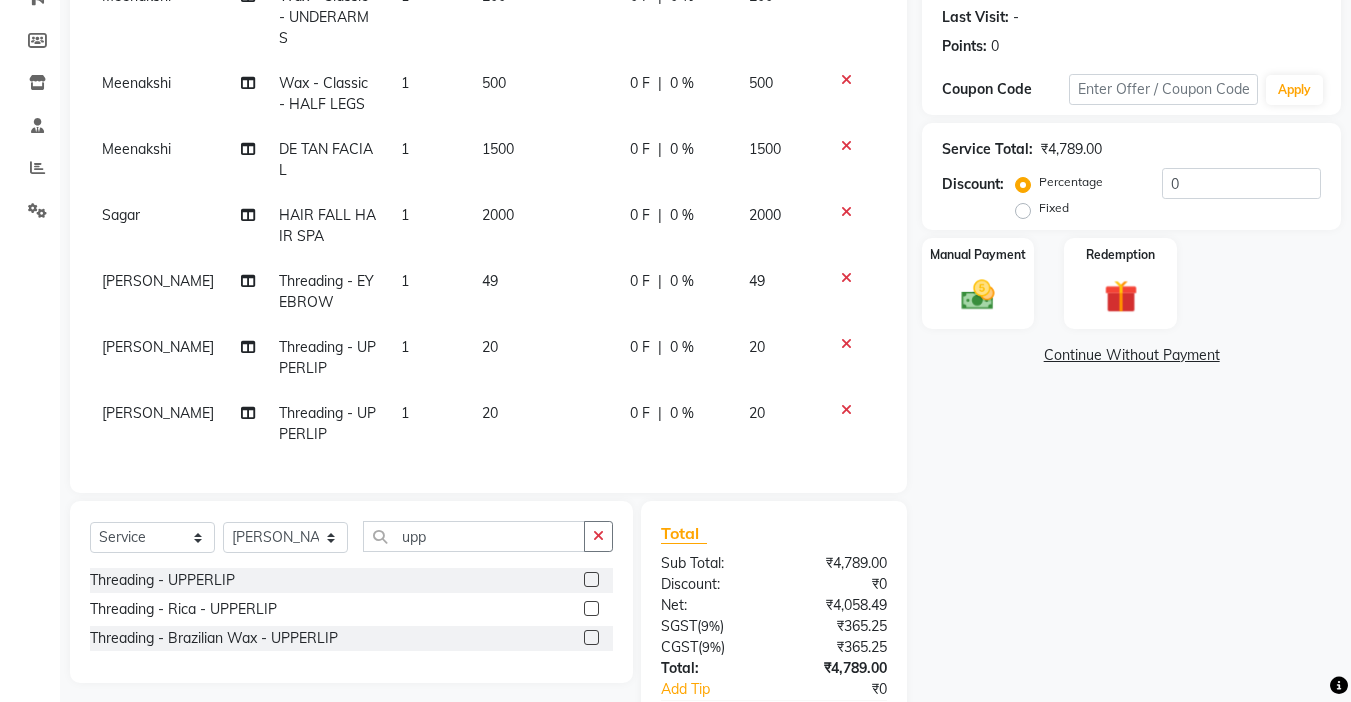 scroll, scrollTop: 154, scrollLeft: 0, axis: vertical 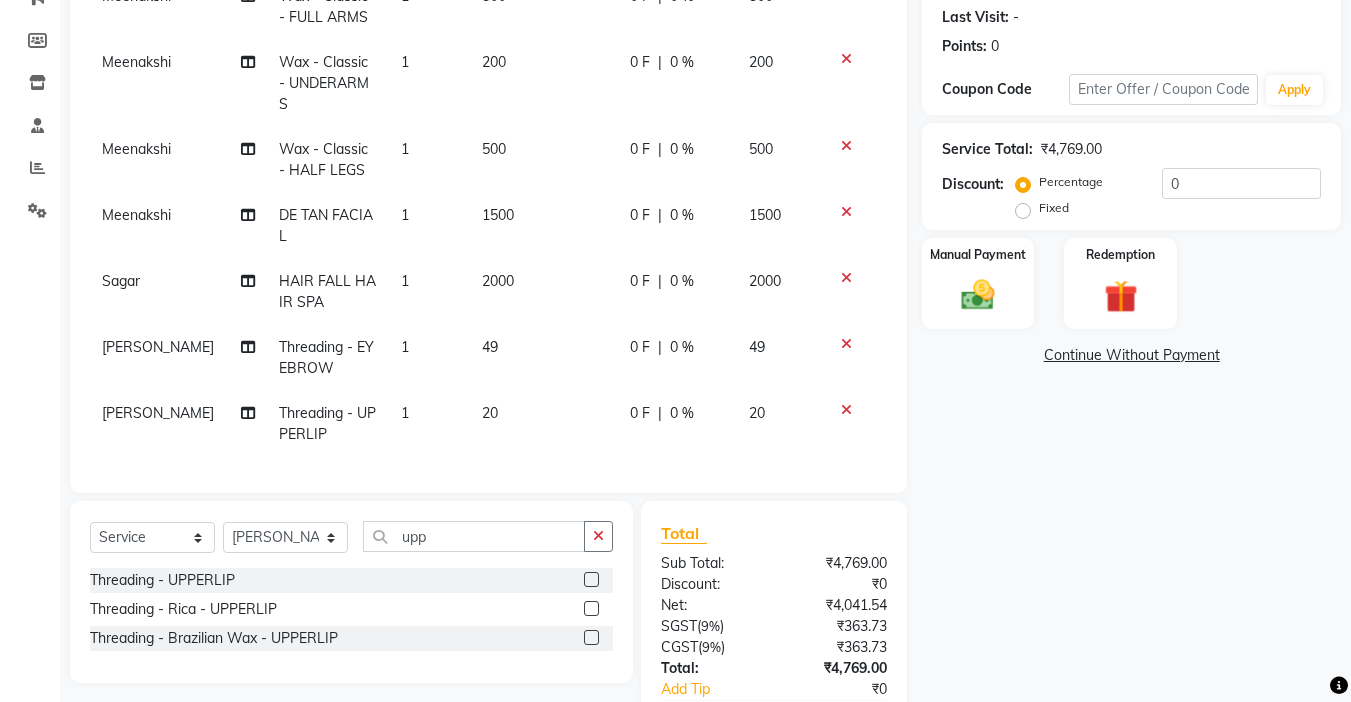 click on "49" 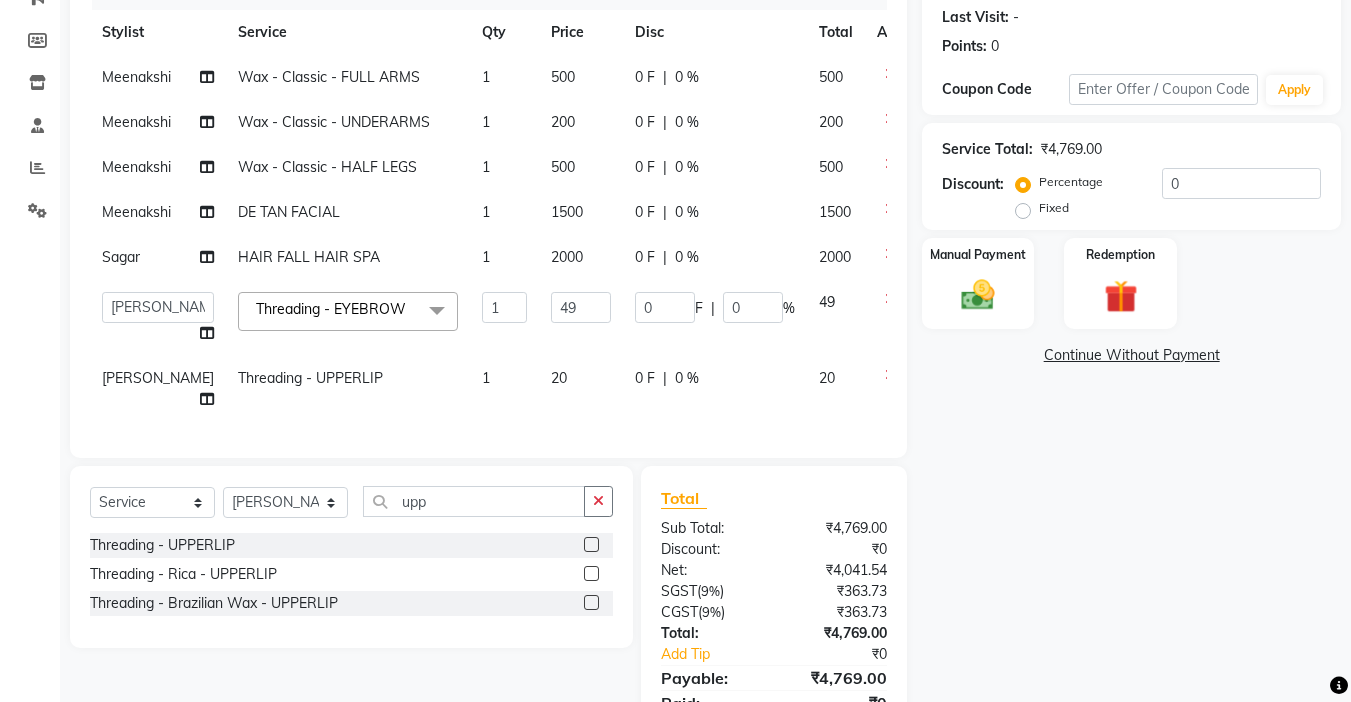 scroll, scrollTop: 43, scrollLeft: 0, axis: vertical 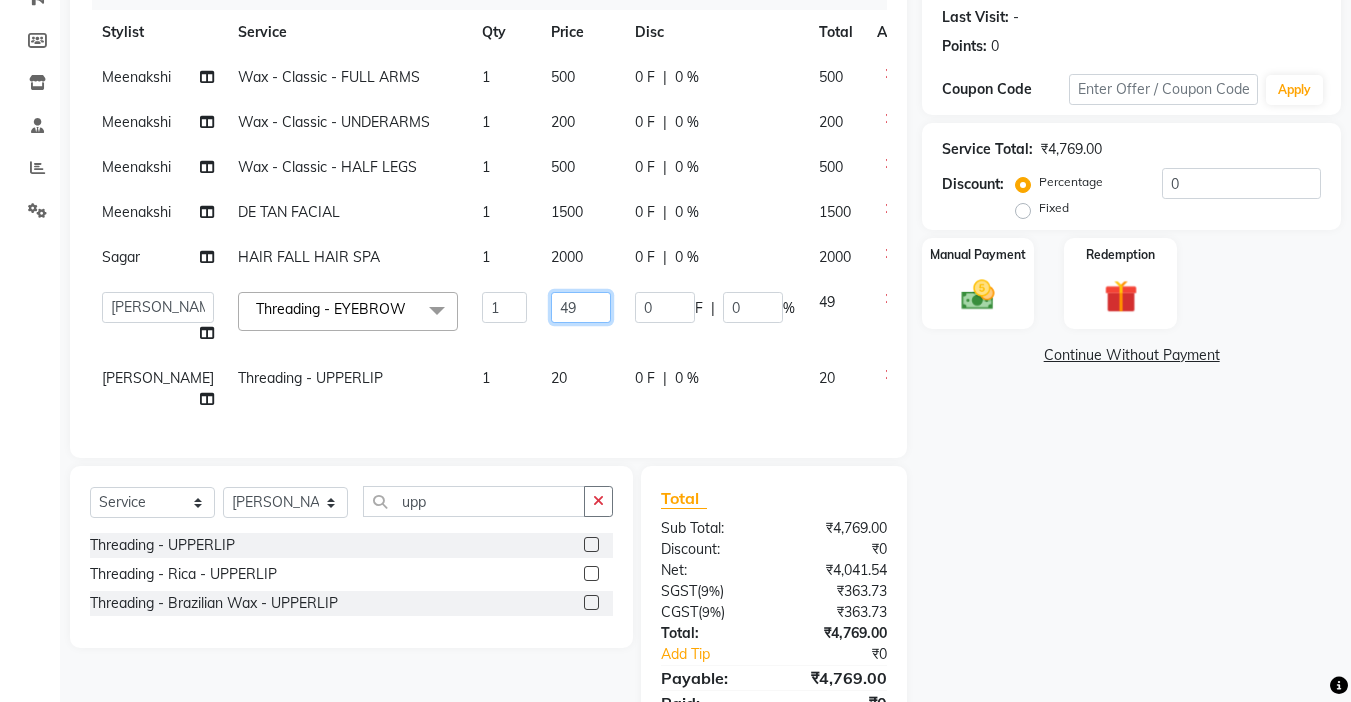 click on "49" 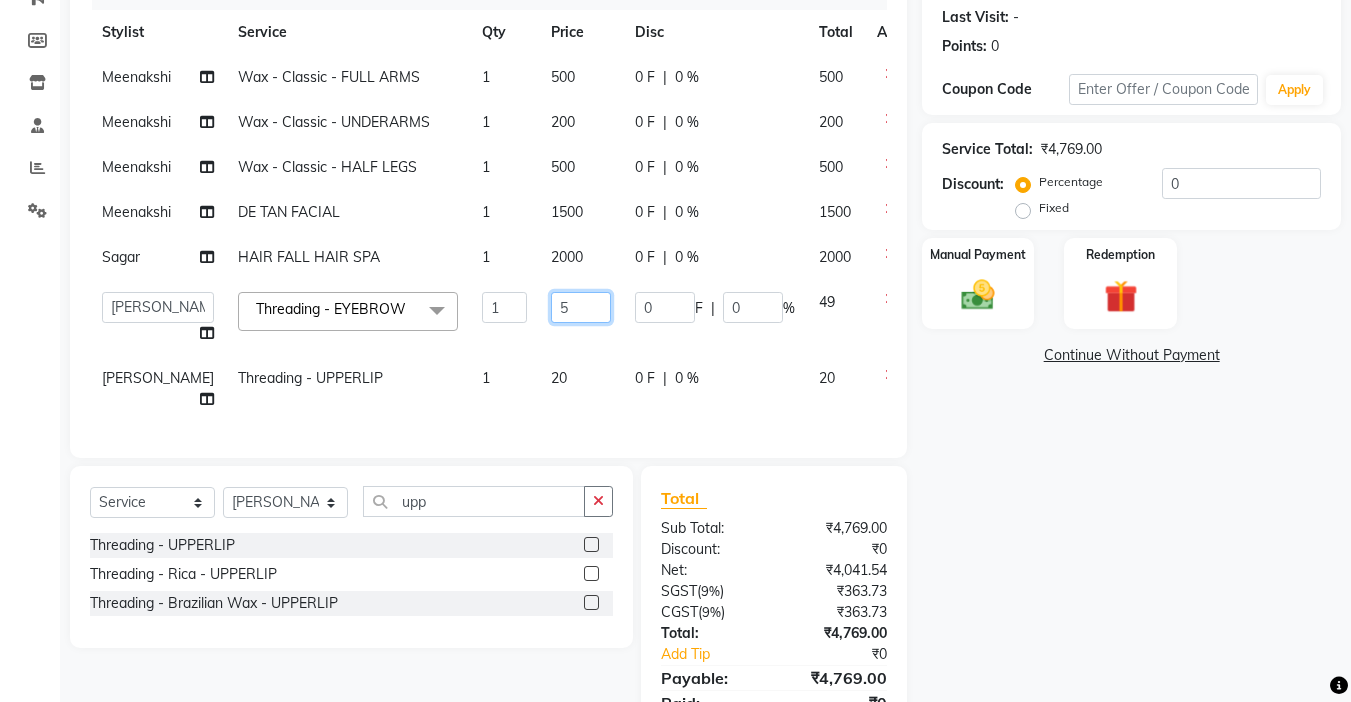 type on "50" 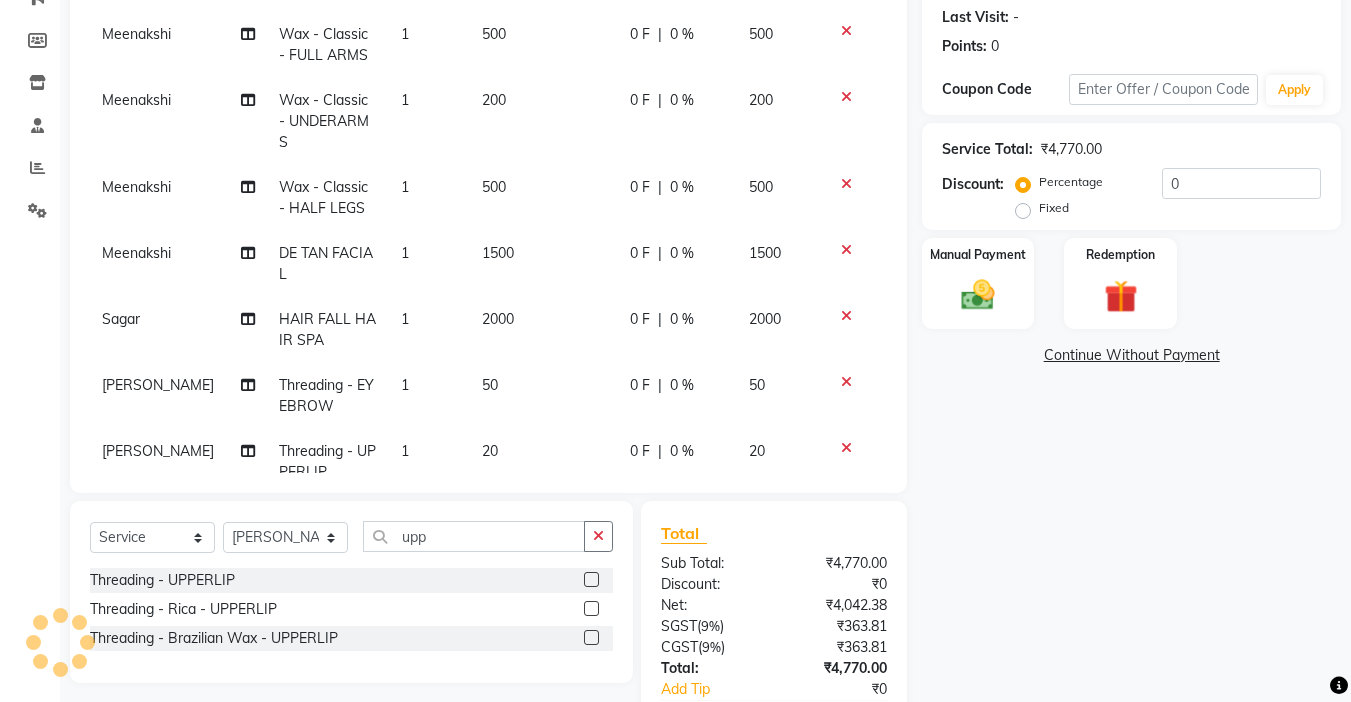 click on "Meenakshi Wax  - Classic - FULL ARMS 1 500 0 F | 0 % 500 Meenakshi Wax  - Classic - UNDERARMS 1 200 0 F | 0 % 200 Meenakshi Wax  - Classic - HALF LEGS 1 500 0 F | 0 % 500 Meenakshi DE TAN FACIAL 1 1500 0 F | 0 % 1500 Sagar HAIR FALL  HAIR SPA 1 2000 0 F | 0 % 2000 Teena Threading - EYEBROW 1 50 0 F | 0 % 50 Teena Threading - UPPERLIP 1 20 0 F | 0 % 20" 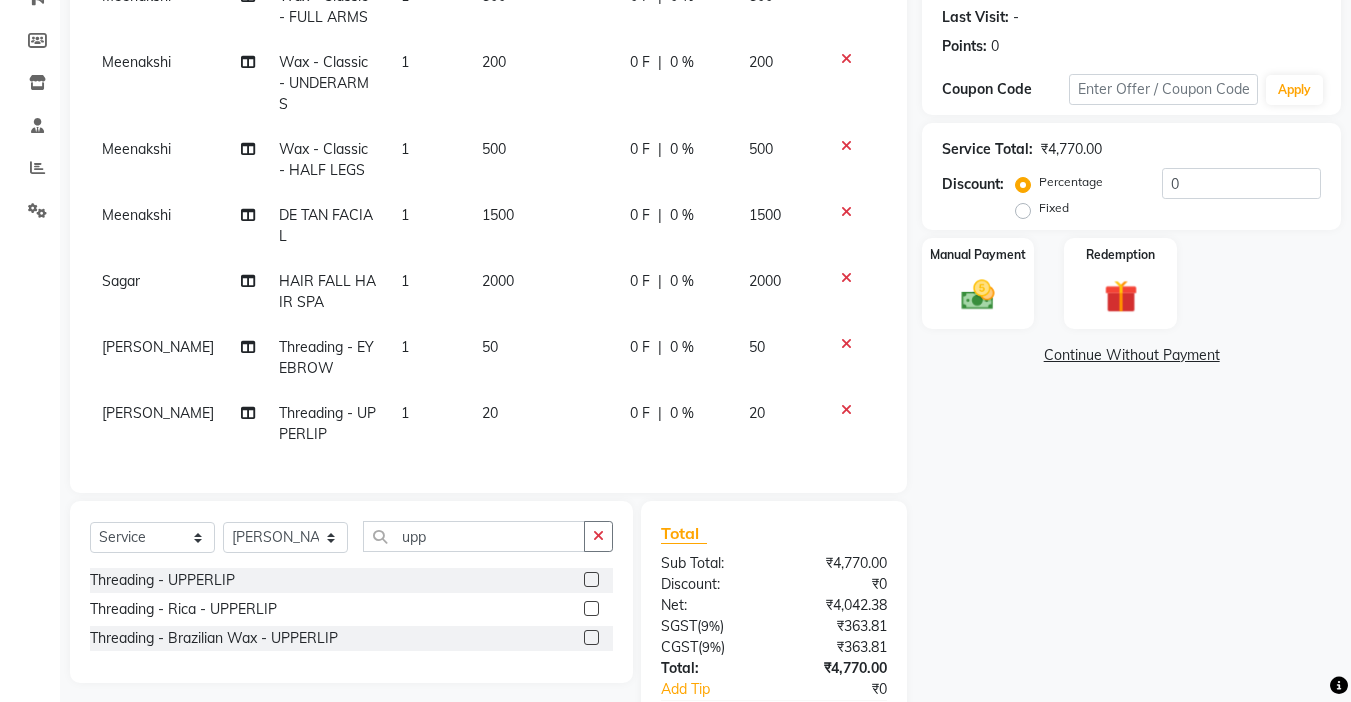 scroll, scrollTop: 0, scrollLeft: 0, axis: both 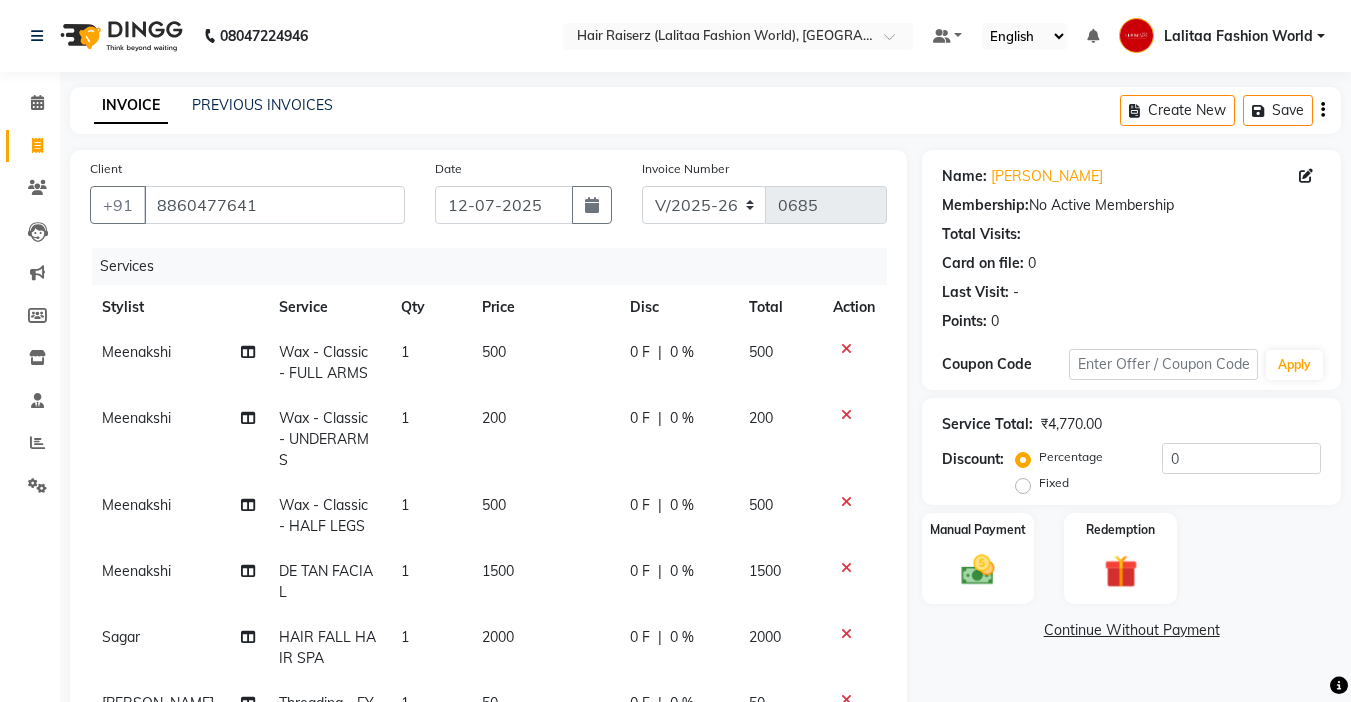 click on "Fixed" 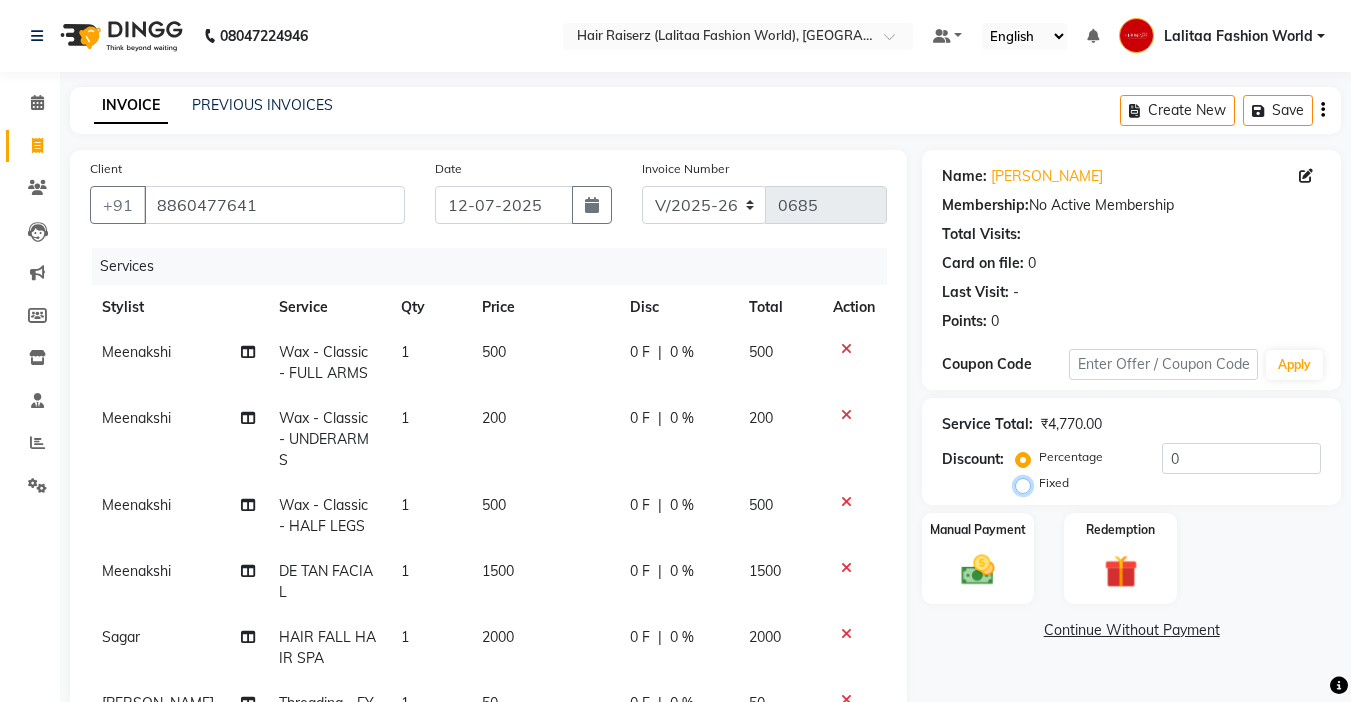 click on "Fixed" at bounding box center [1027, 483] 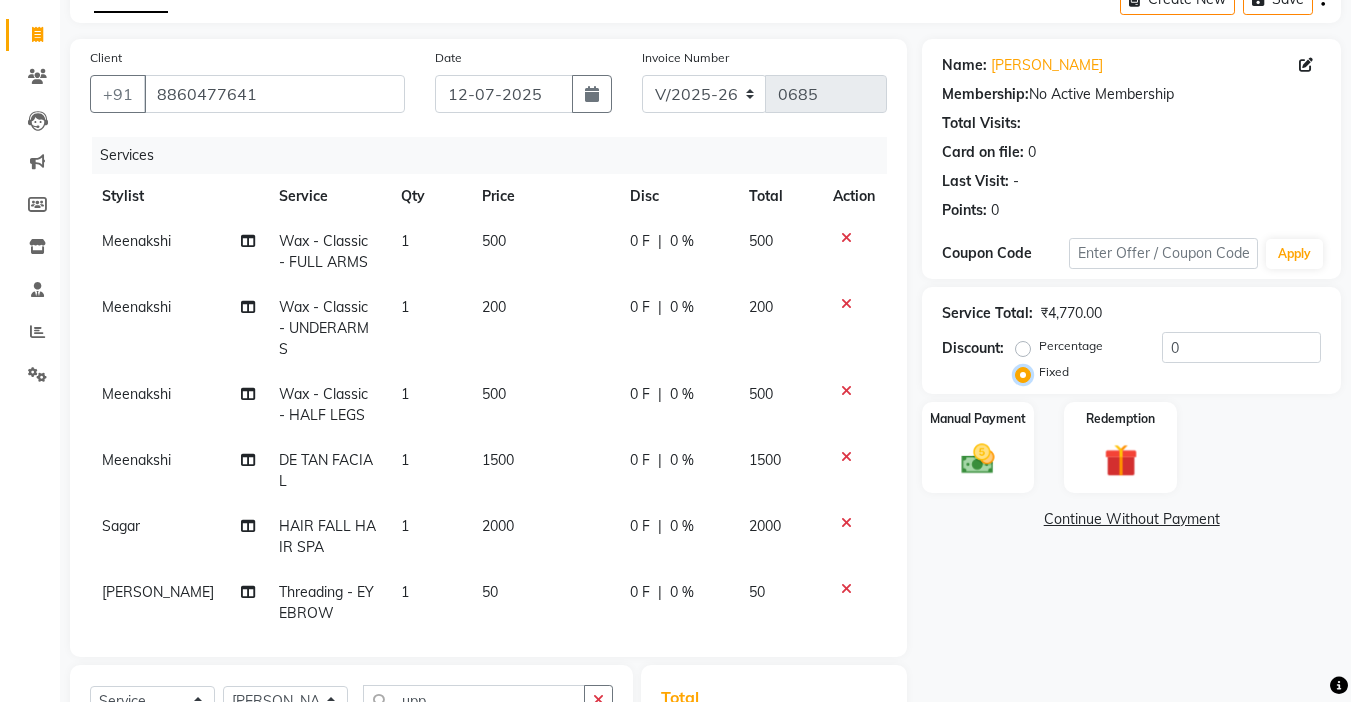 scroll, scrollTop: 0, scrollLeft: 0, axis: both 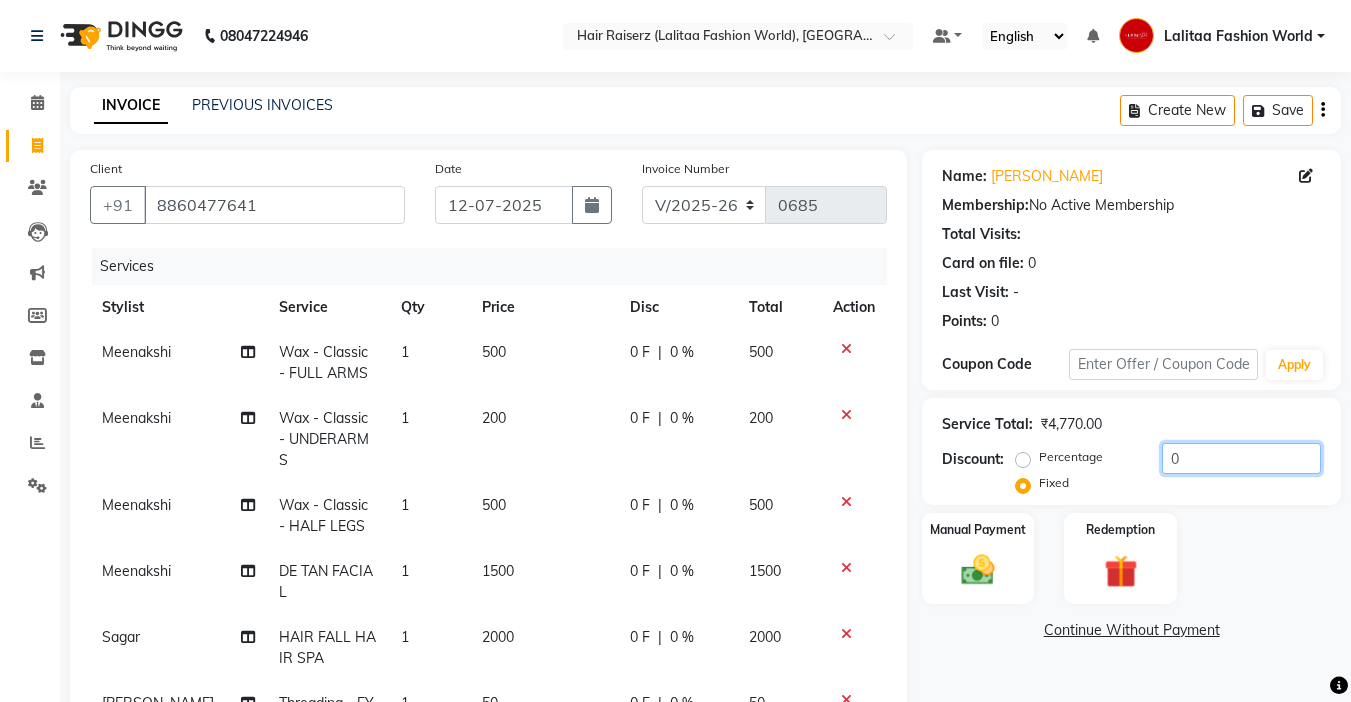 click on "0" 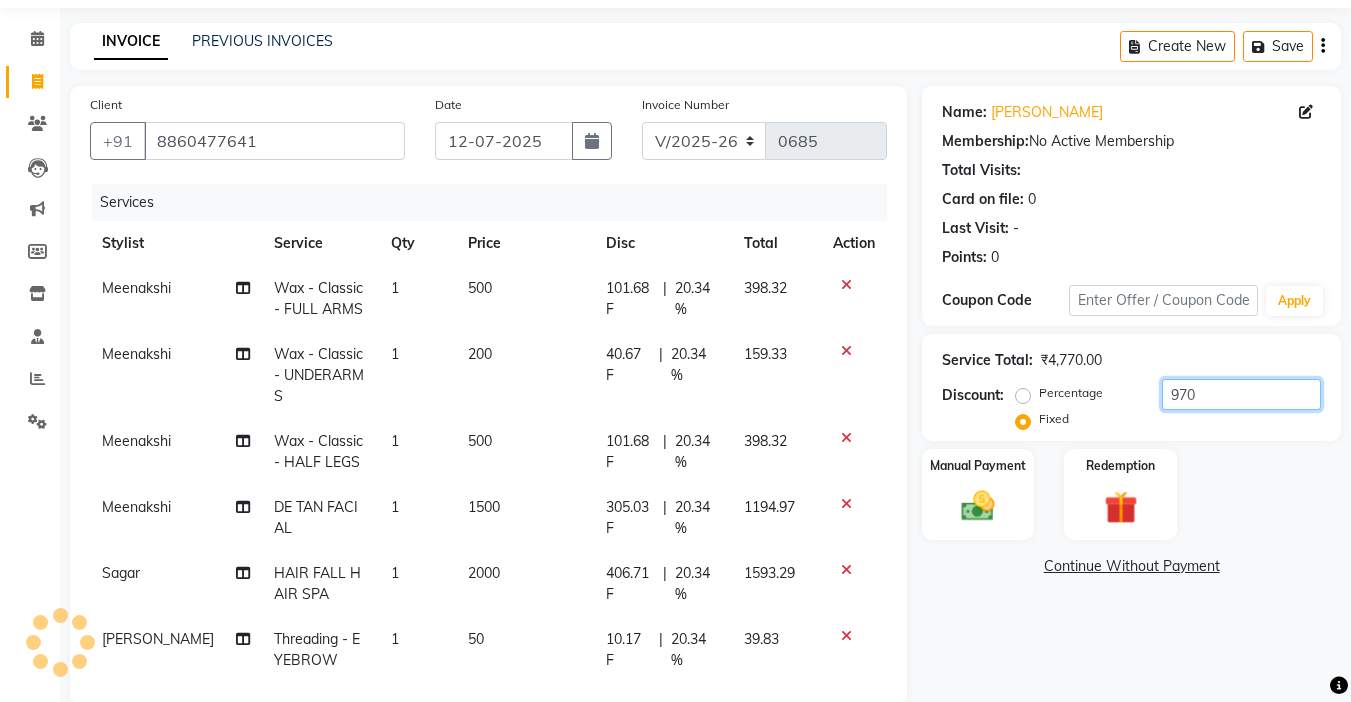 scroll, scrollTop: 0, scrollLeft: 0, axis: both 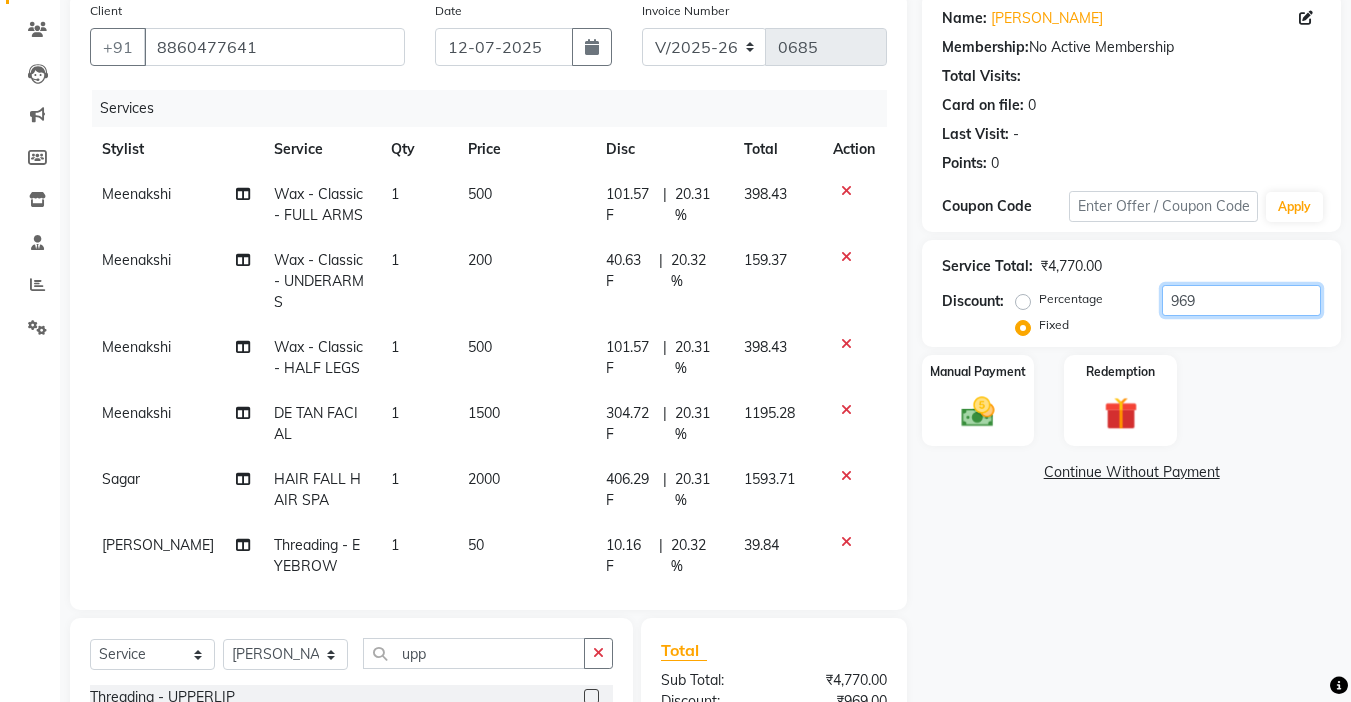 click on "969" 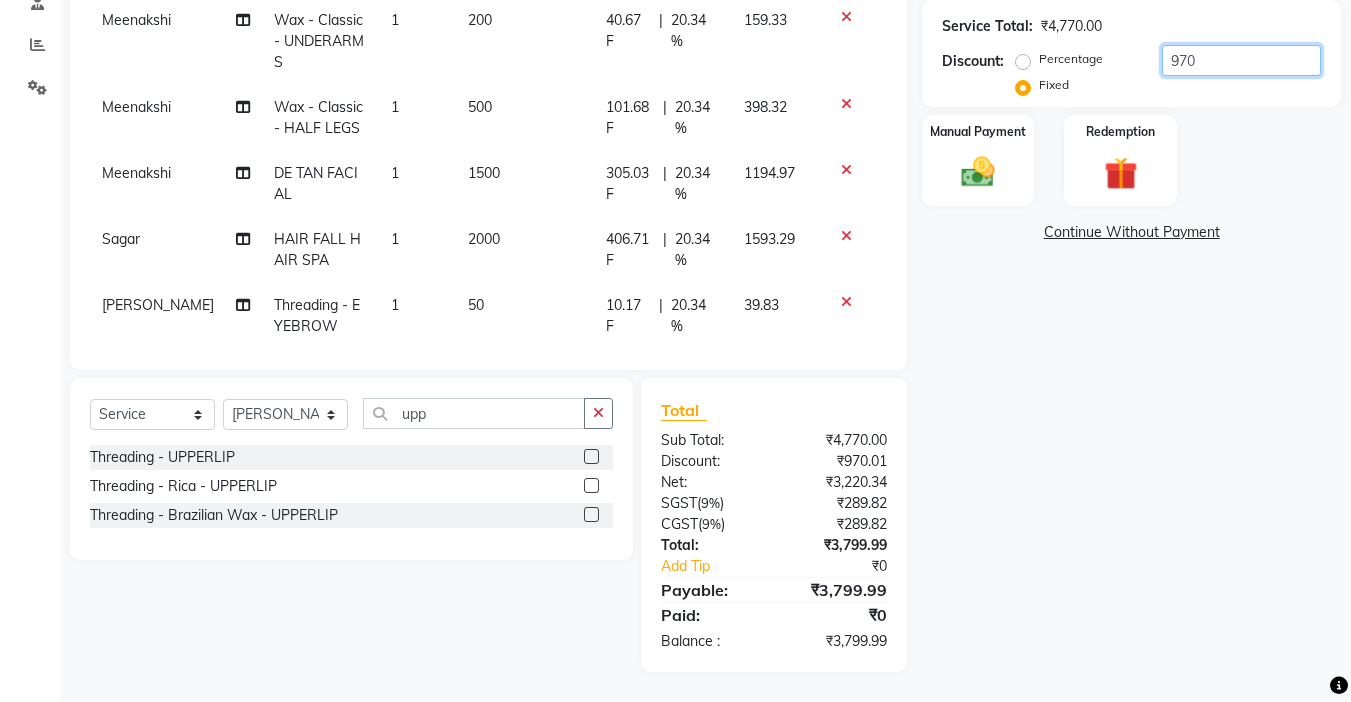 scroll, scrollTop: 0, scrollLeft: 0, axis: both 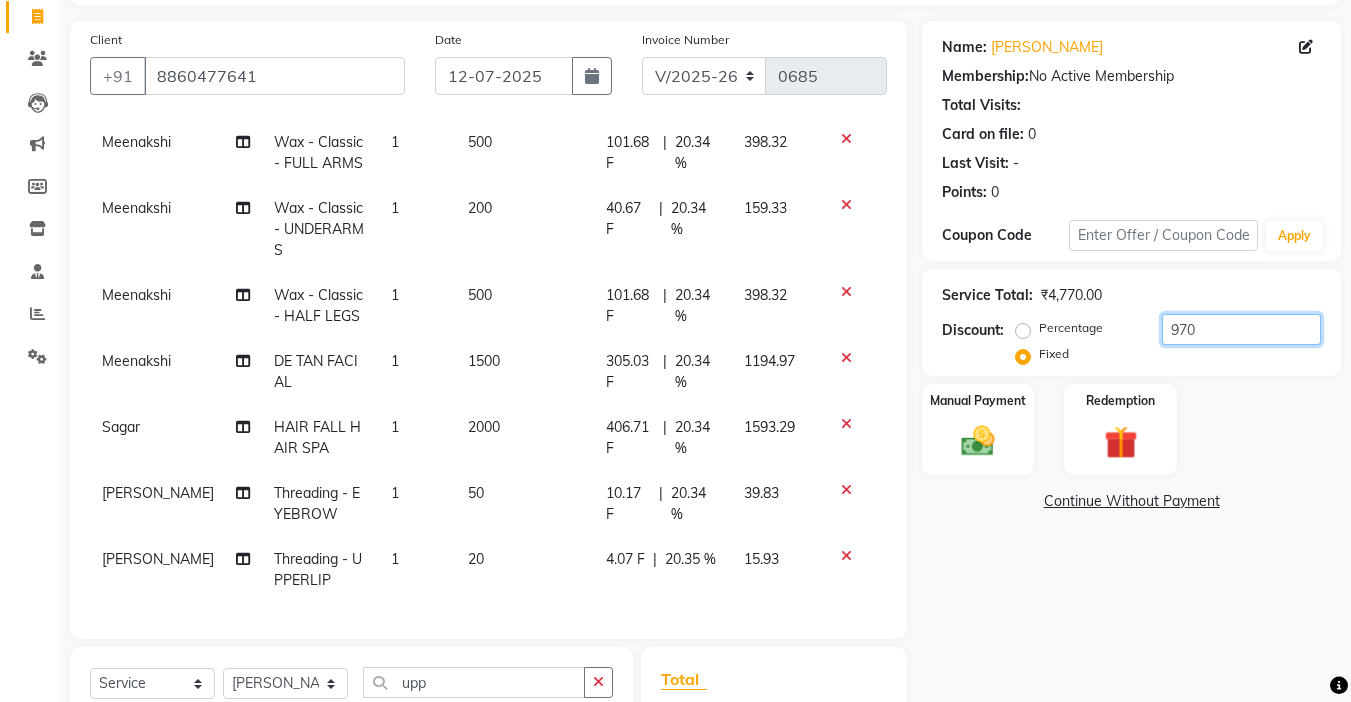 type on "970" 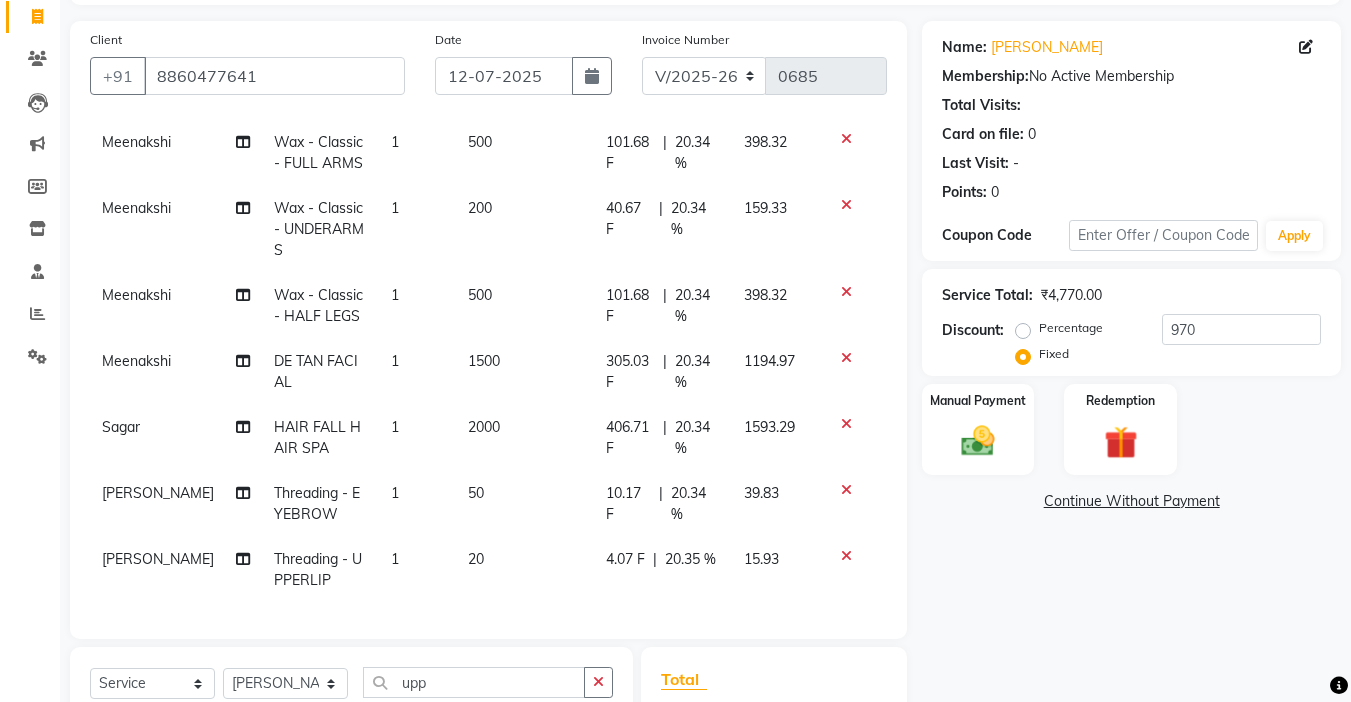 click on "50" 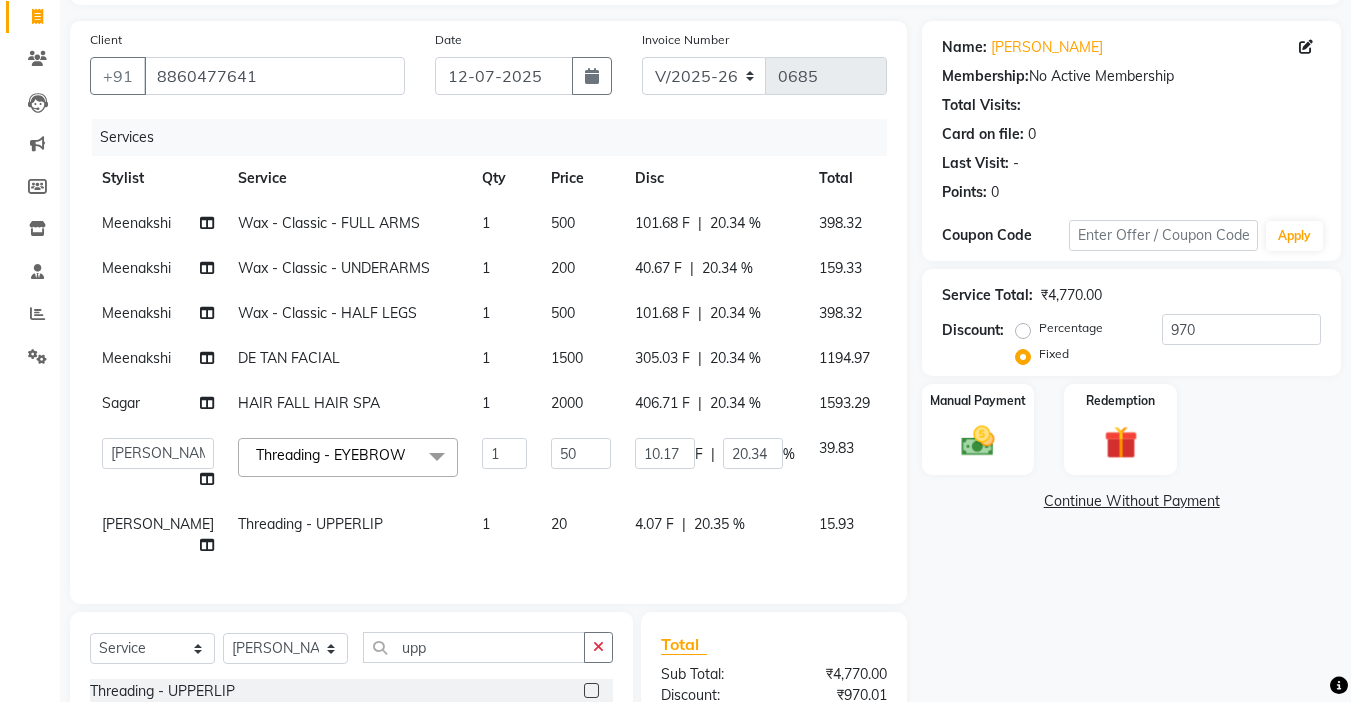 scroll, scrollTop: 43, scrollLeft: 0, axis: vertical 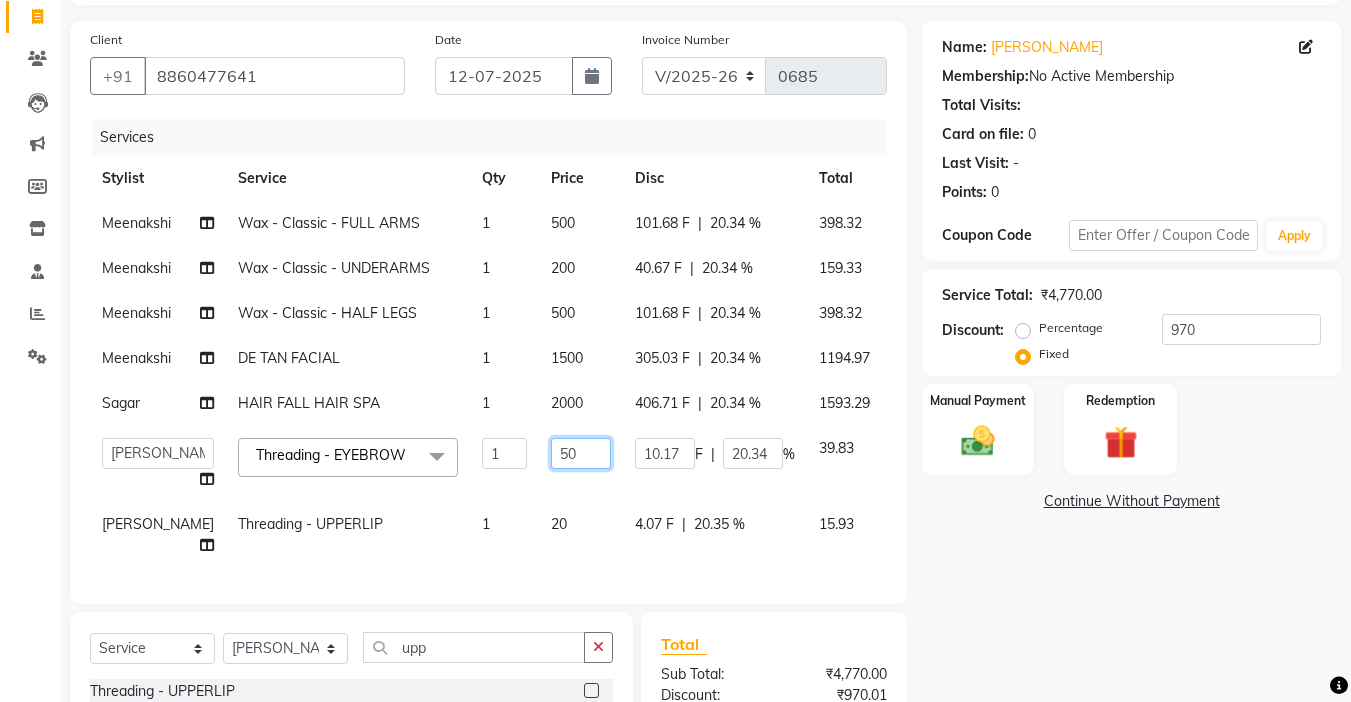 click on "50" 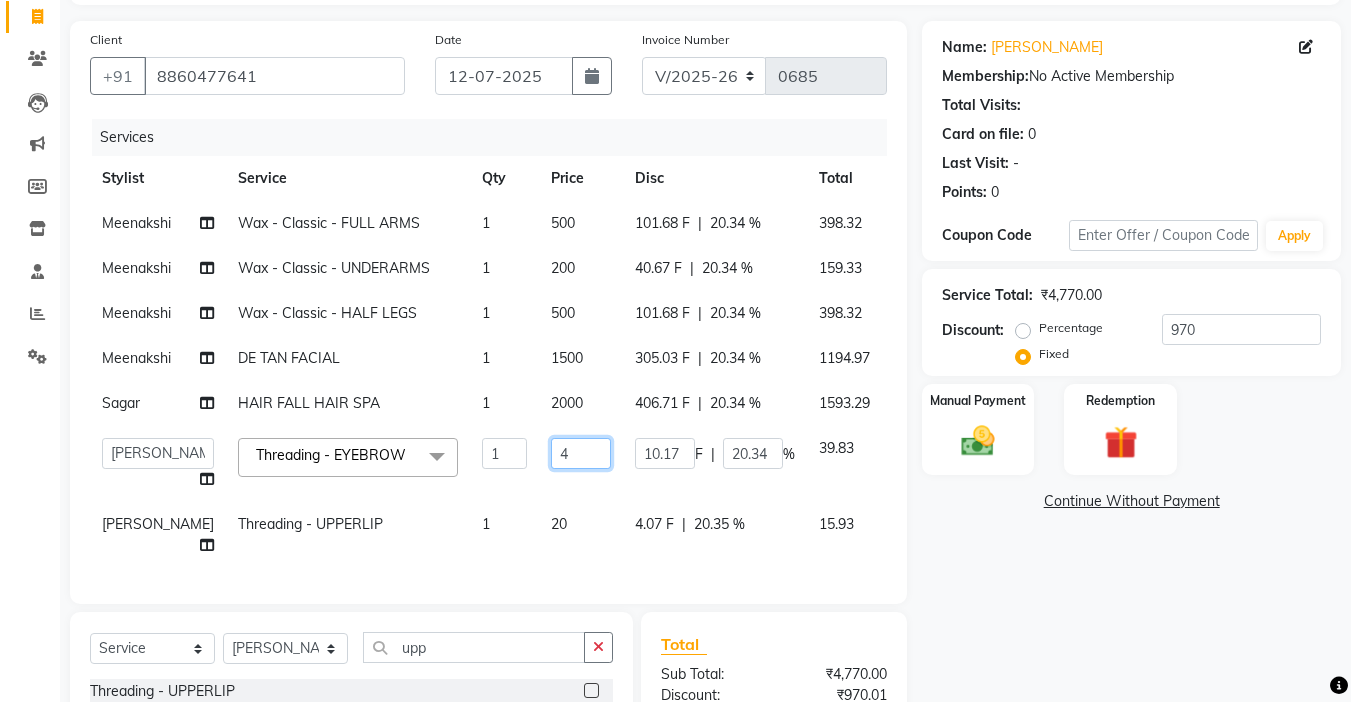 type on "49" 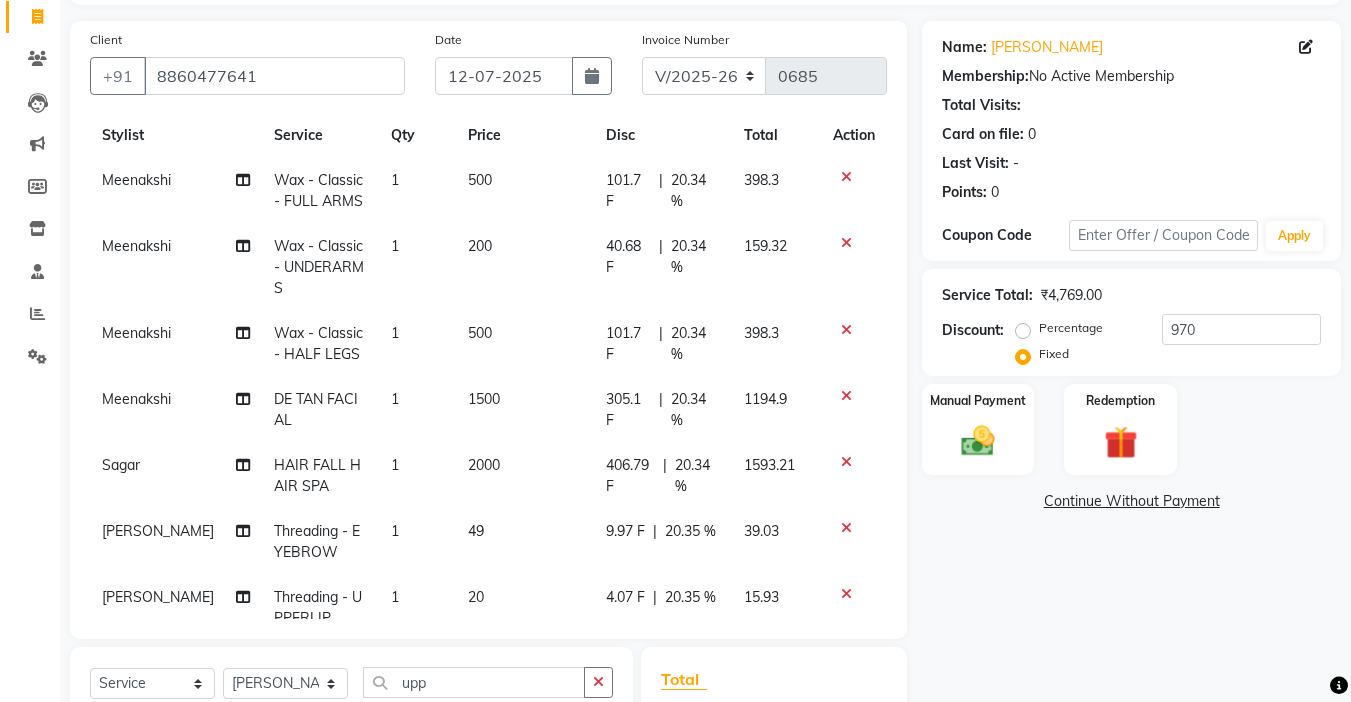 click on "Name: Anchal  Membership:  No Active Membership  Total Visits:   Card on file:  0 Last Visit:   - Points:   0  Coupon Code Apply Service Total:  ₹4,769.00  Discount:  Percentage   Fixed  970 Manual Payment Redemption  Continue Without Payment" 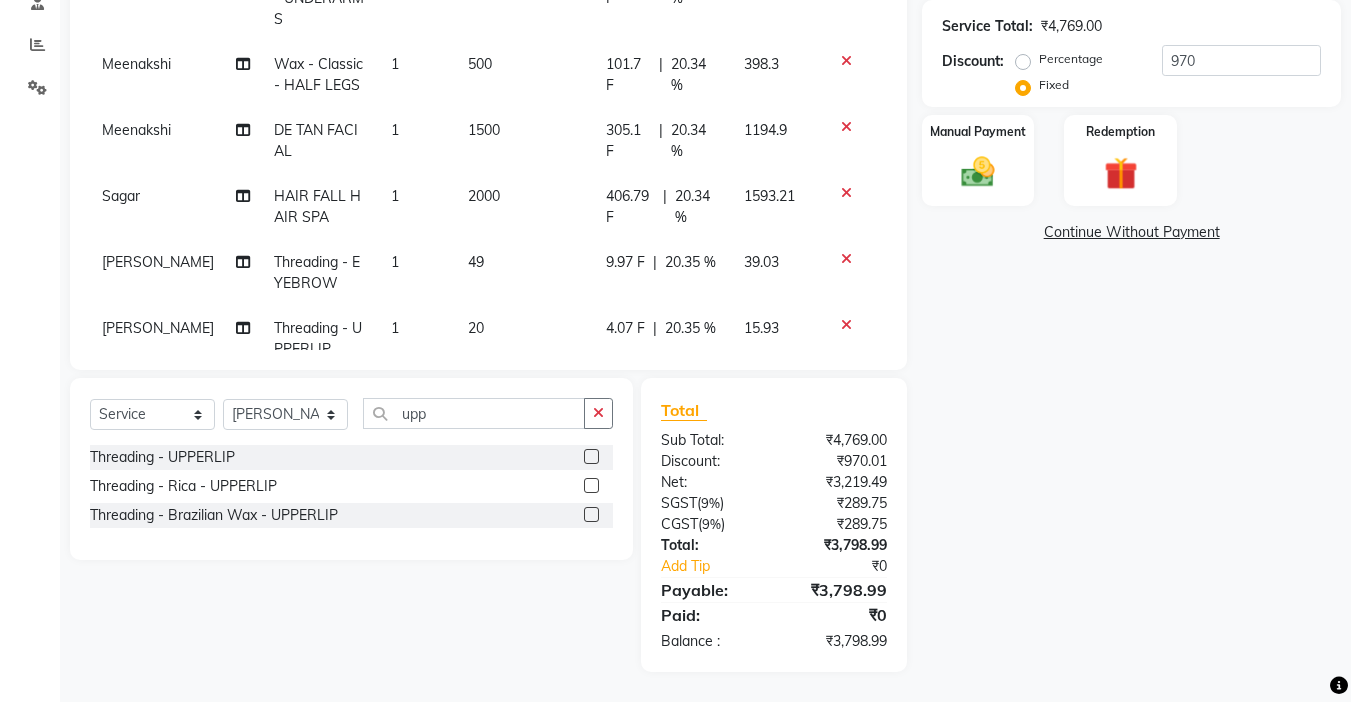 scroll, scrollTop: 0, scrollLeft: 0, axis: both 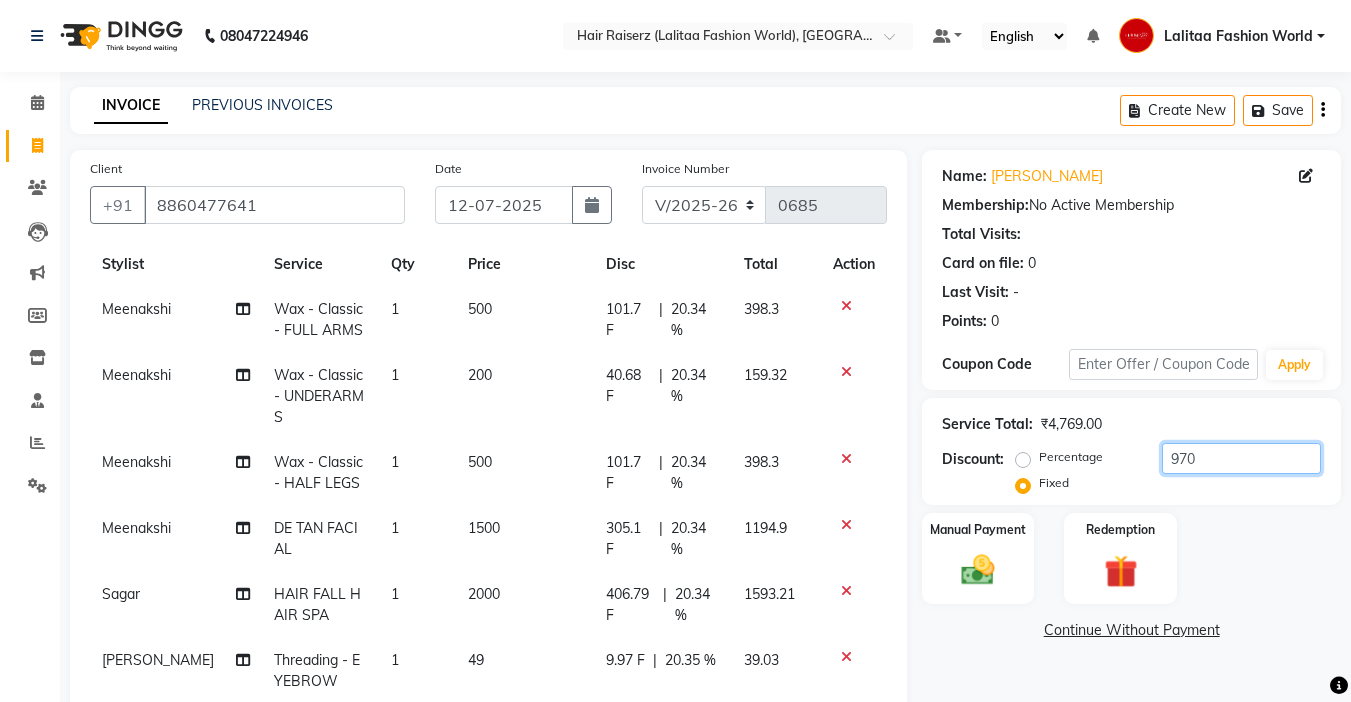 click on "970" 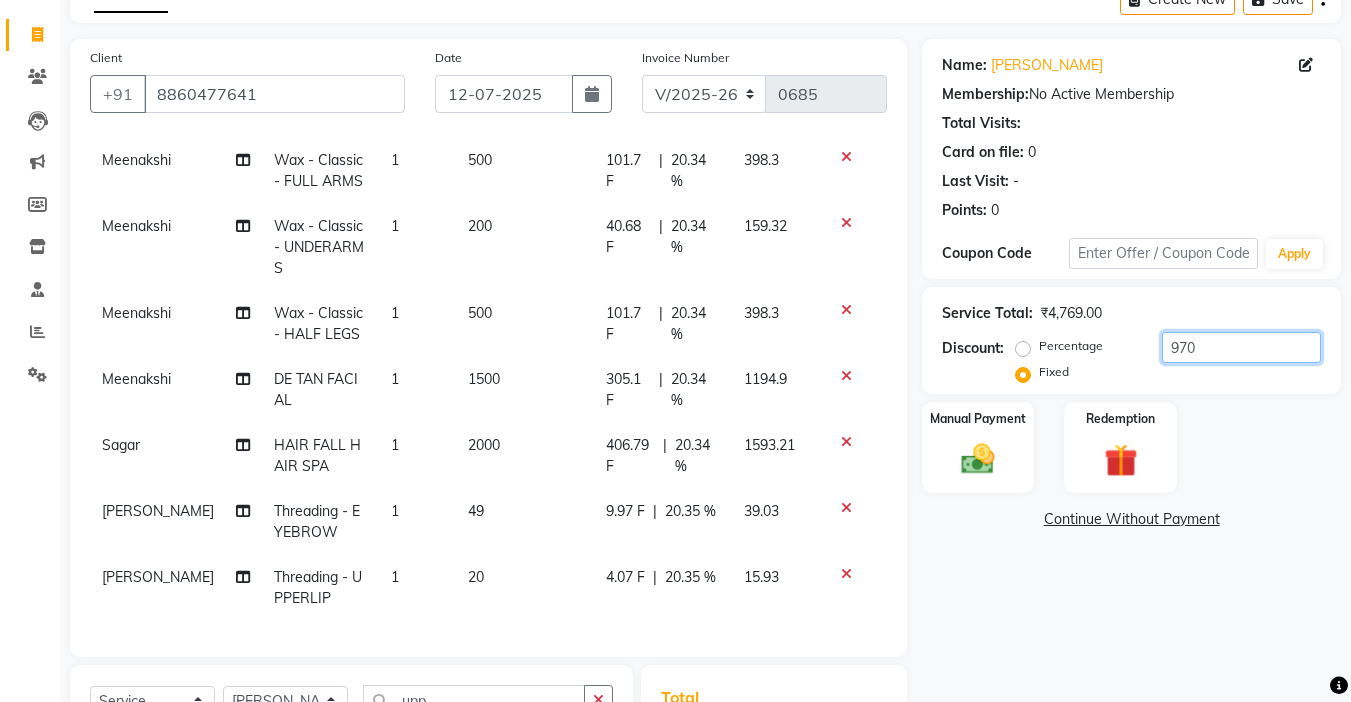 scroll, scrollTop: 116, scrollLeft: 0, axis: vertical 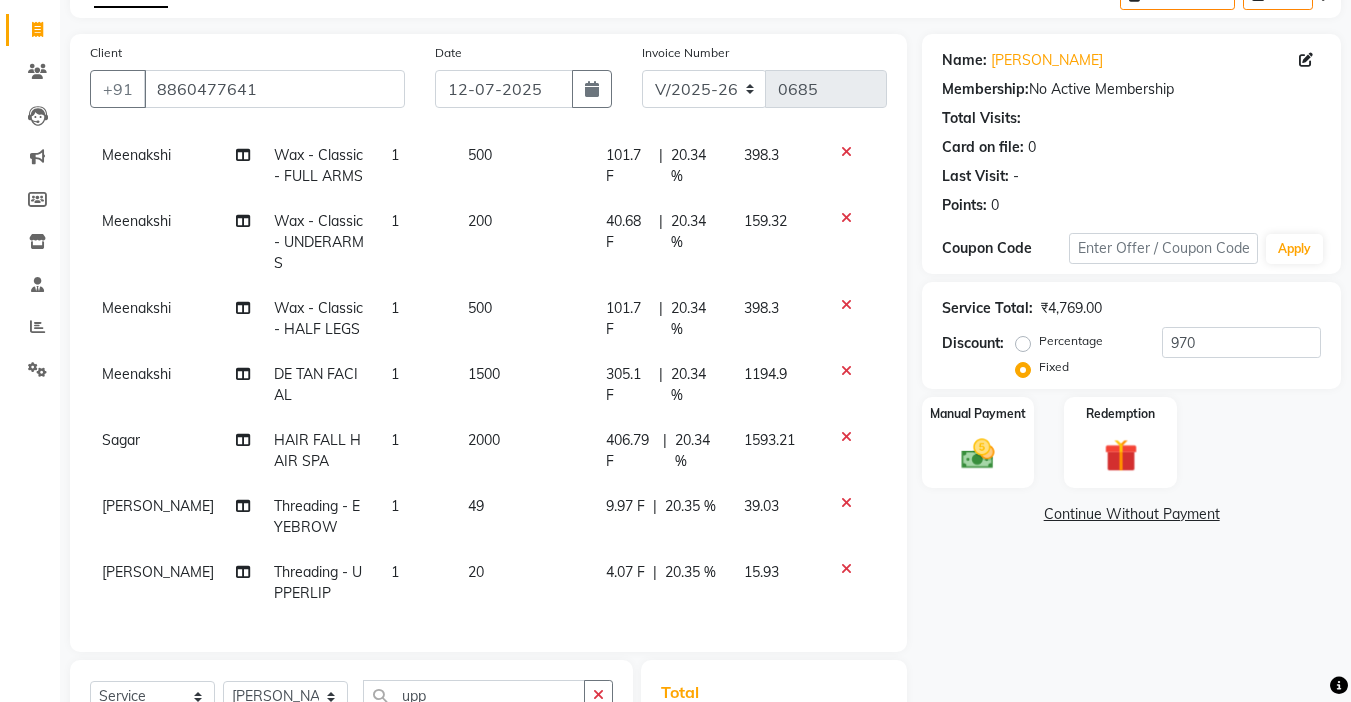 click on "49" 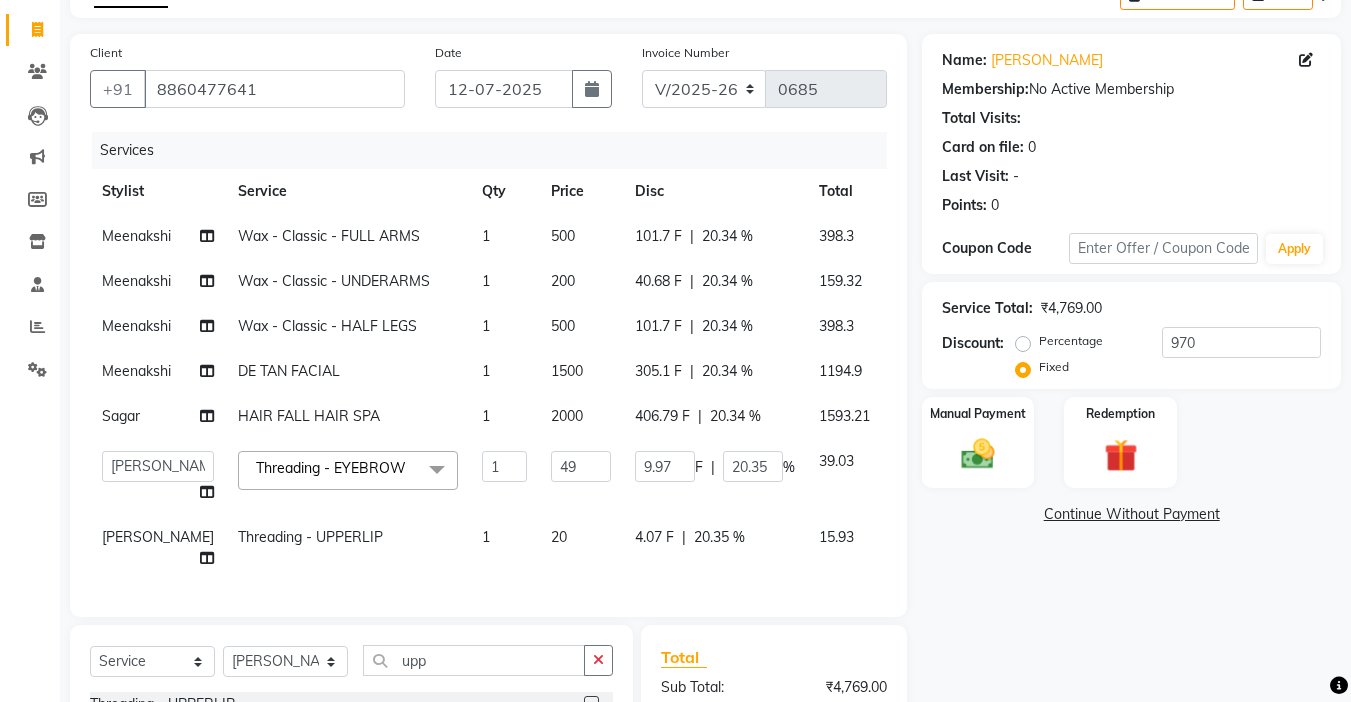 scroll, scrollTop: 43, scrollLeft: 0, axis: vertical 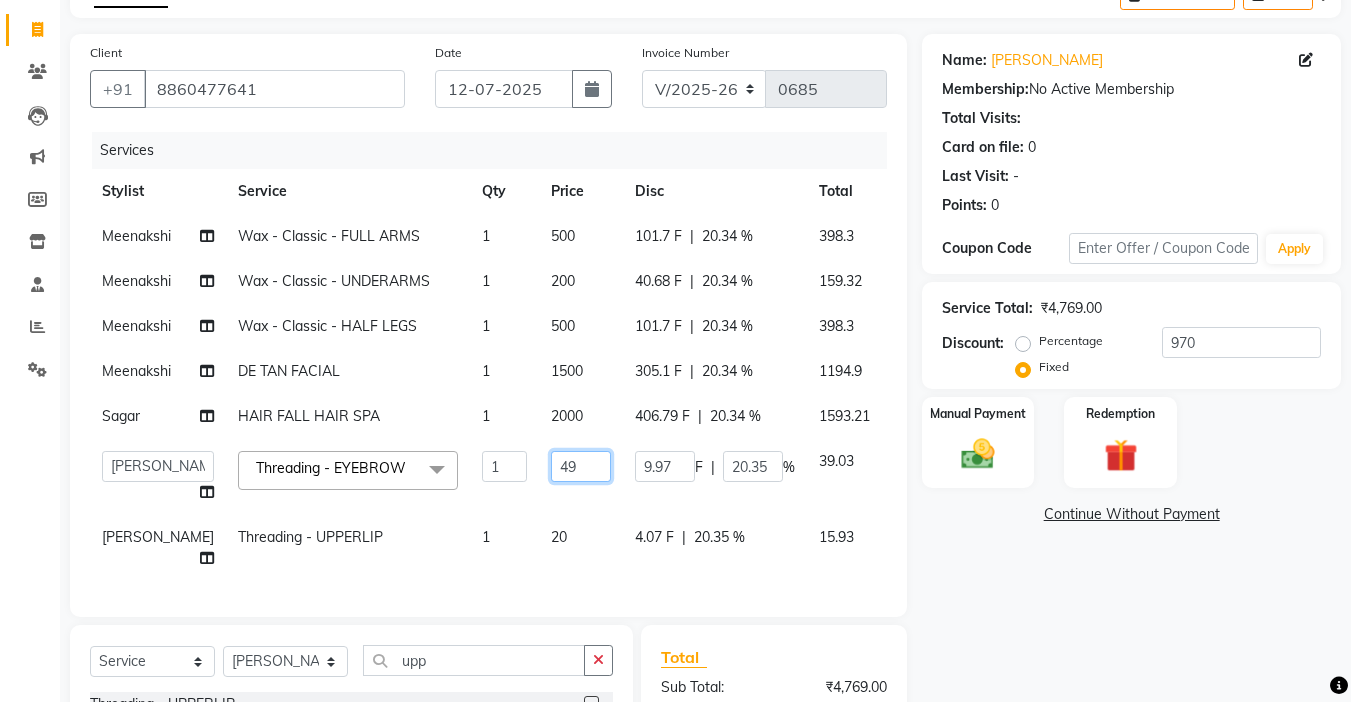 click on "49" 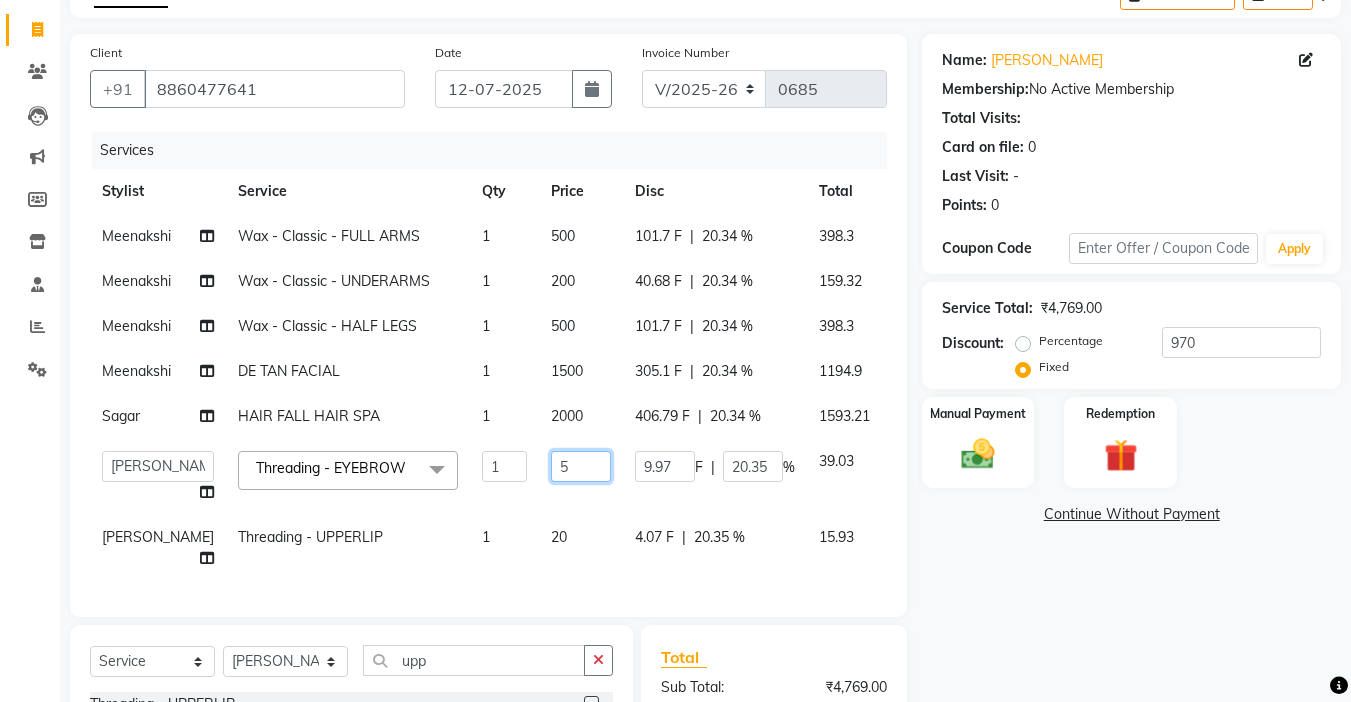 type on "50" 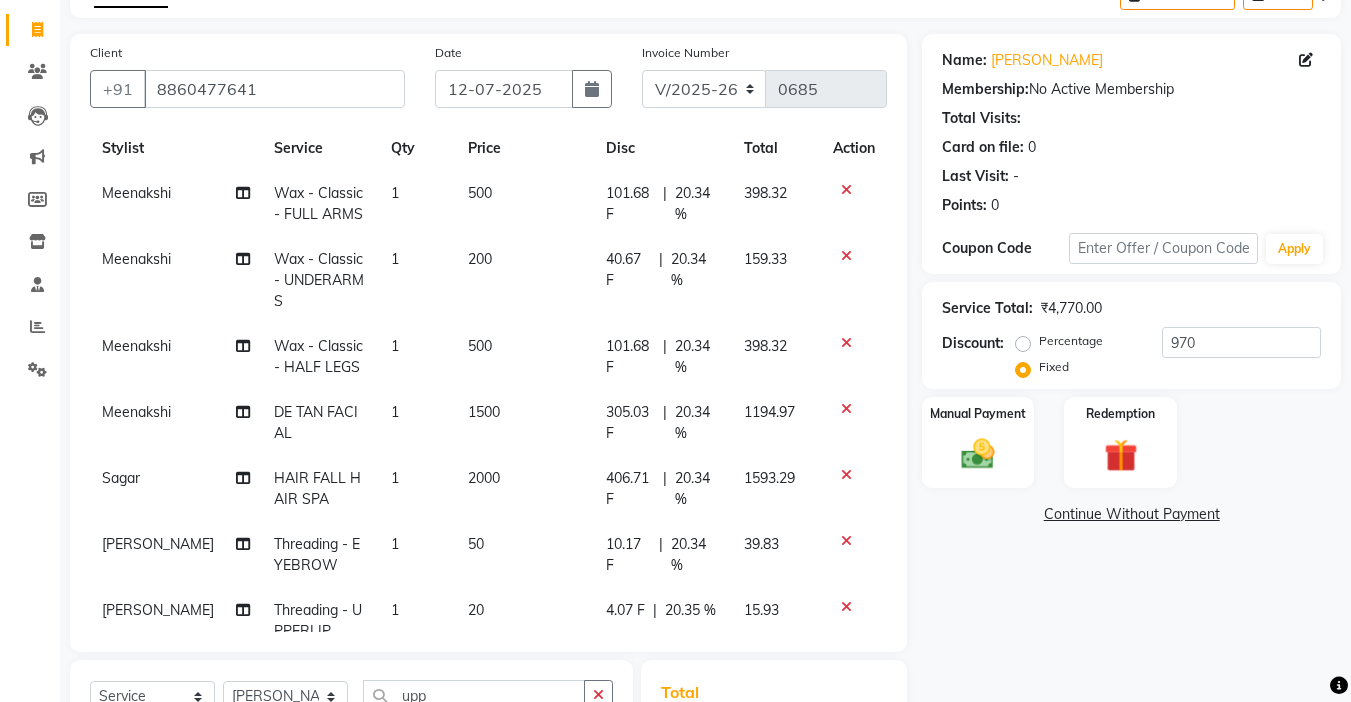 click on "Name: Anchal  Membership:  No Active Membership  Total Visits:   Card on file:  0 Last Visit:   - Points:   0  Coupon Code Apply Service Total:  ₹4,770.00  Discount:  Percentage   Fixed  970 Manual Payment Redemption  Continue Without Payment" 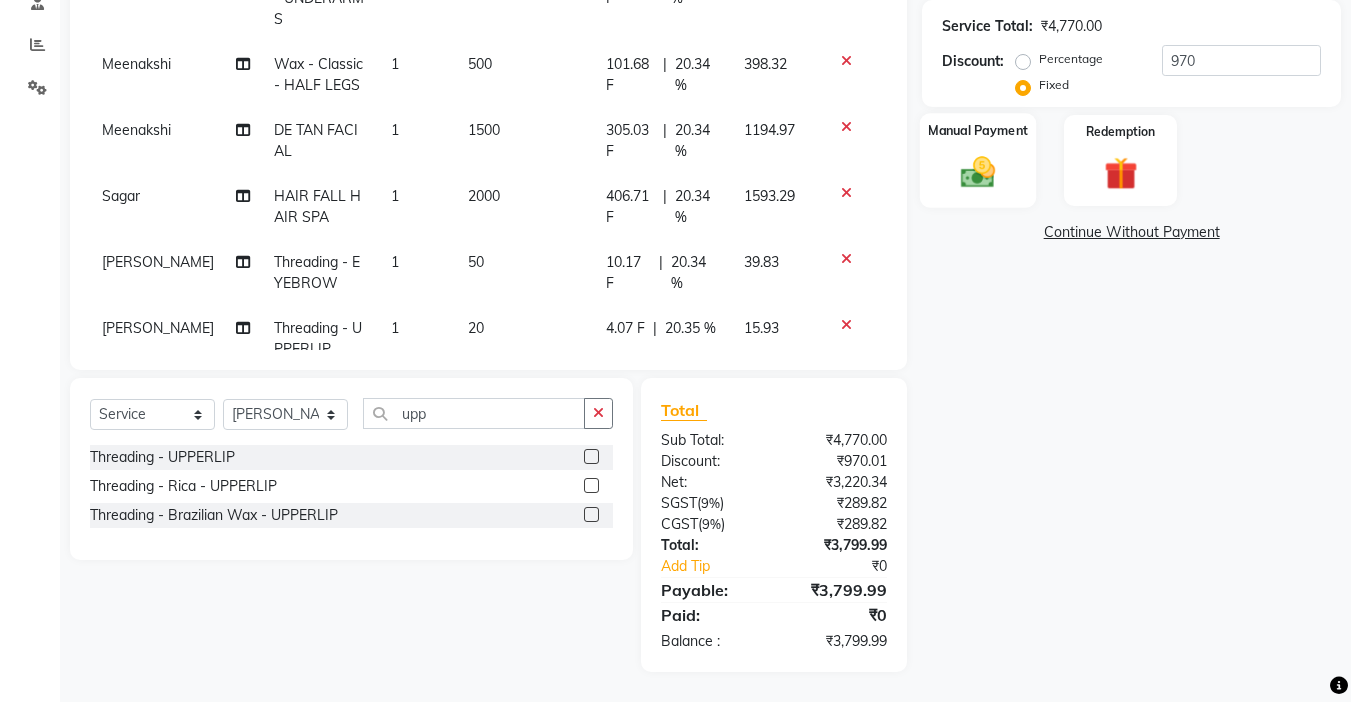 scroll, scrollTop: 0, scrollLeft: 0, axis: both 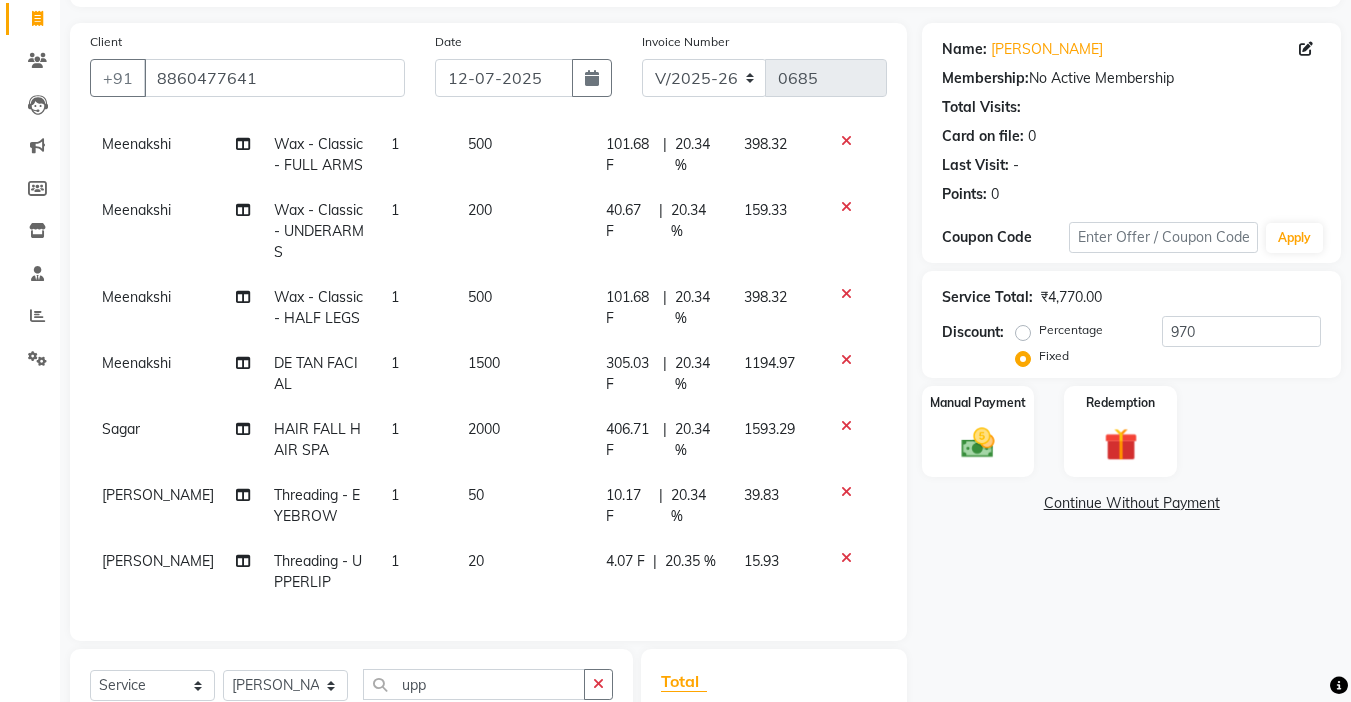 click 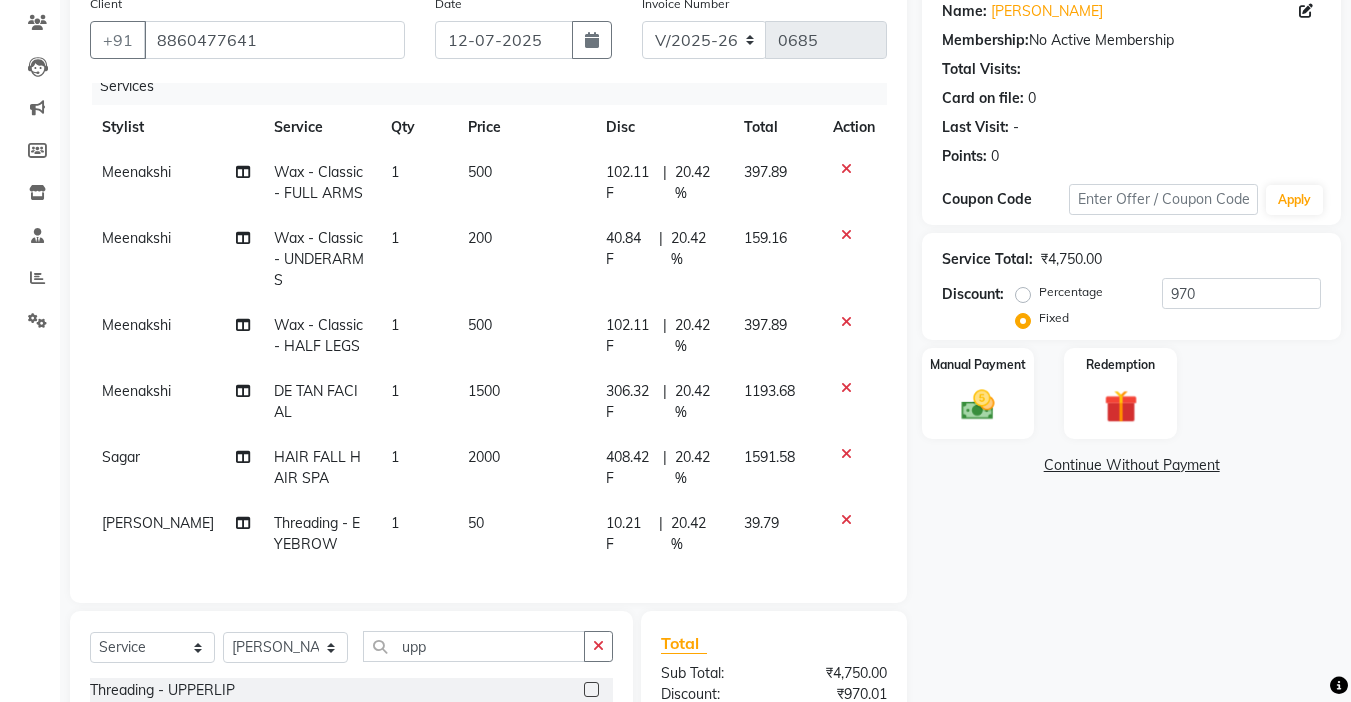 scroll, scrollTop: 162, scrollLeft: 0, axis: vertical 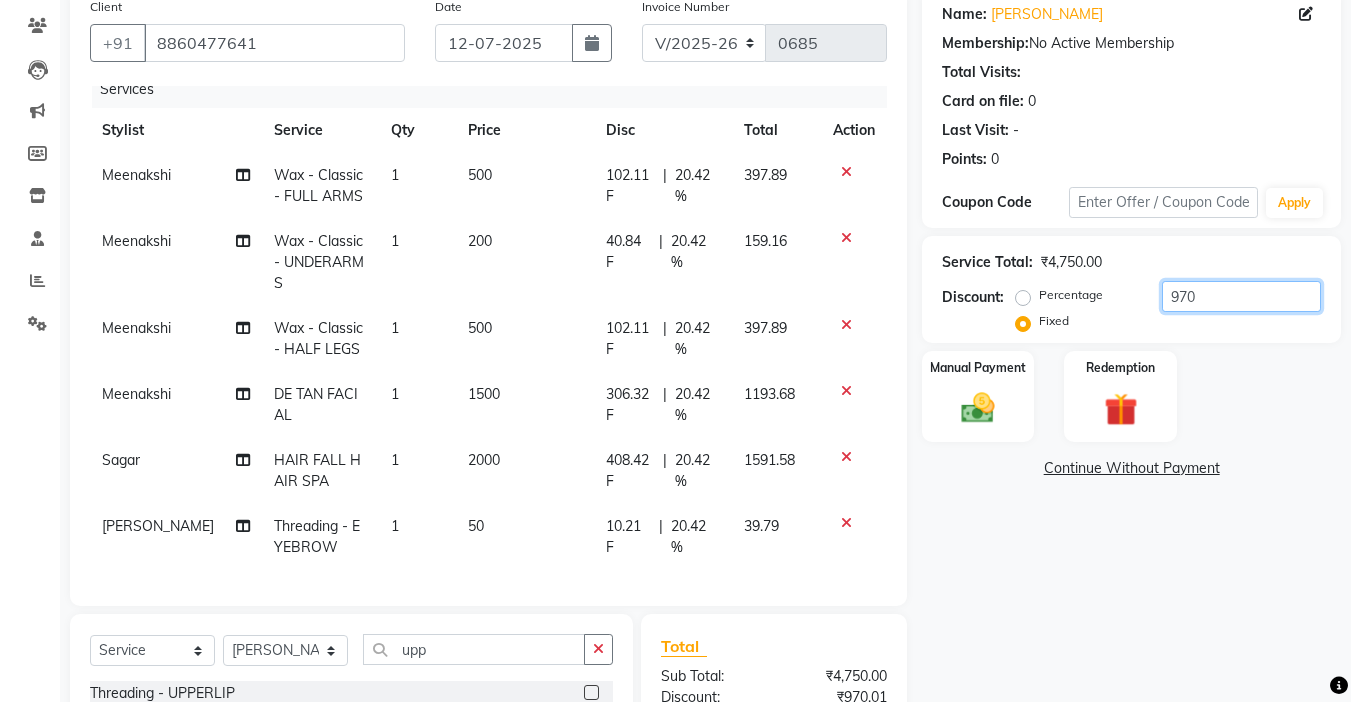 click on "970" 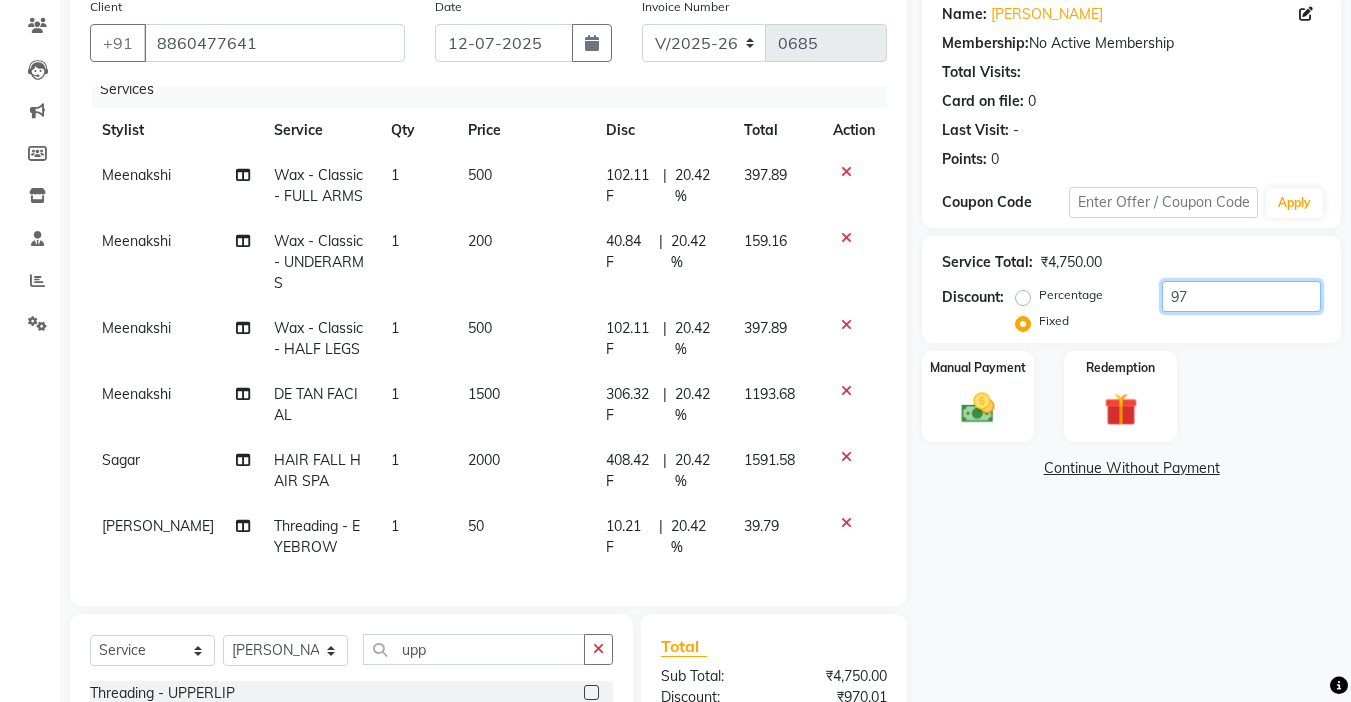 type on "9" 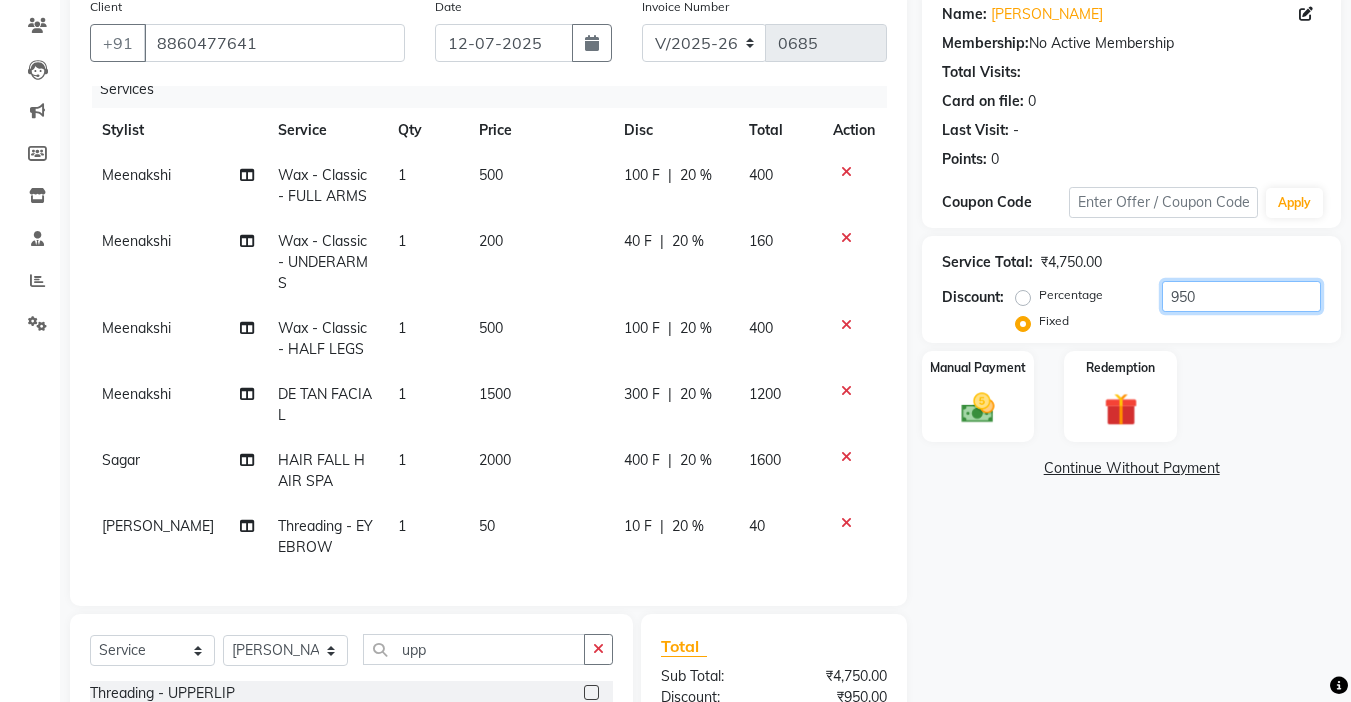scroll, scrollTop: 398, scrollLeft: 0, axis: vertical 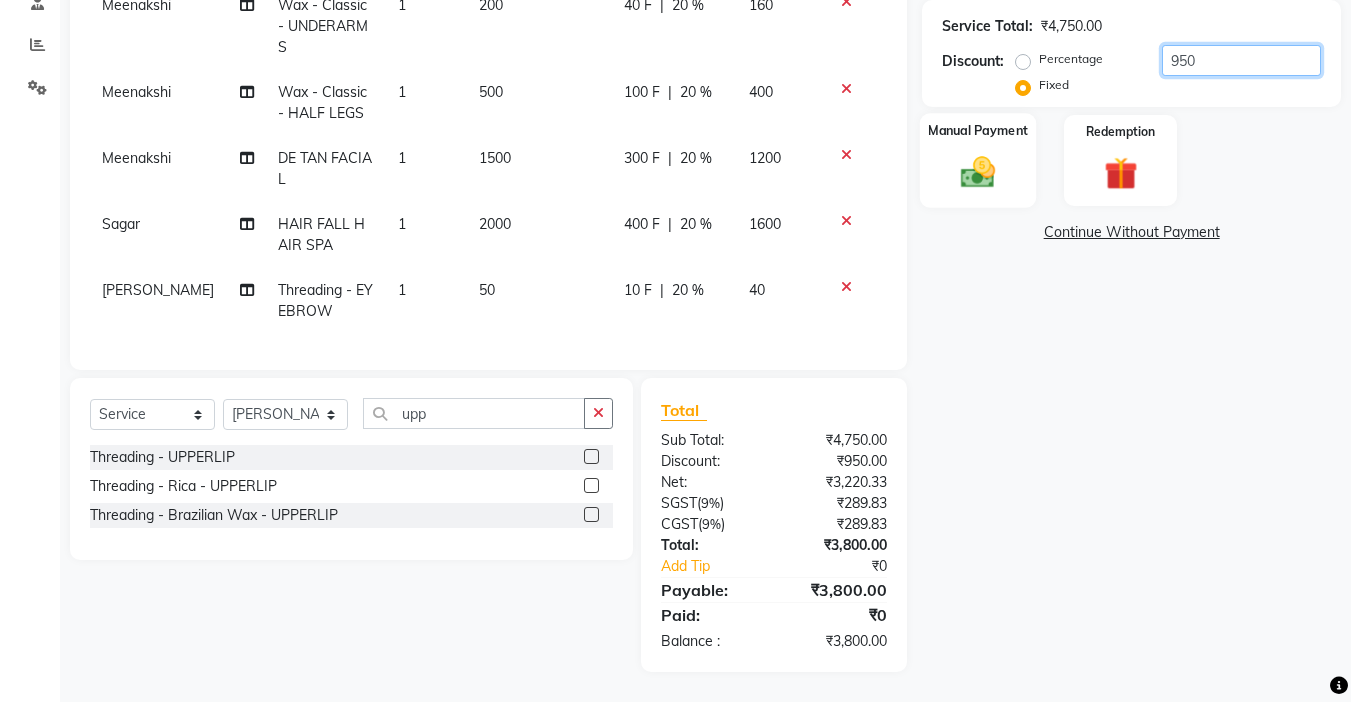 type on "950" 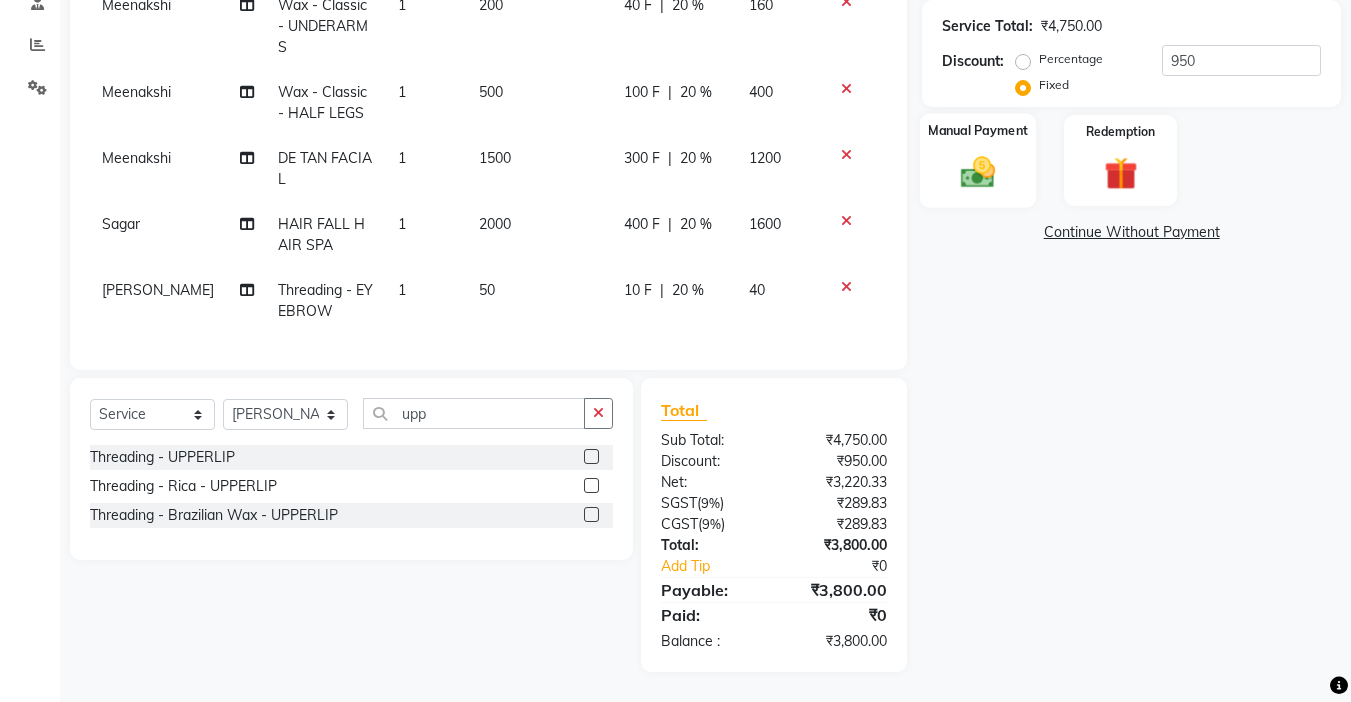 click 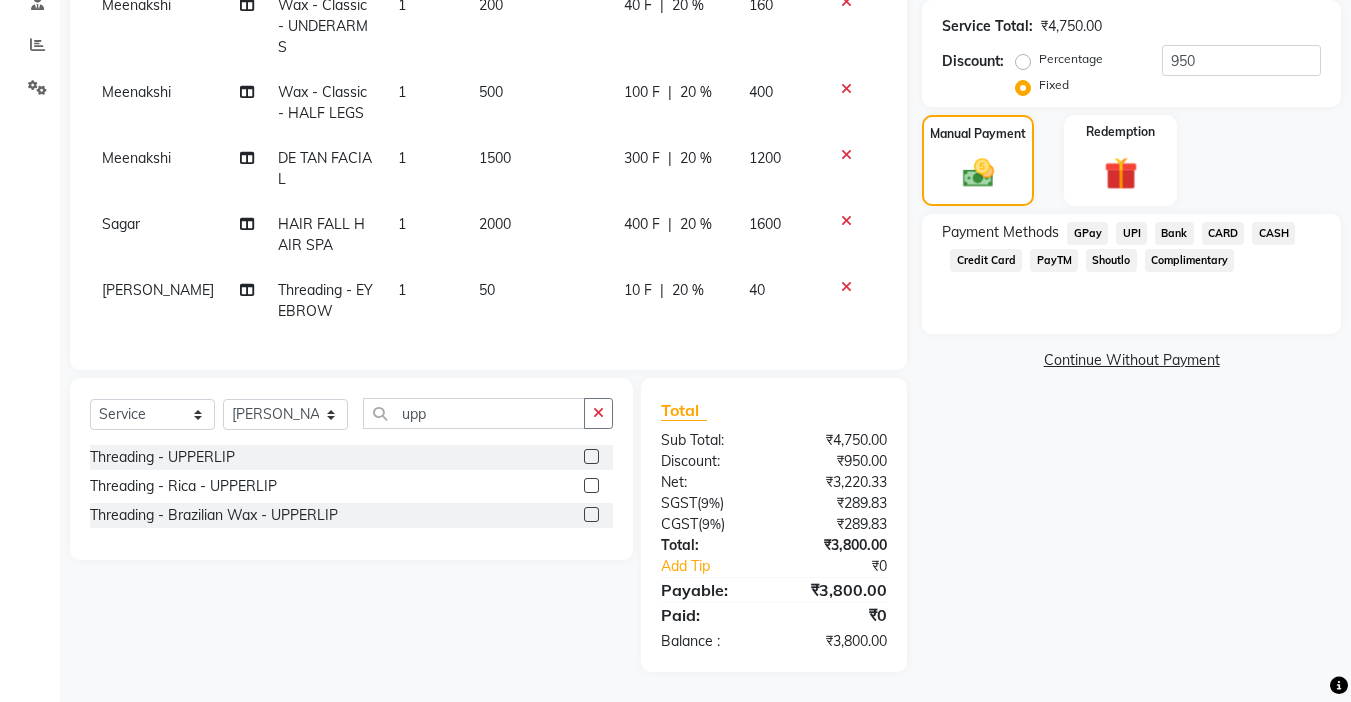 click on "UPI" 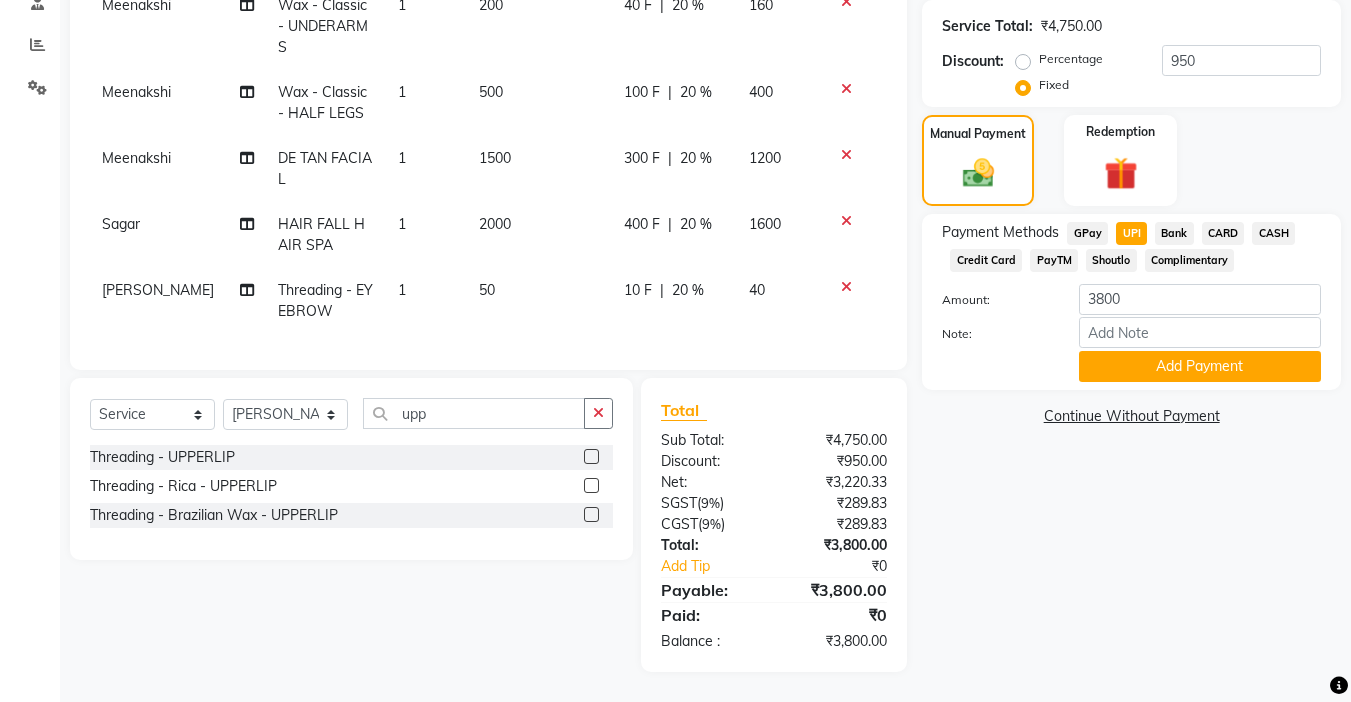 click on "CARD" 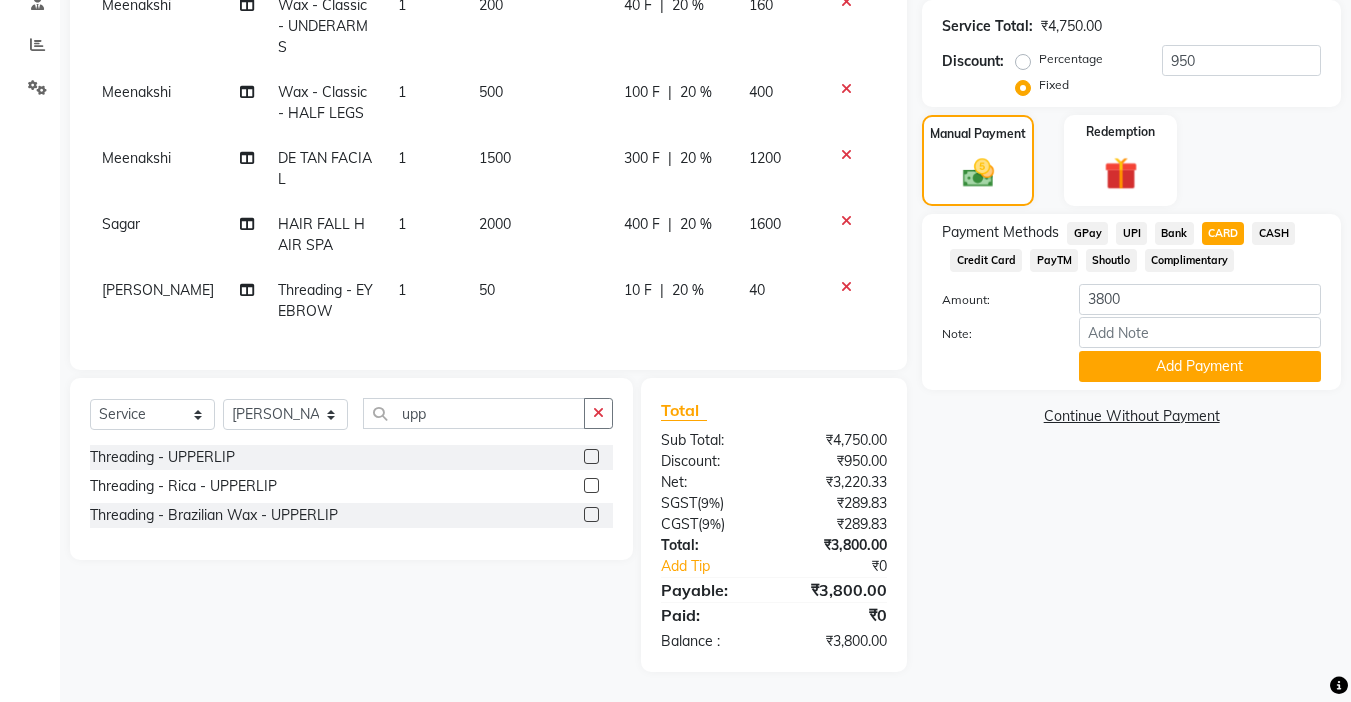 scroll, scrollTop: 0, scrollLeft: 0, axis: both 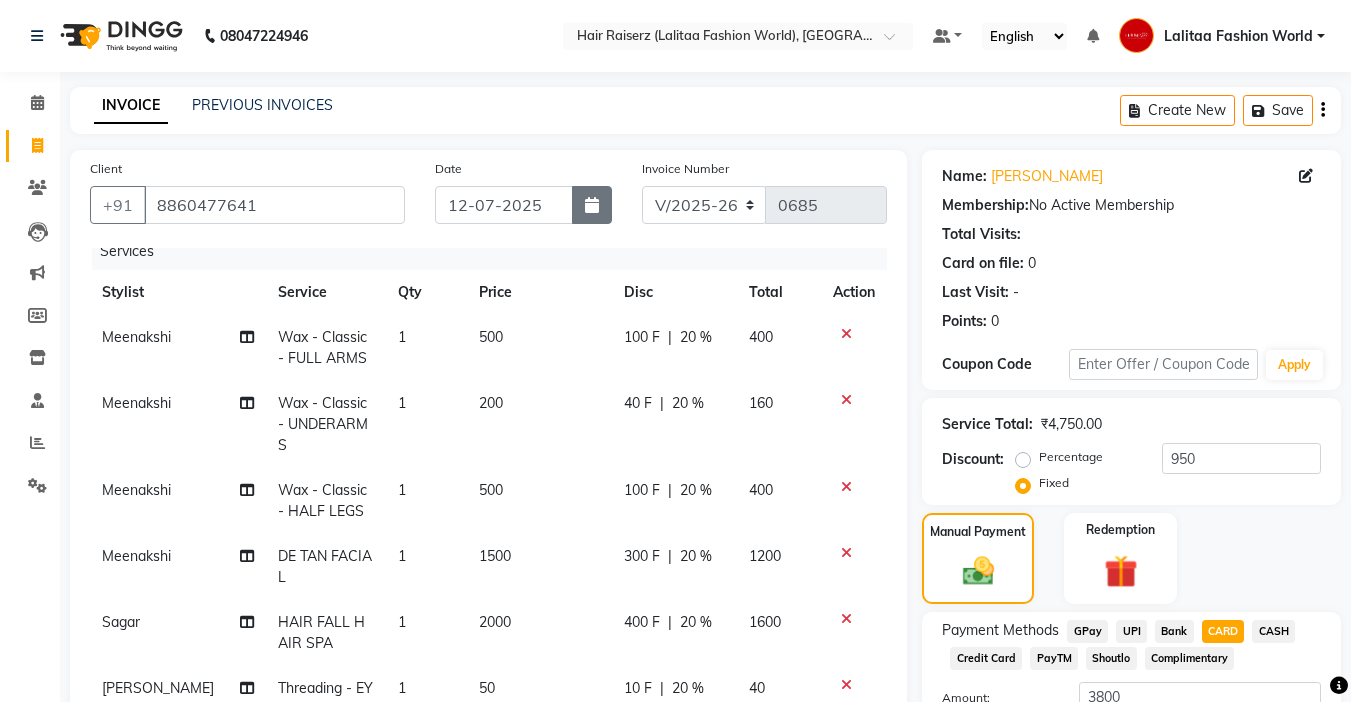click 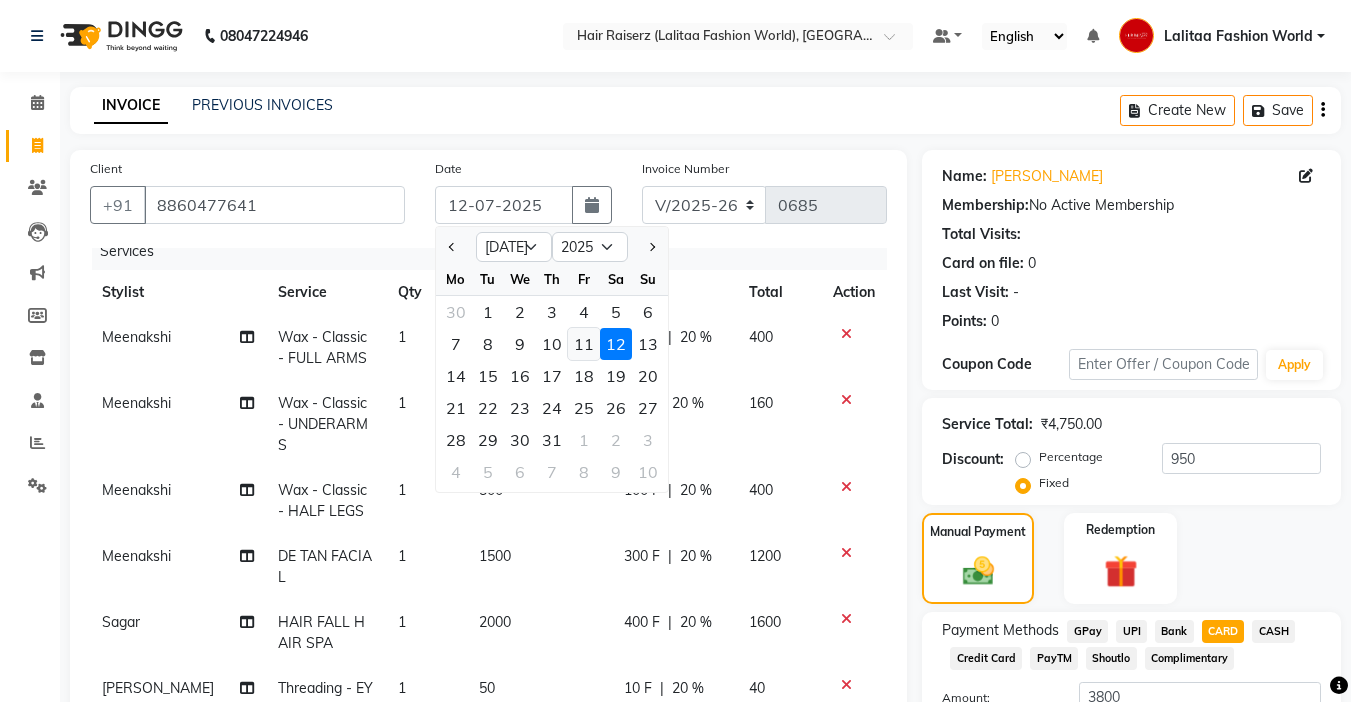 click on "11" 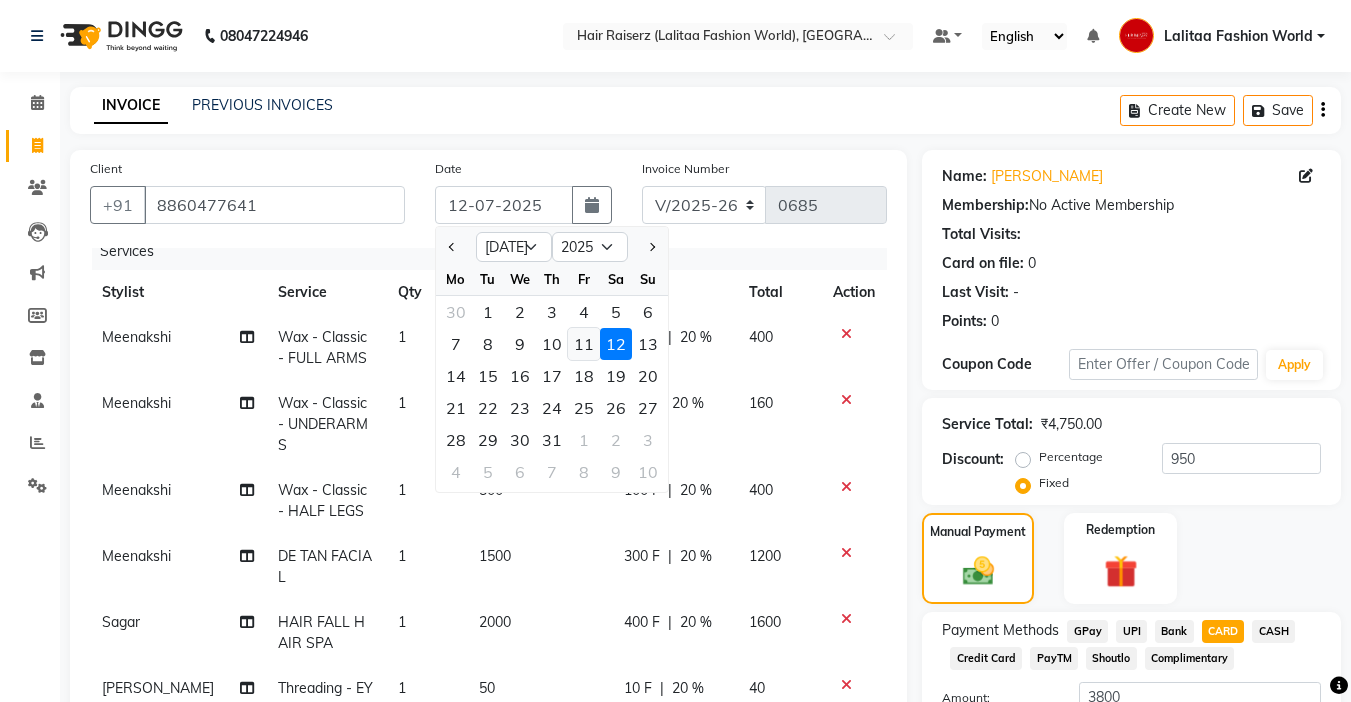 type on "[DATE]" 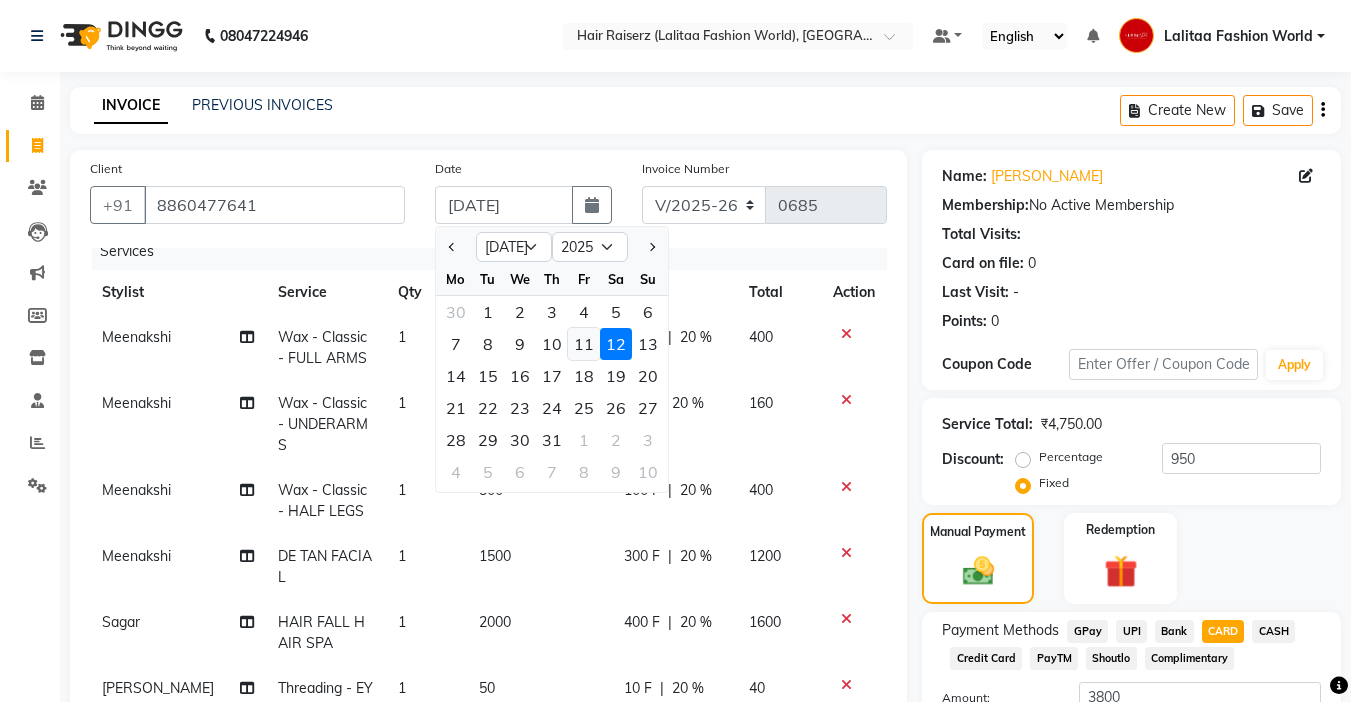 radio on "true" 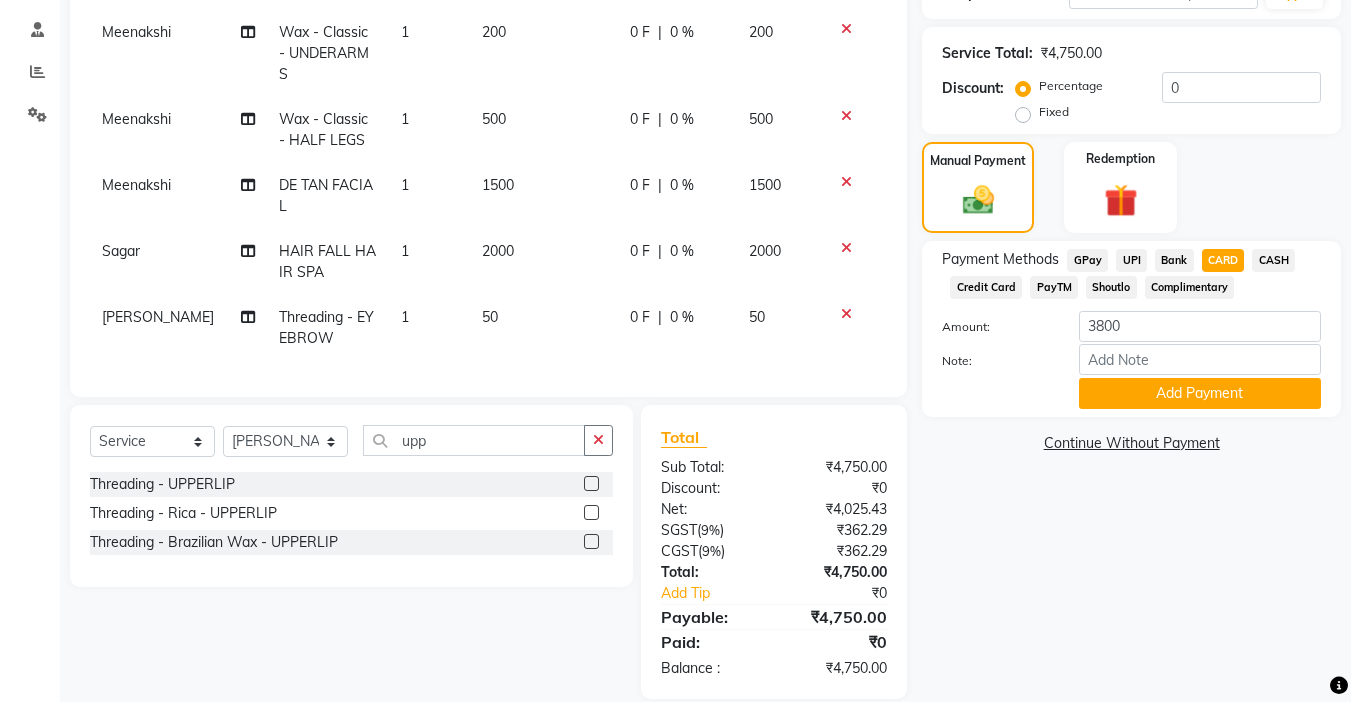 scroll, scrollTop: 398, scrollLeft: 0, axis: vertical 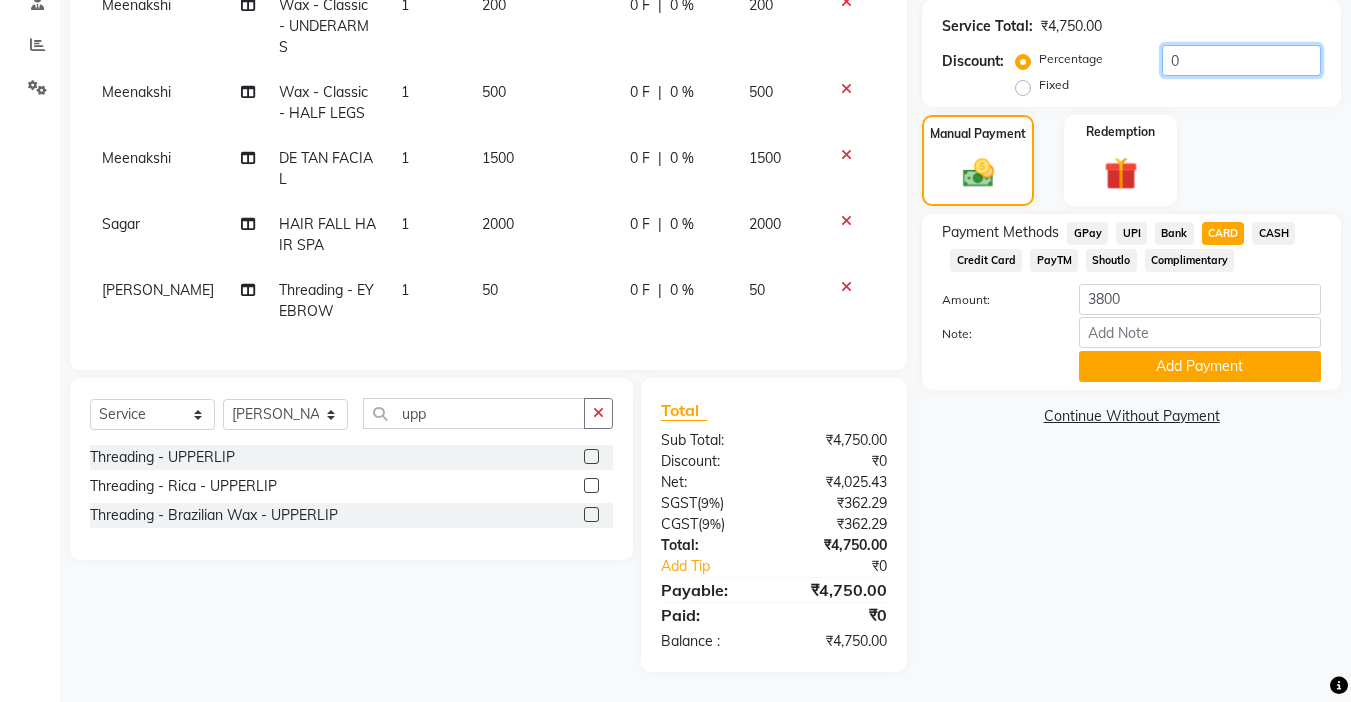 click on "0" 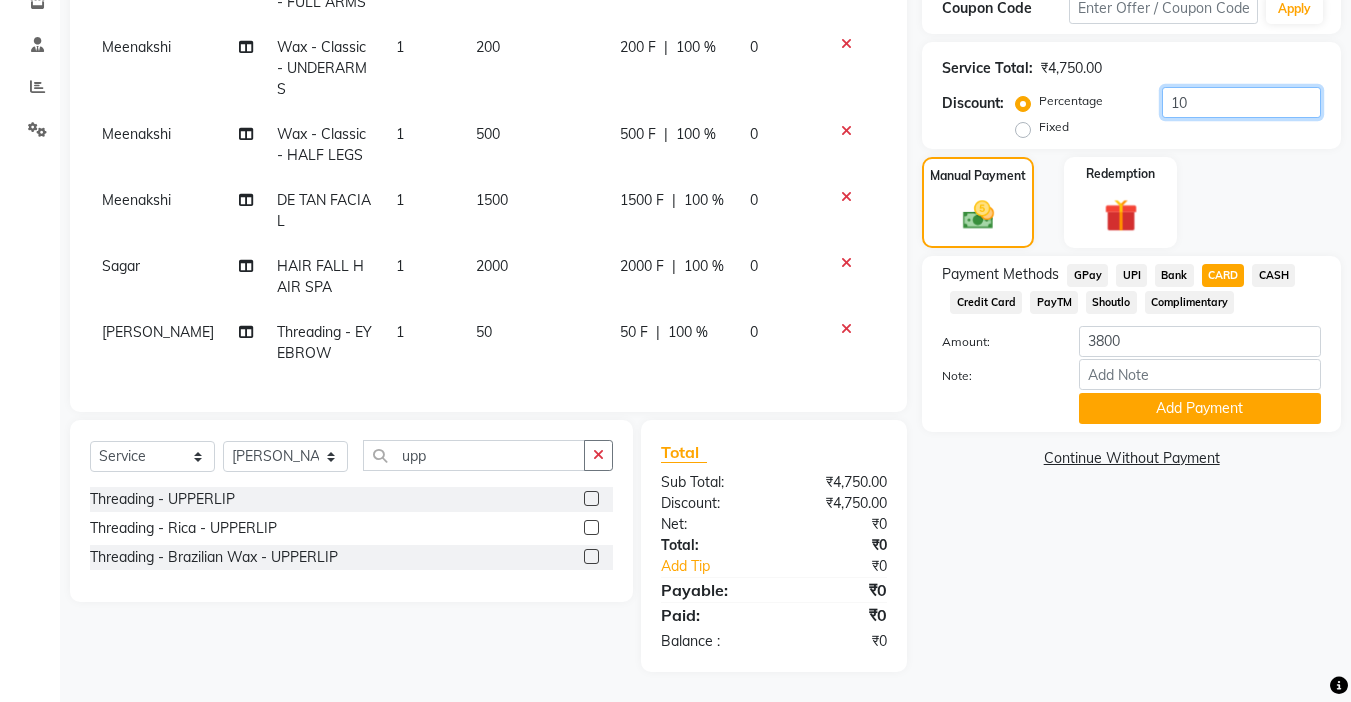 scroll, scrollTop: 398, scrollLeft: 0, axis: vertical 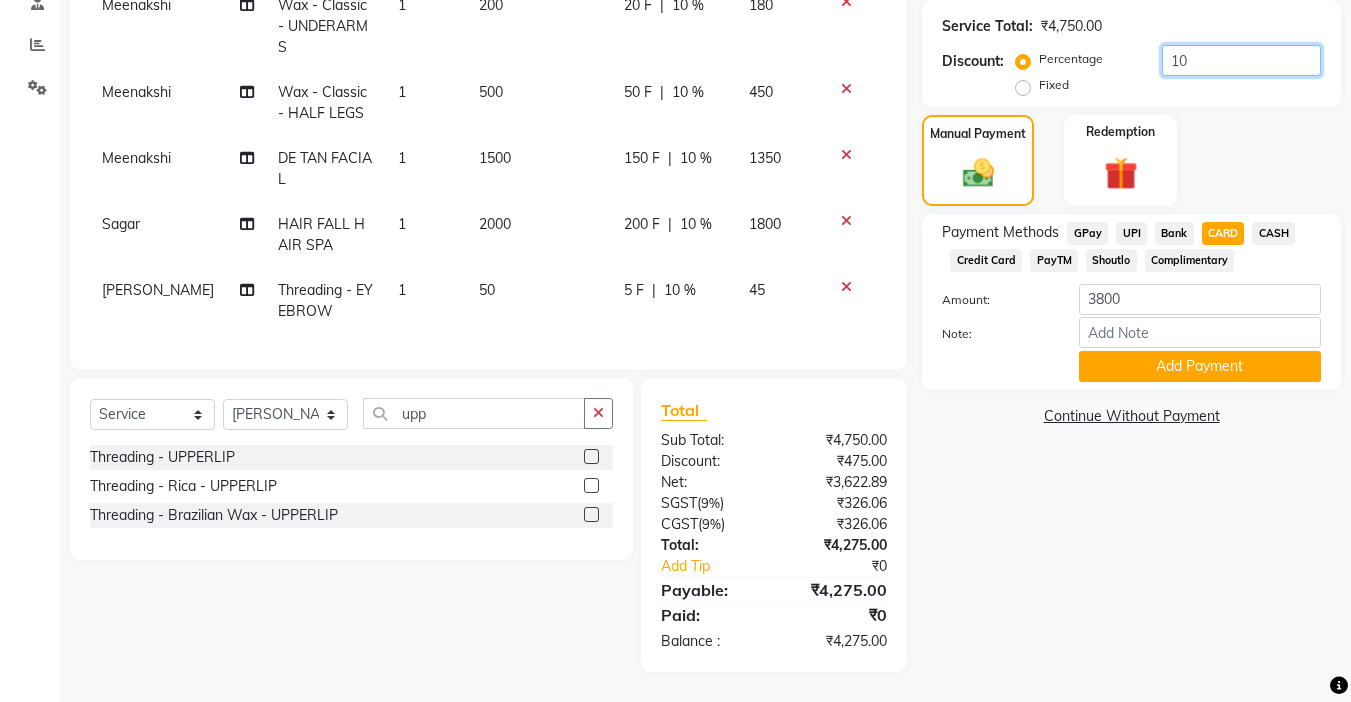 type on "1" 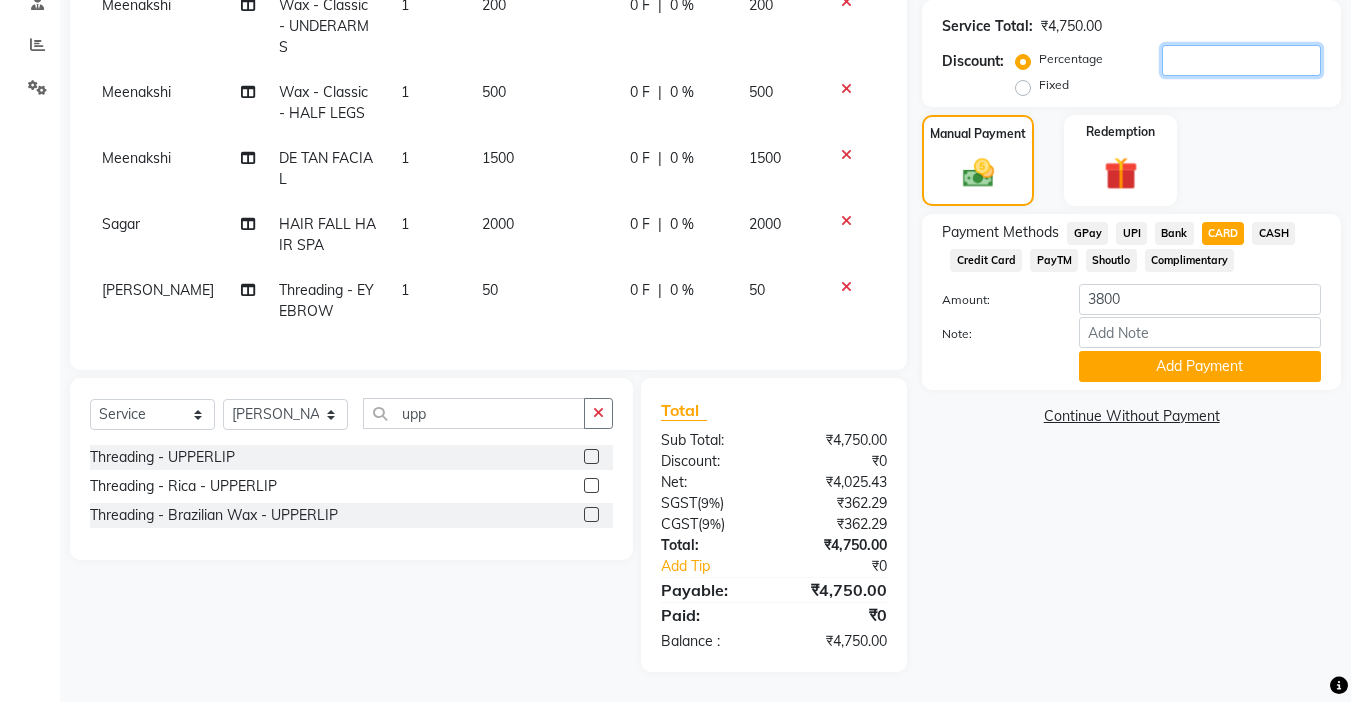 type 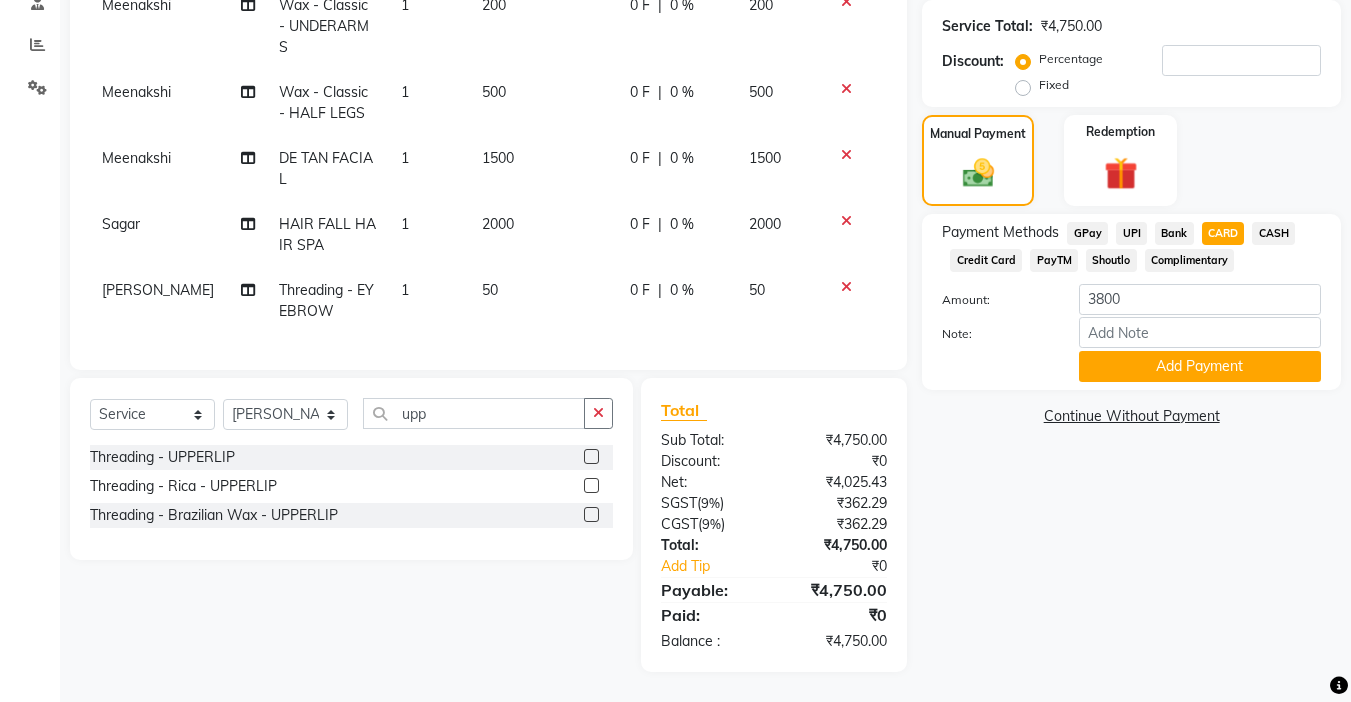 click on "Fixed" 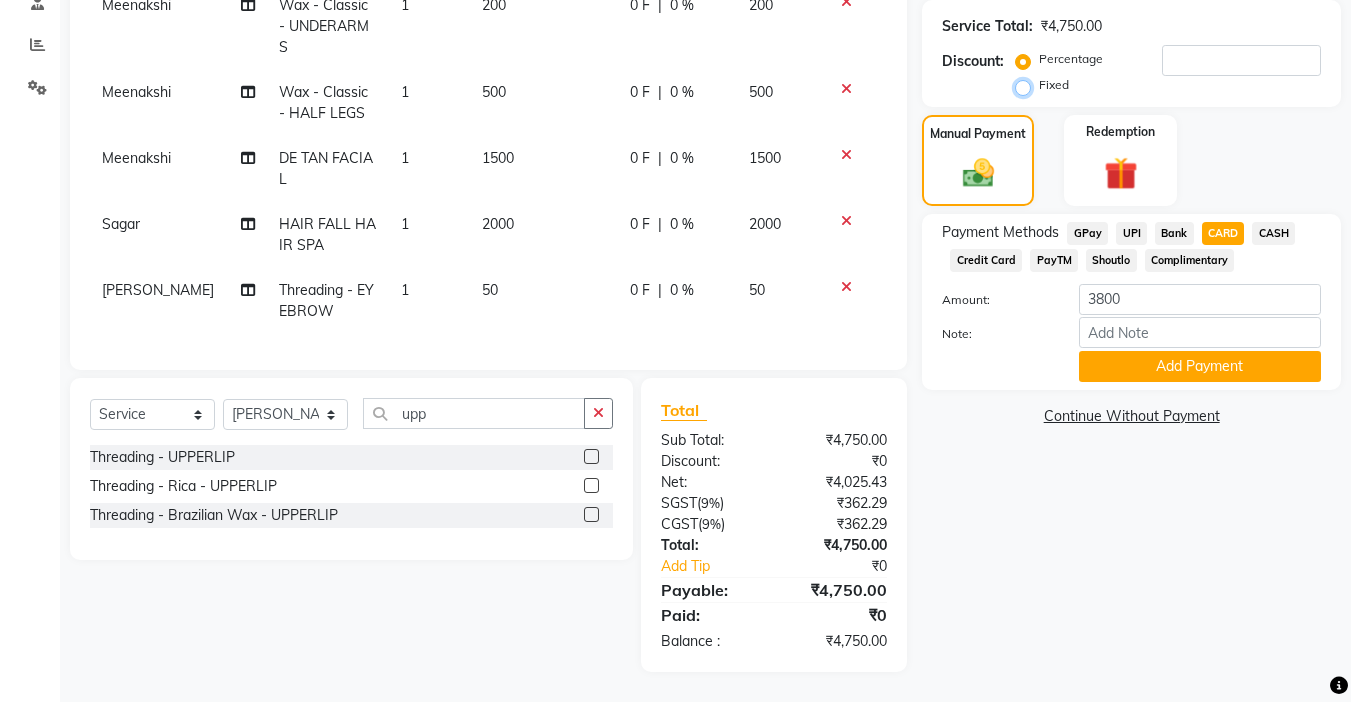 click on "Fixed" at bounding box center (1027, 85) 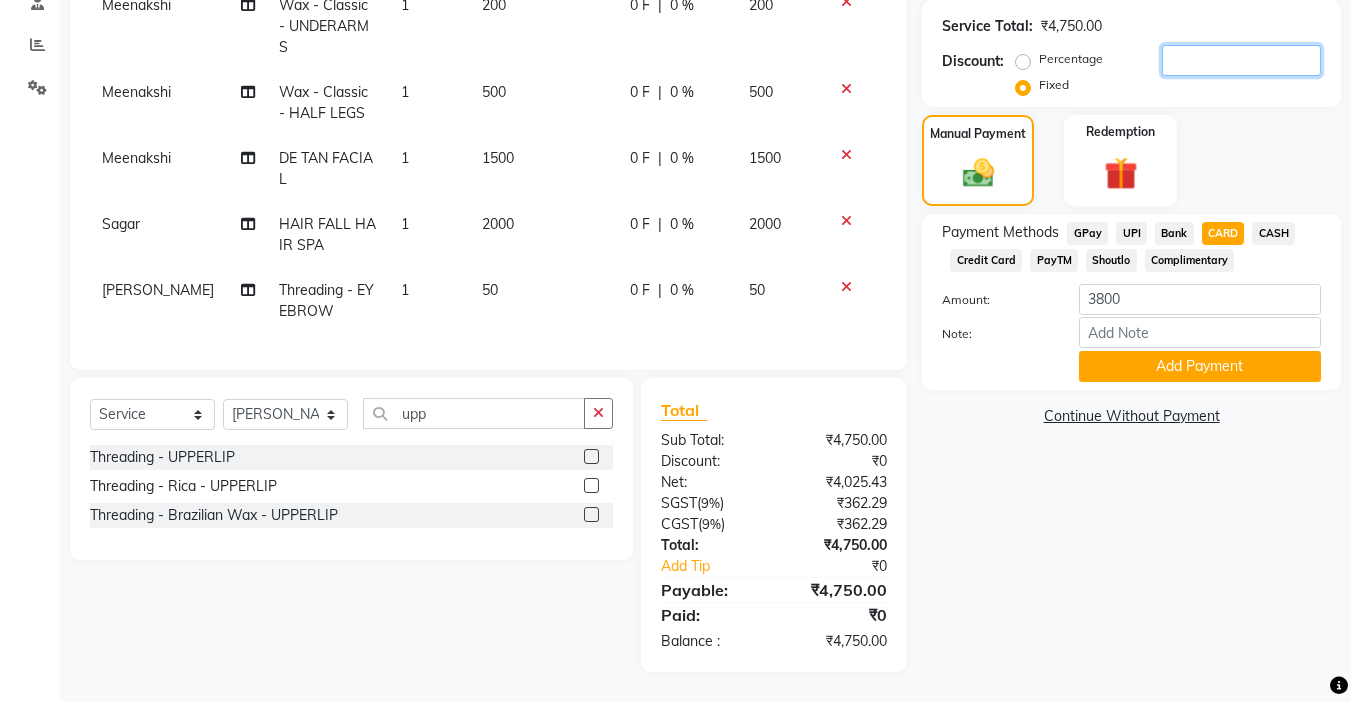 click 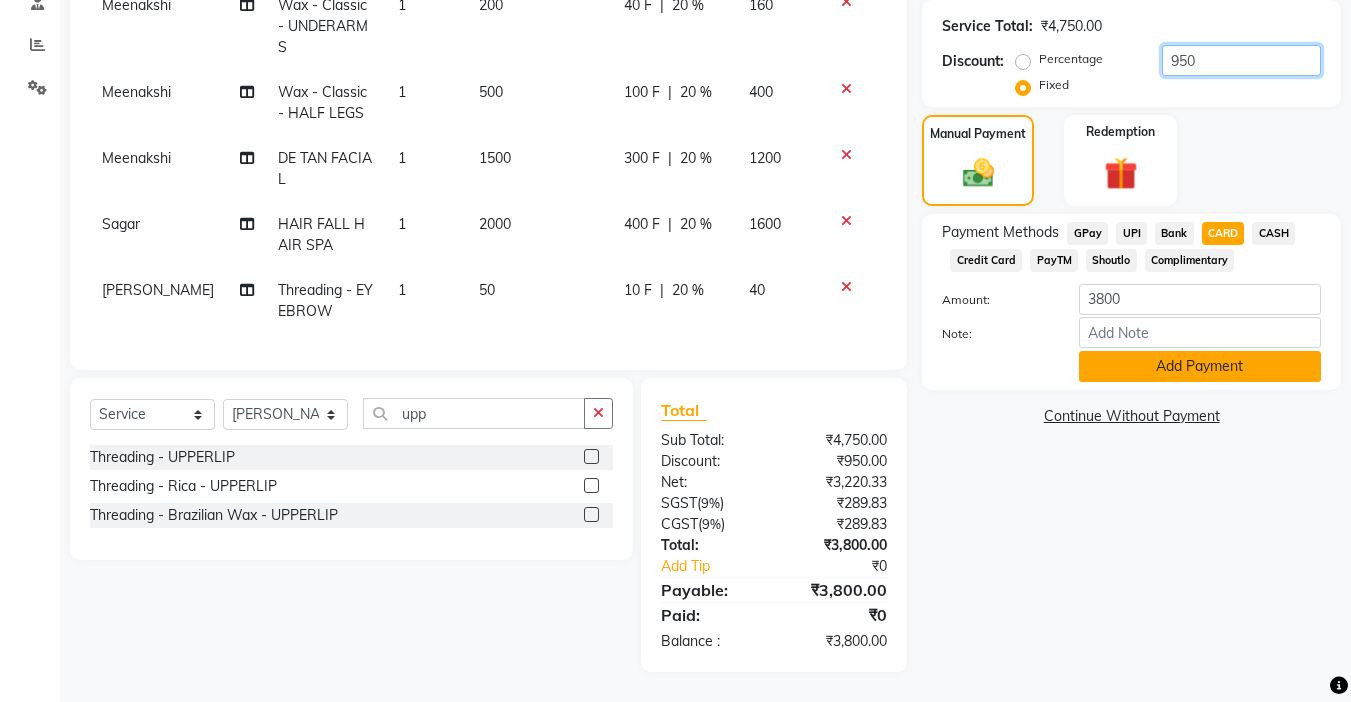 type on "950" 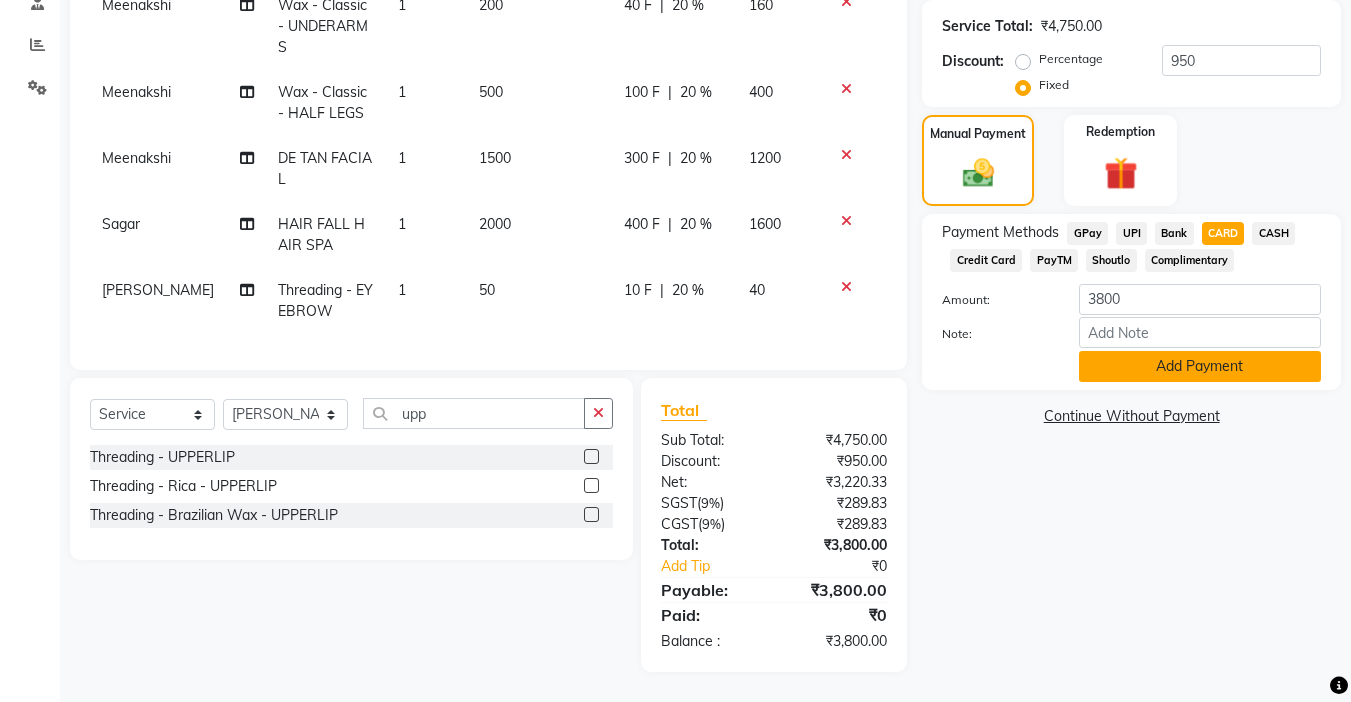 click on "Add Payment" 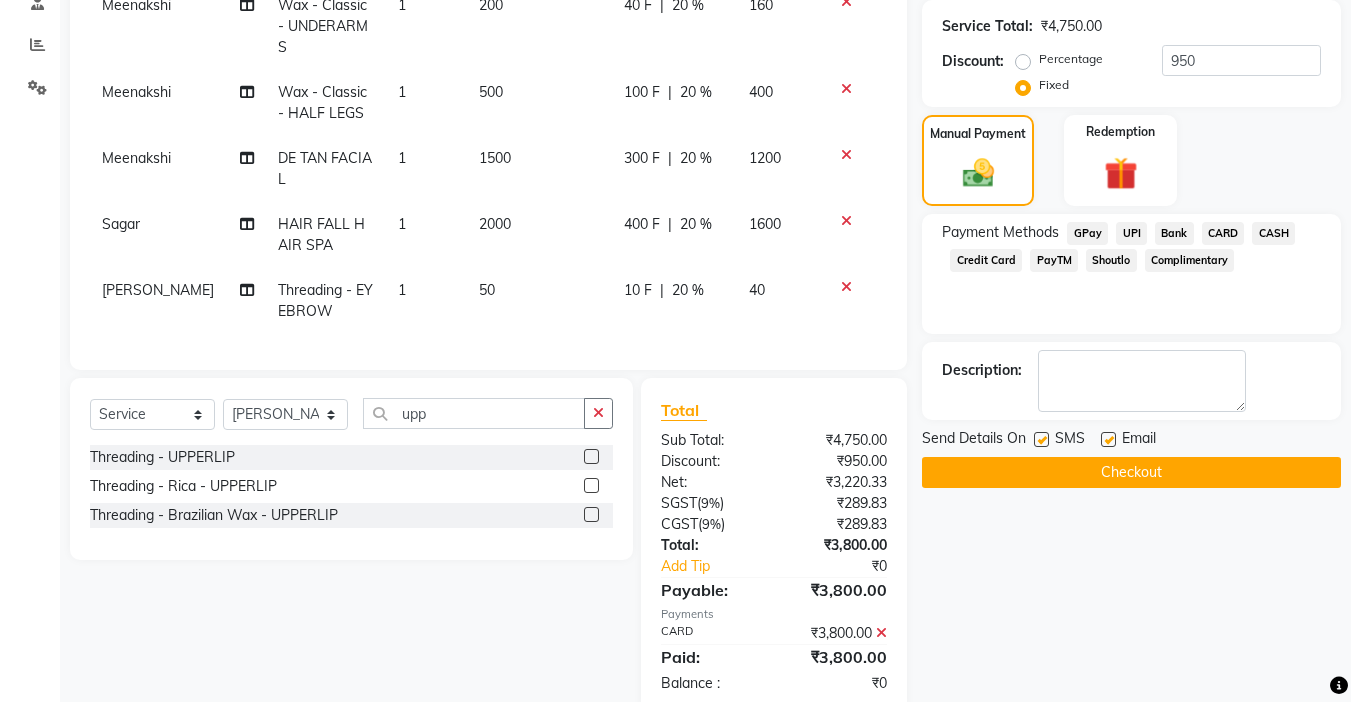 click 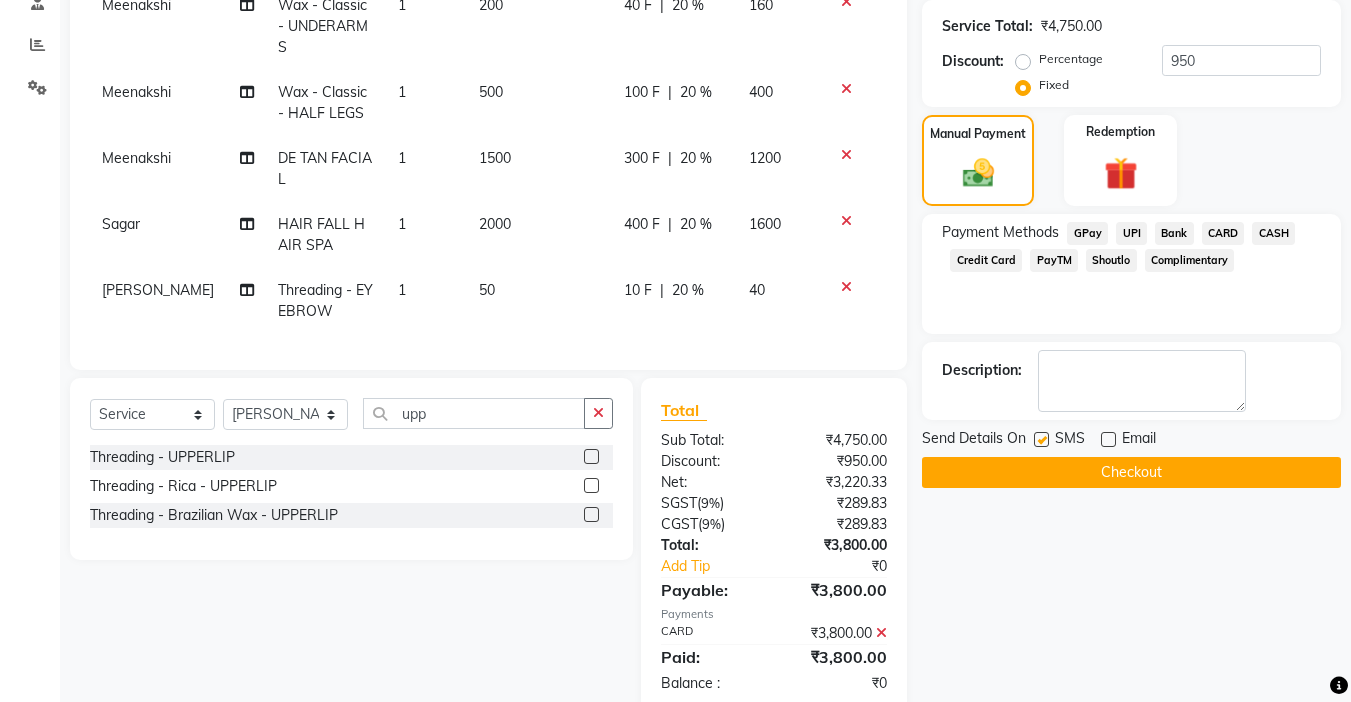 scroll, scrollTop: 440, scrollLeft: 0, axis: vertical 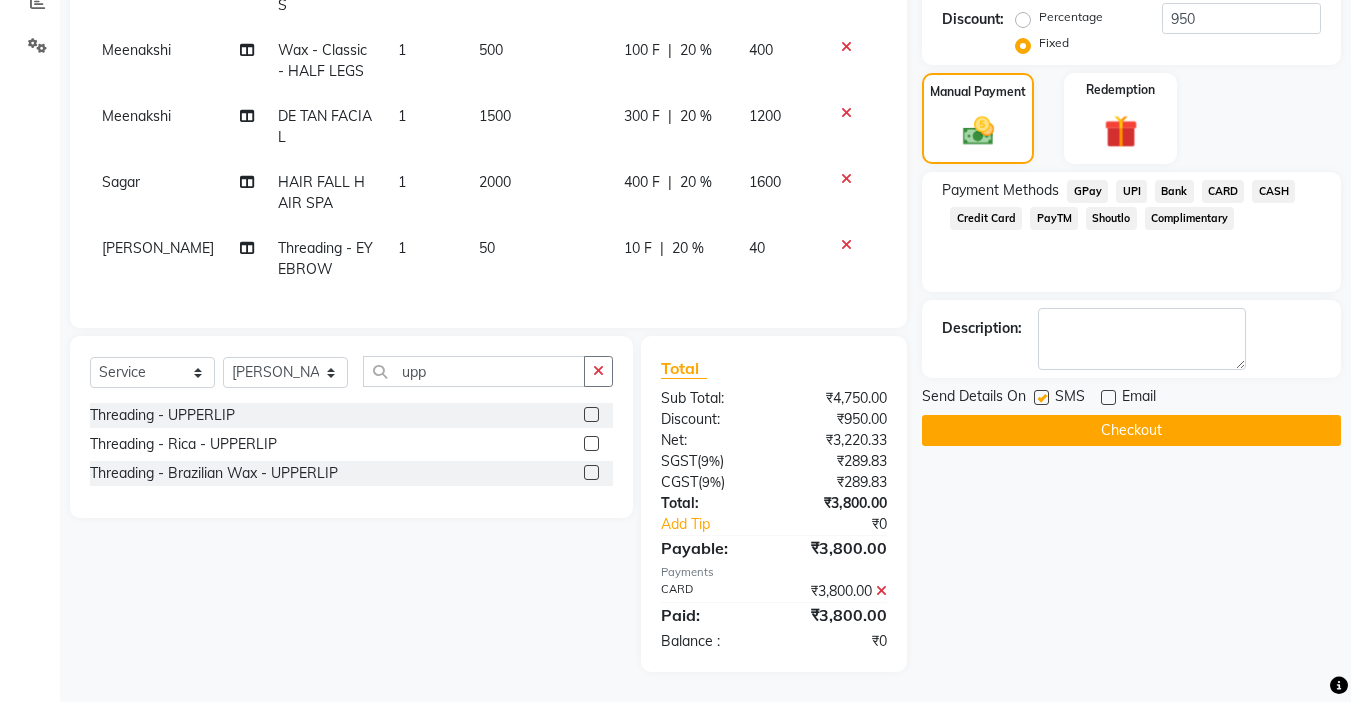 click on "Checkout" 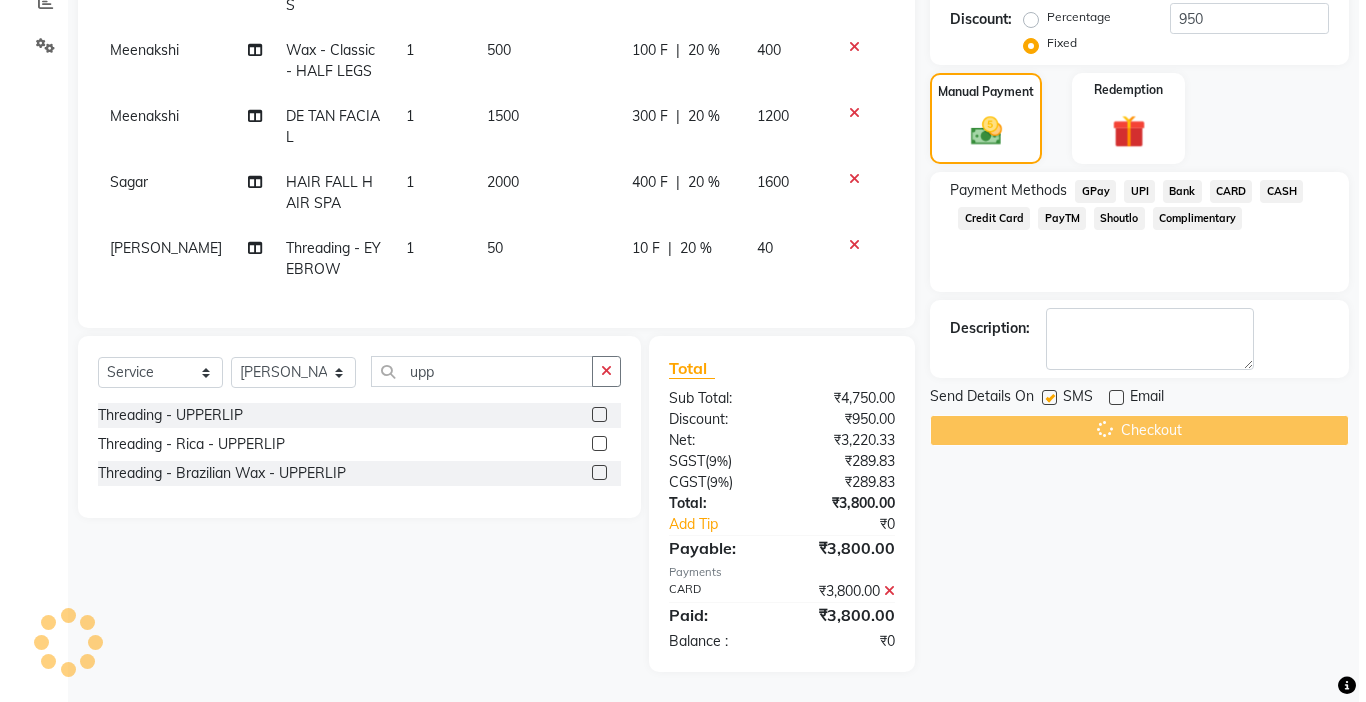 scroll, scrollTop: 0, scrollLeft: 0, axis: both 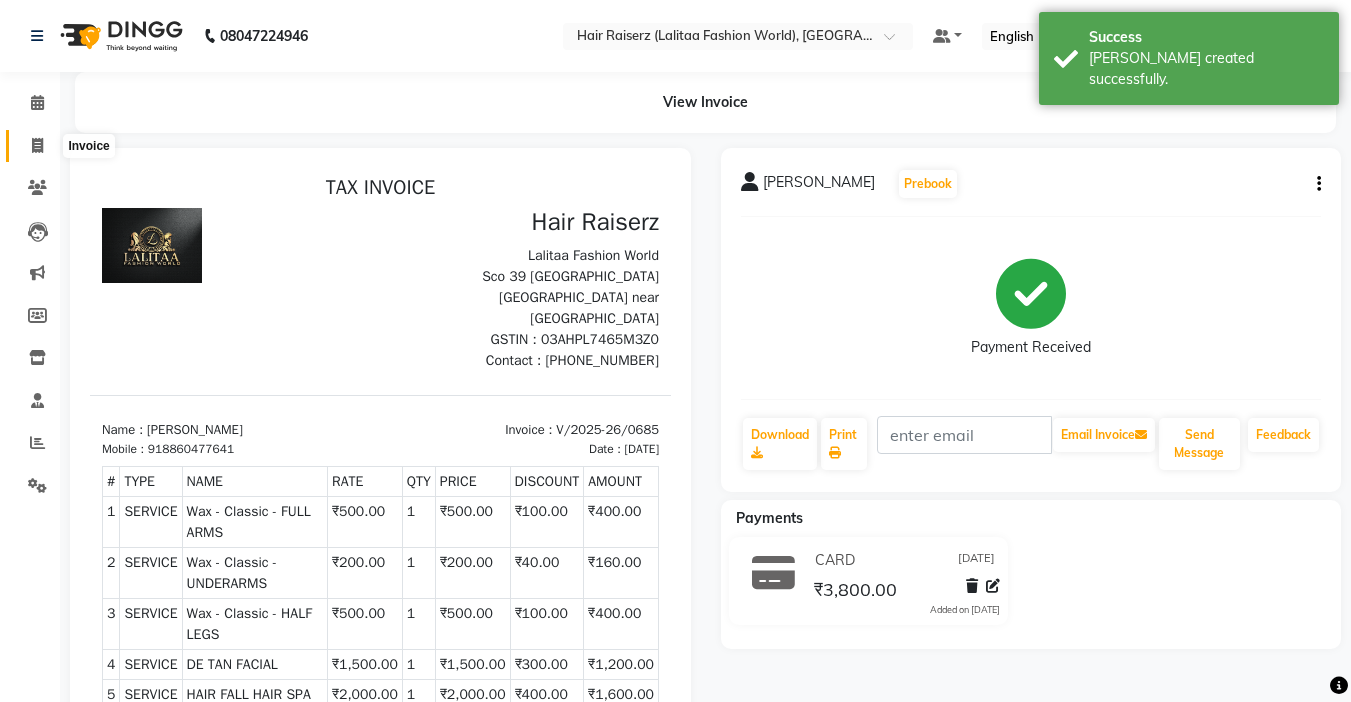 click 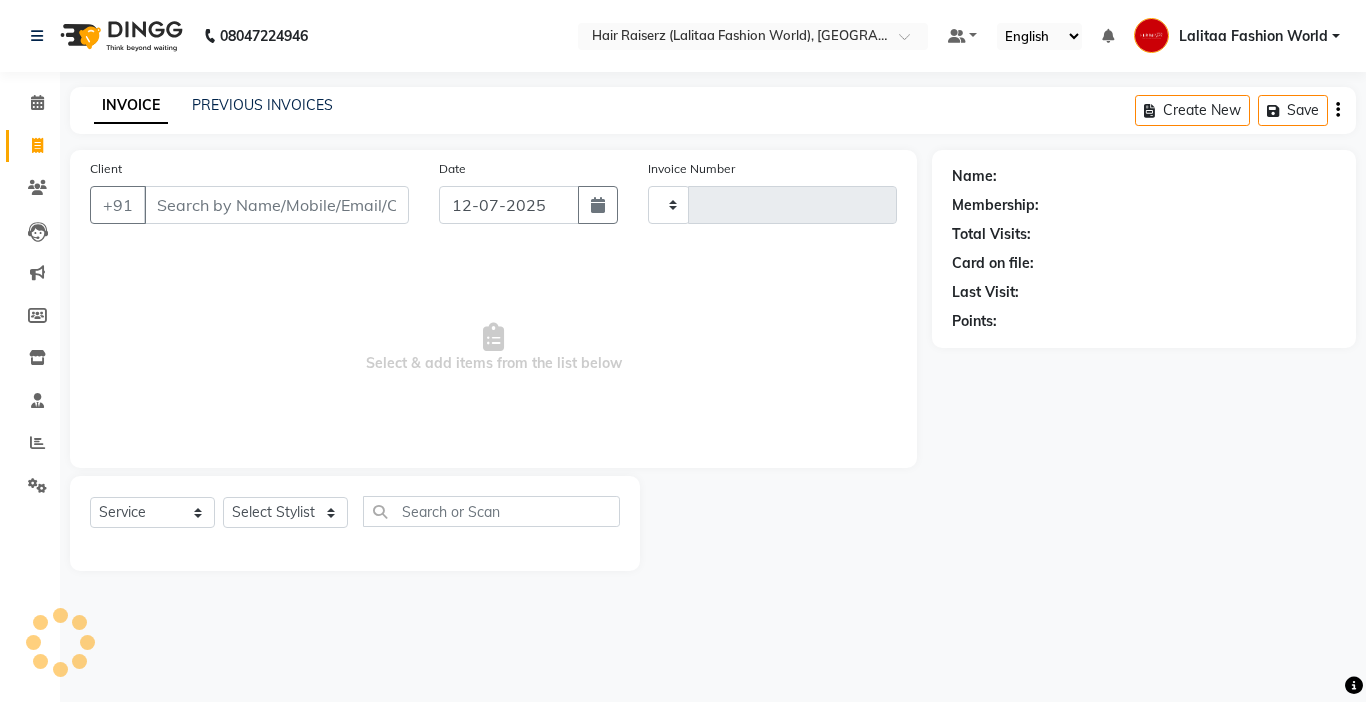 type on "0686" 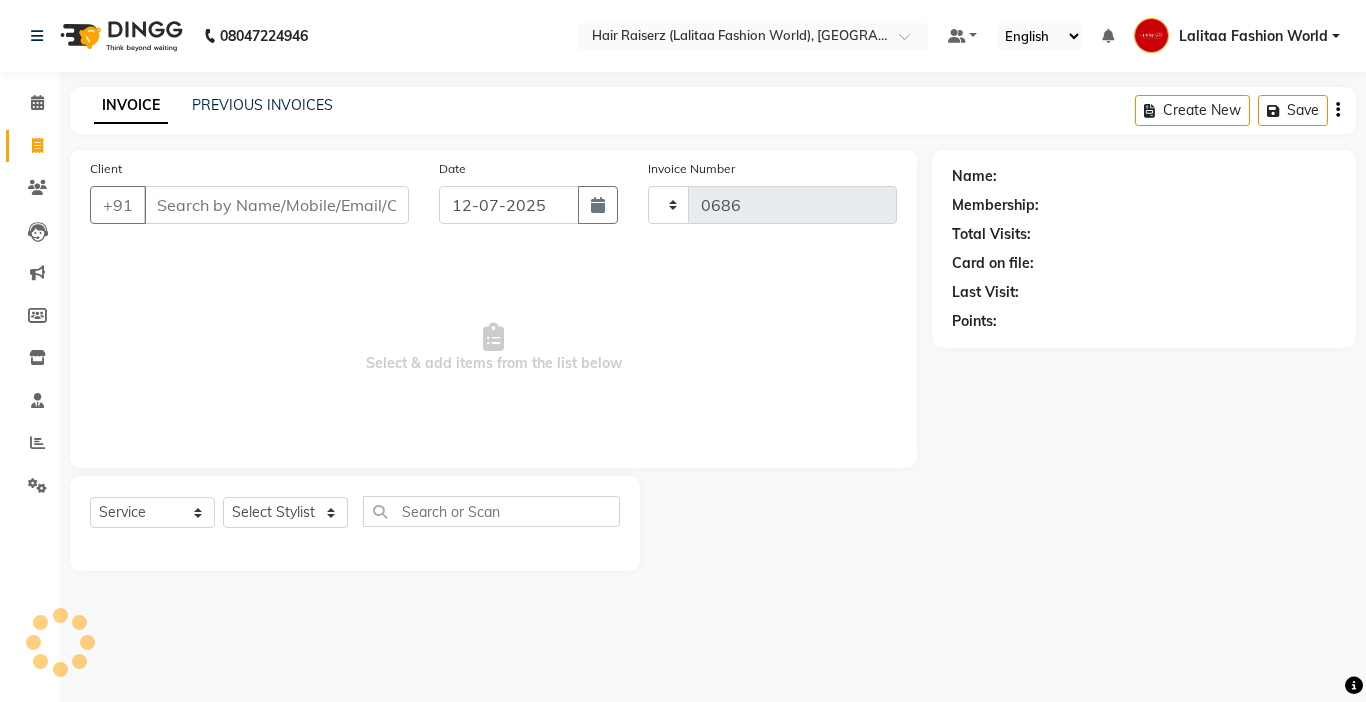 select on "7098" 